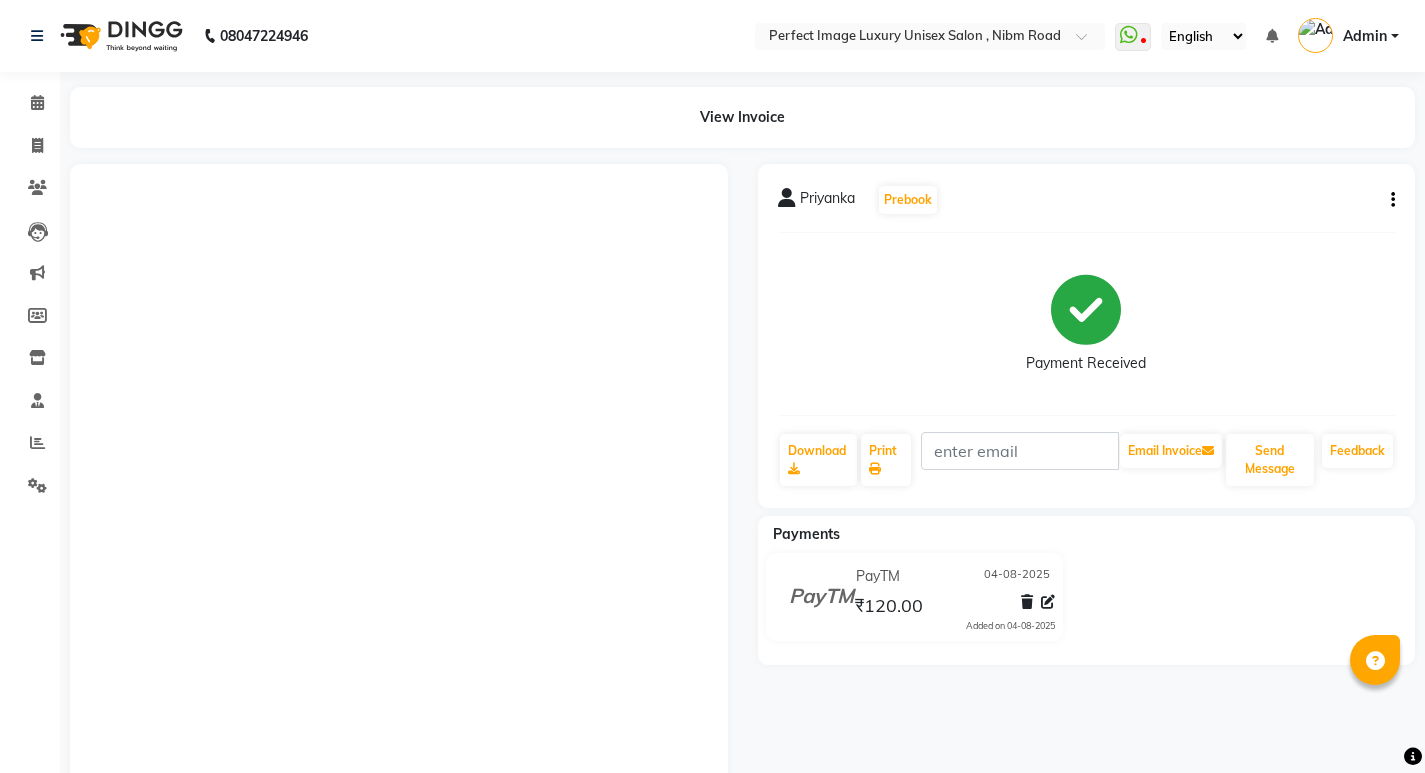 scroll, scrollTop: 0, scrollLeft: 0, axis: both 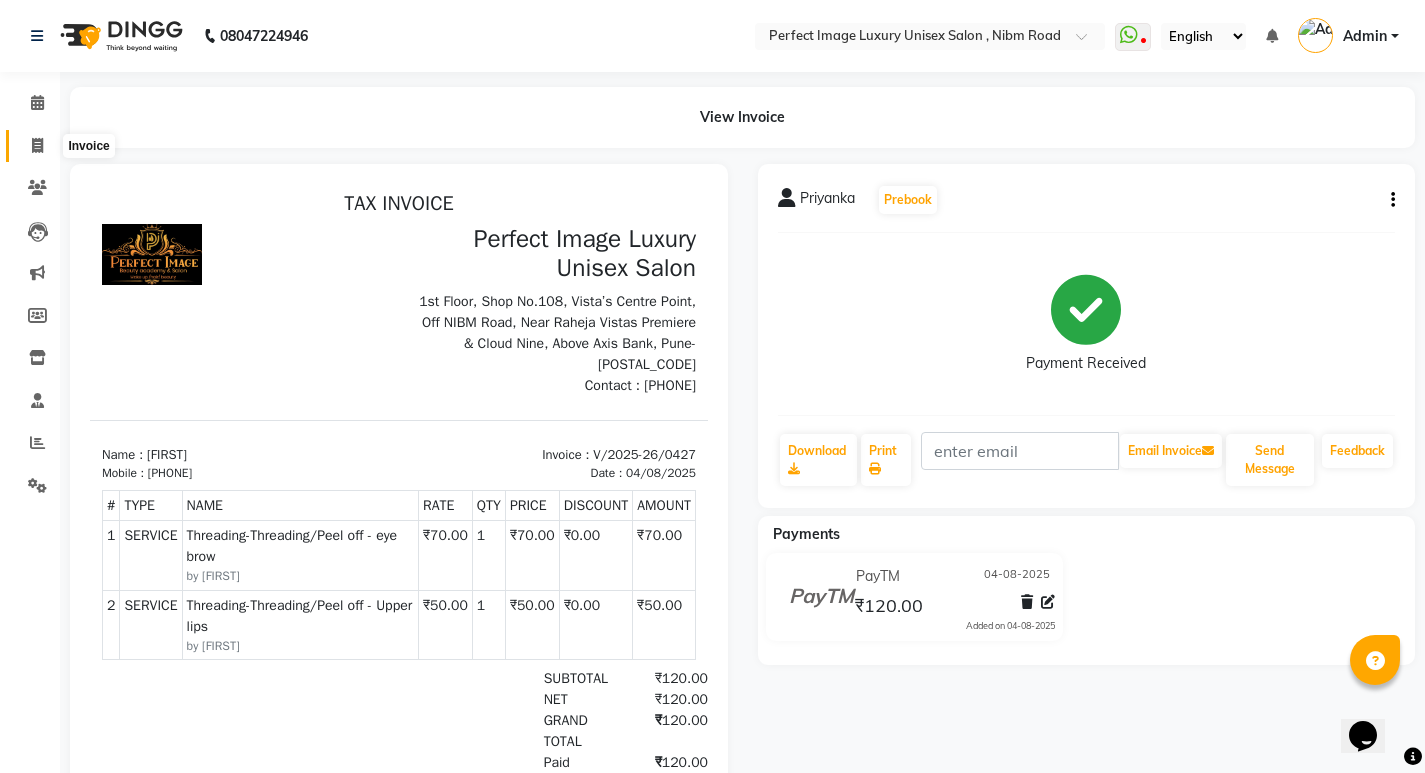 click 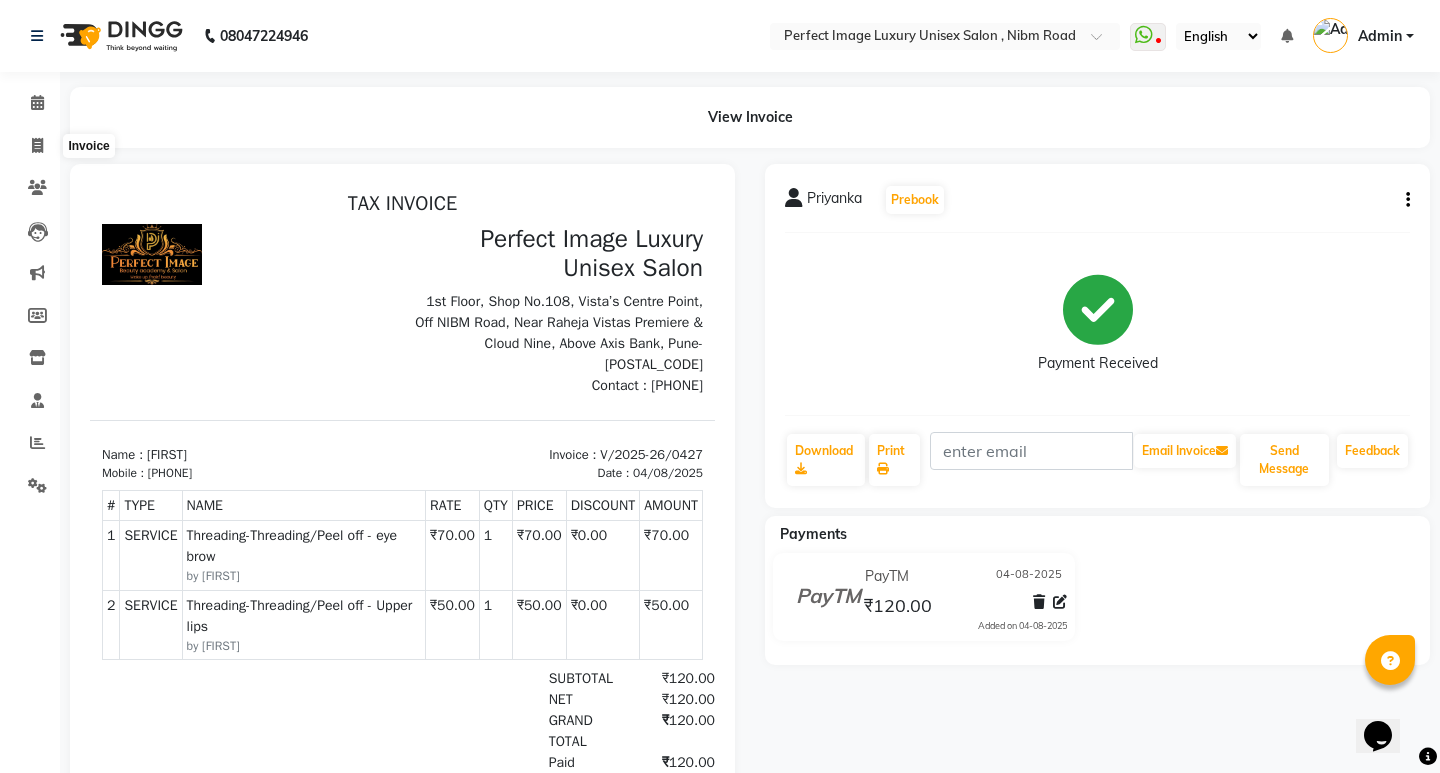 select on "5078" 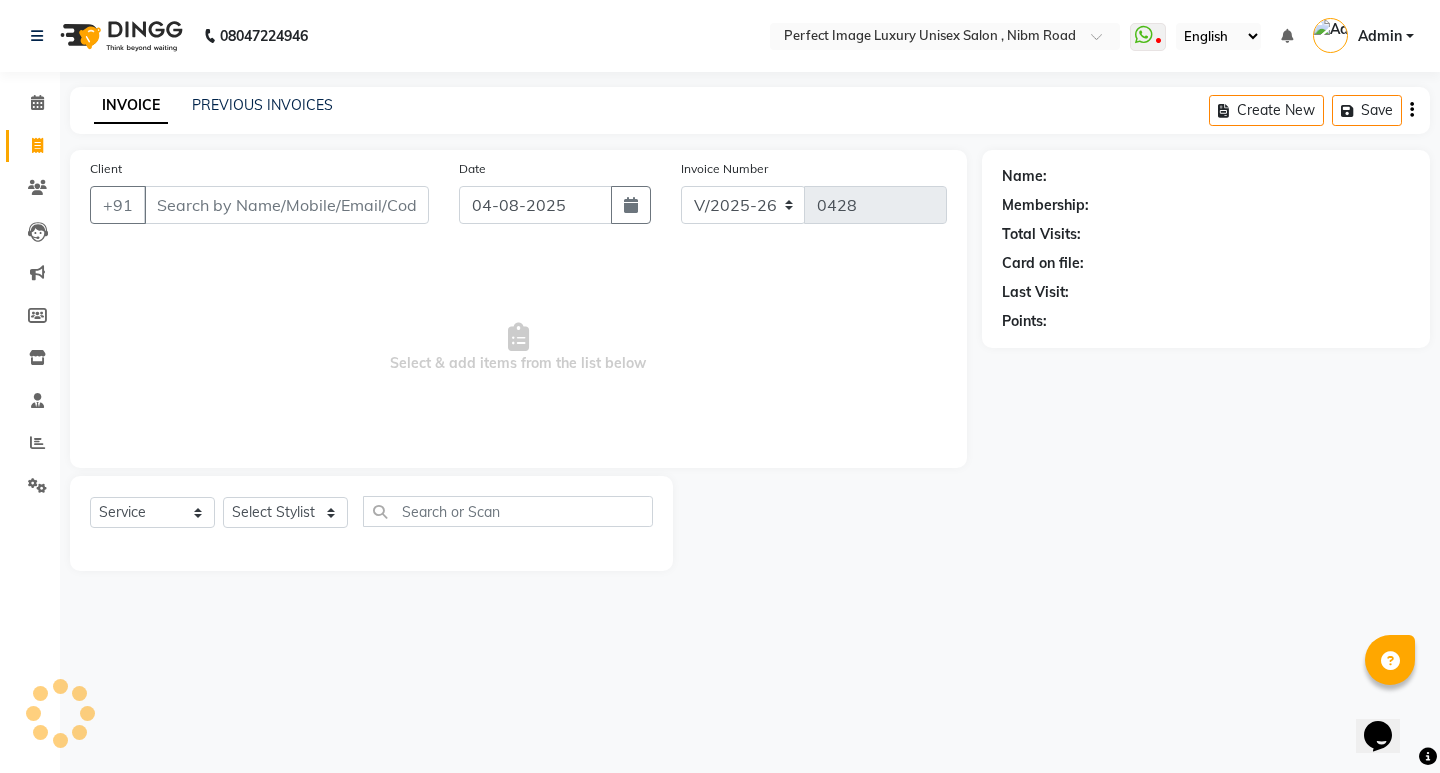 click on "Client" at bounding box center (286, 205) 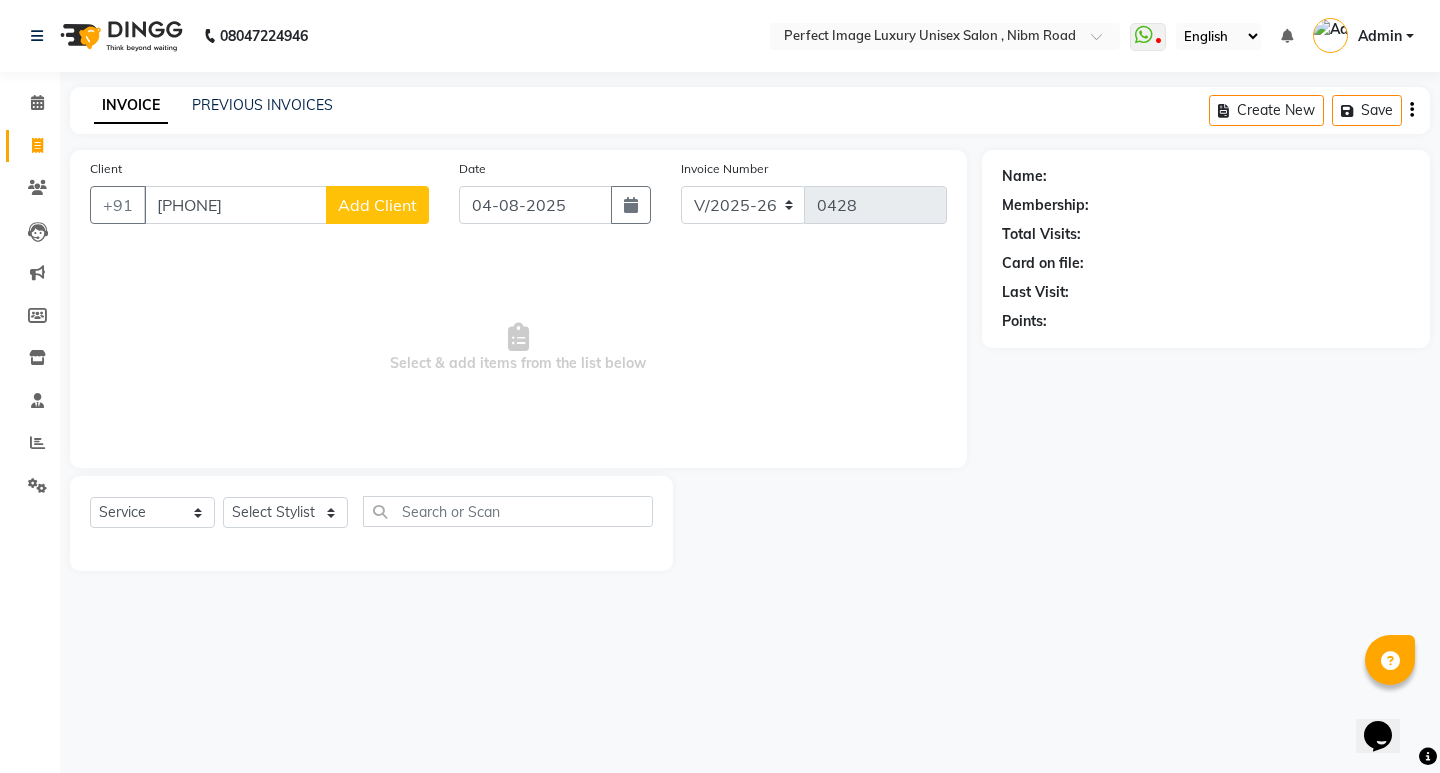 type on "[PHONE]" 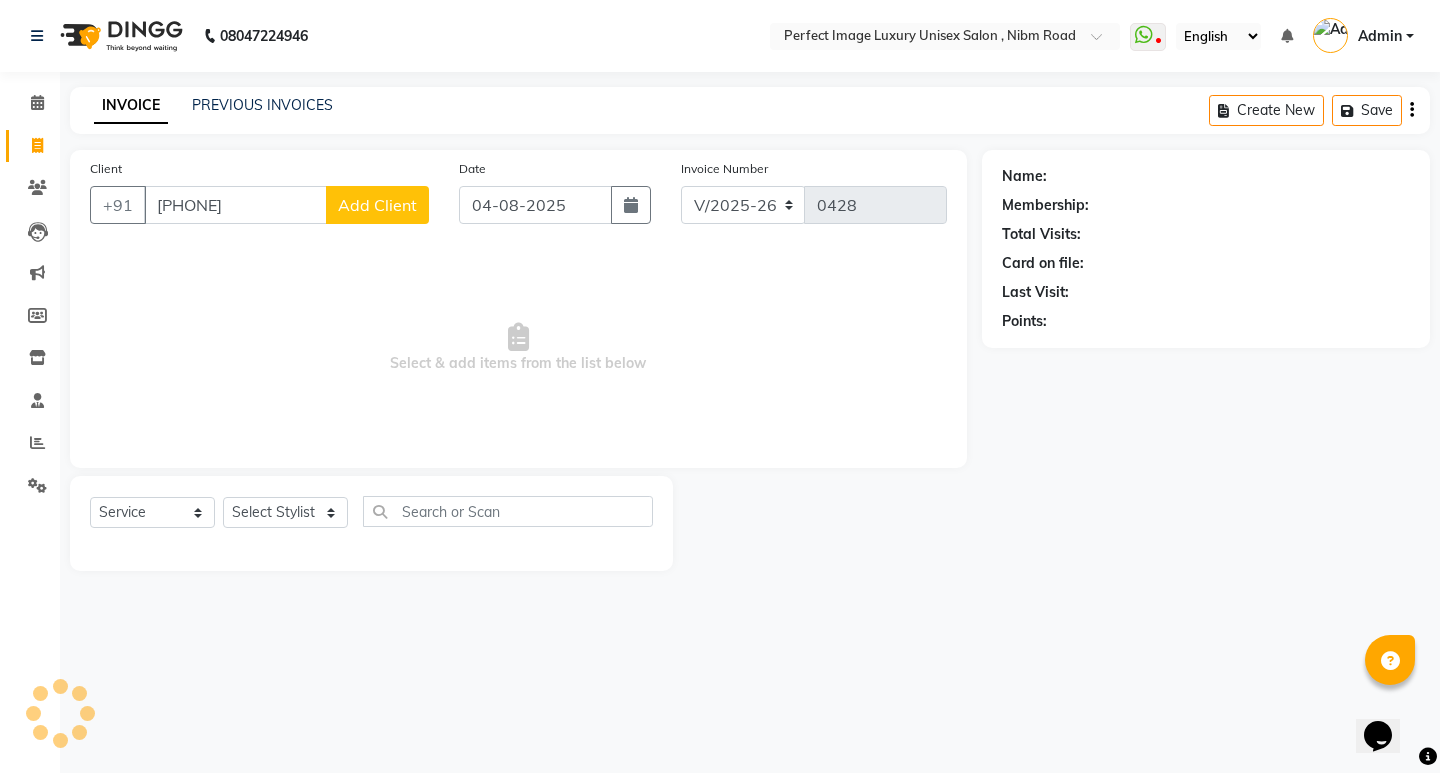 click on "Add Client" 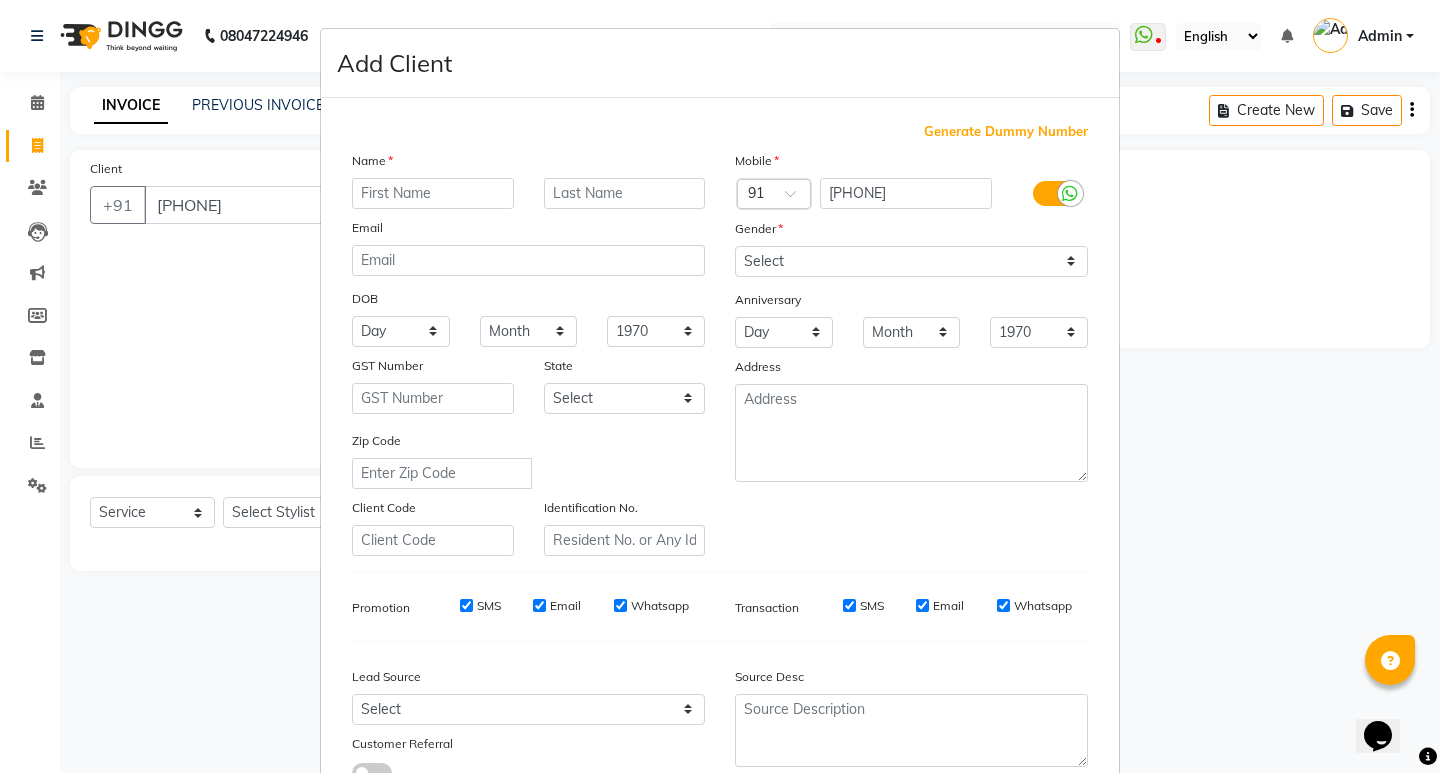 click at bounding box center [433, 193] 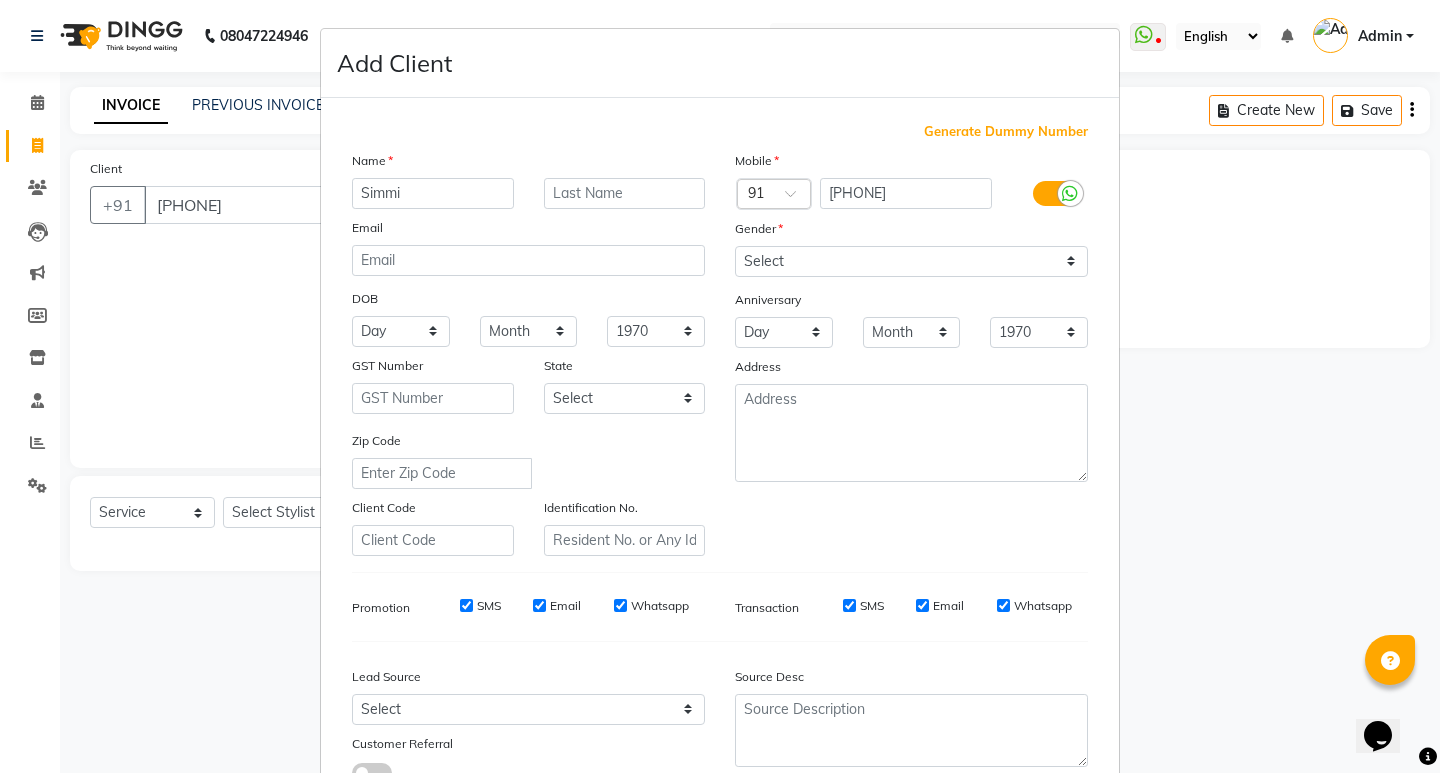 type on "Simmi" 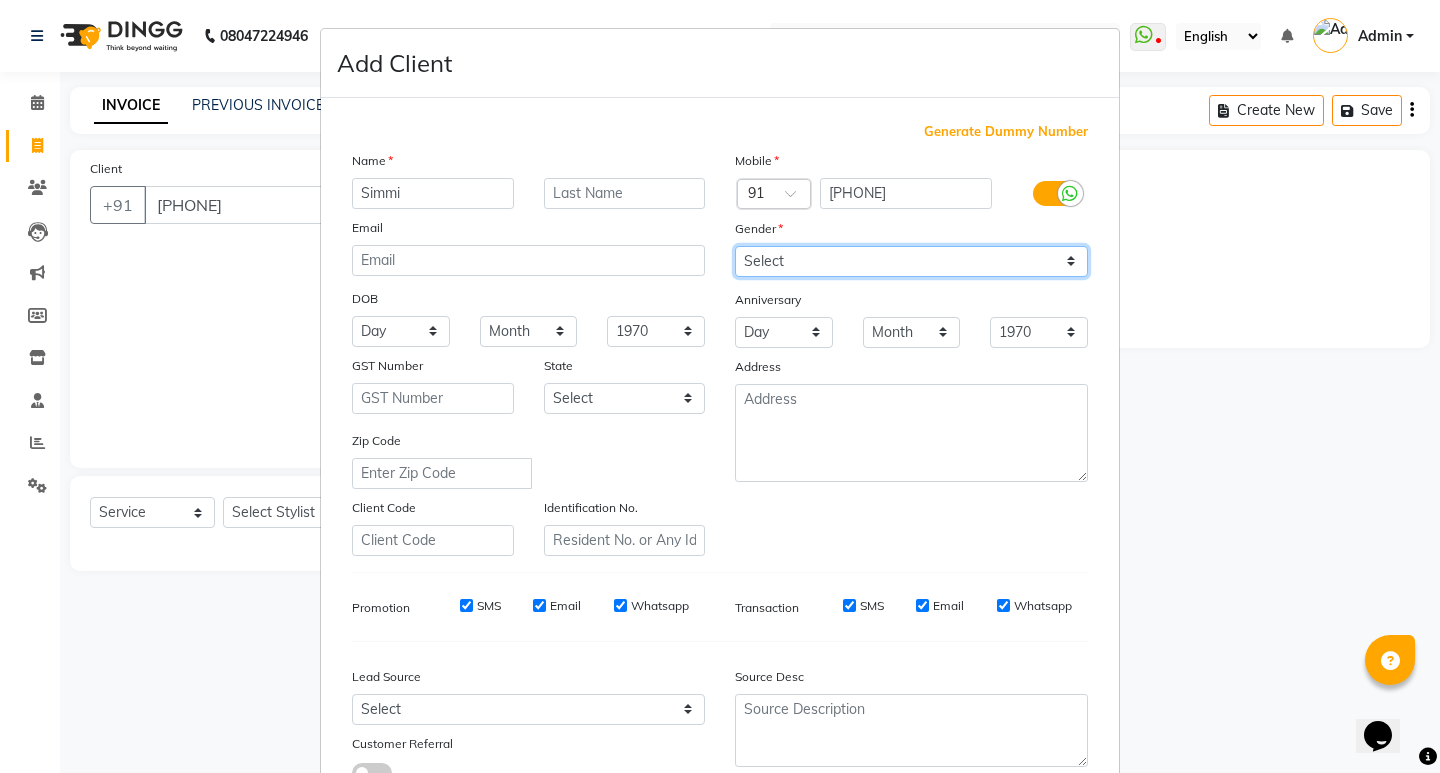click on "Select Male Female Other Prefer Not To Say" at bounding box center [911, 261] 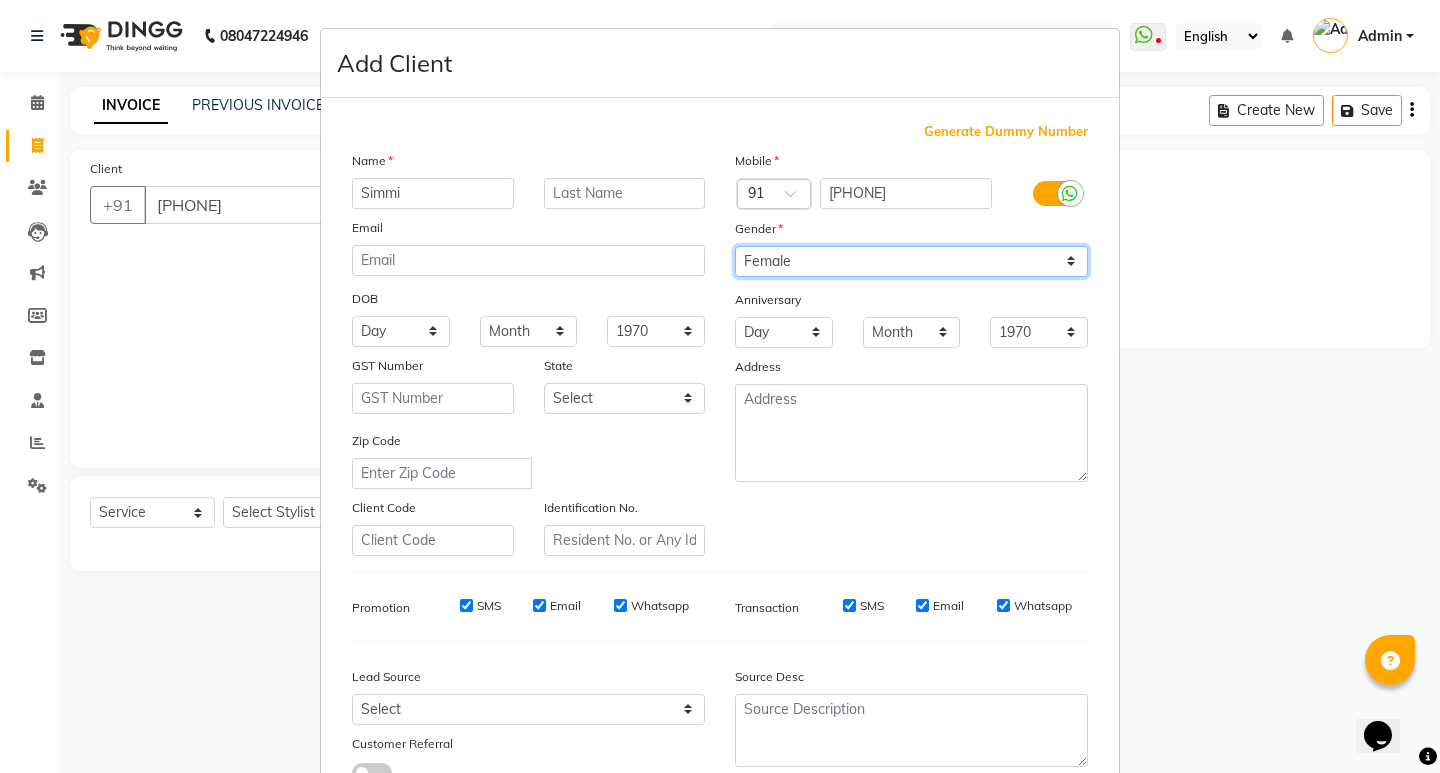 click on "Select Male Female Other Prefer Not To Say" at bounding box center [911, 261] 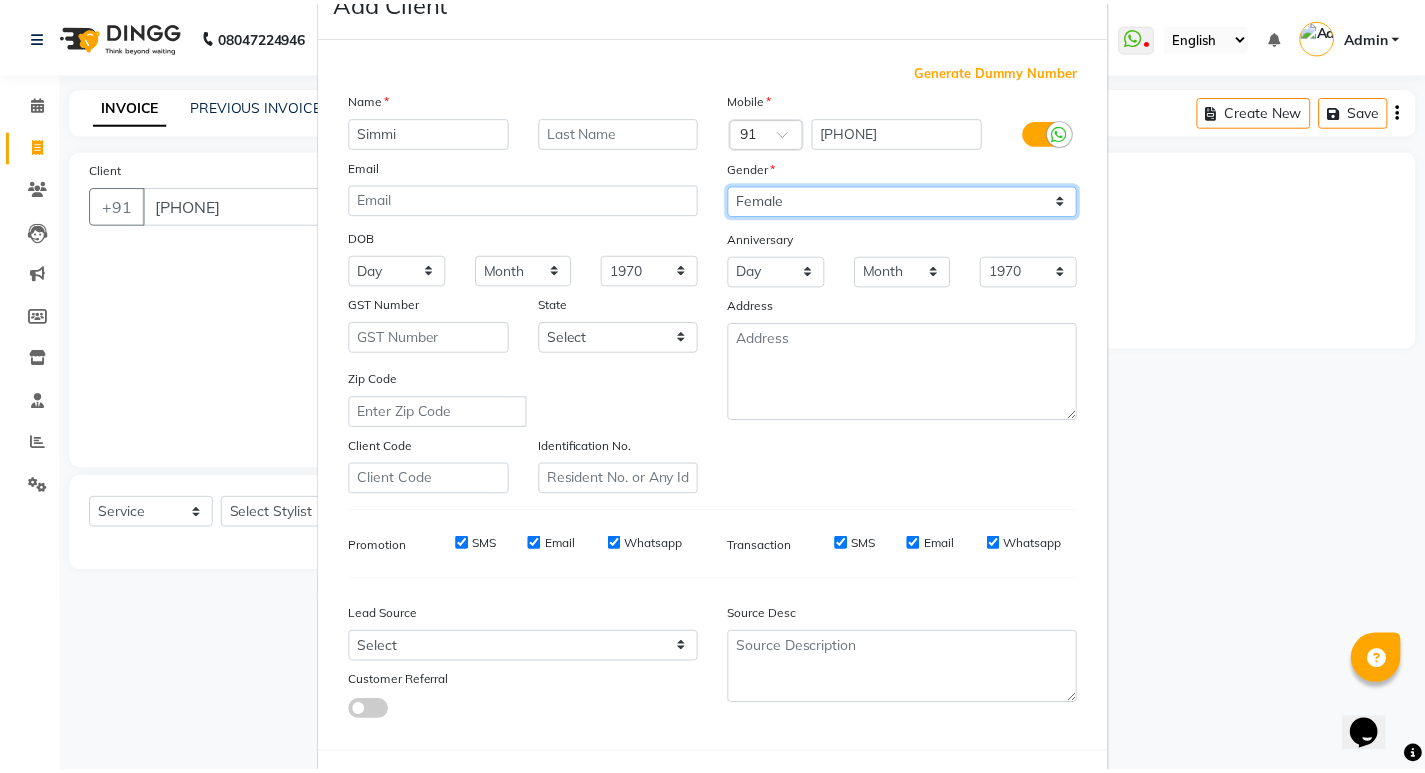 scroll, scrollTop: 150, scrollLeft: 0, axis: vertical 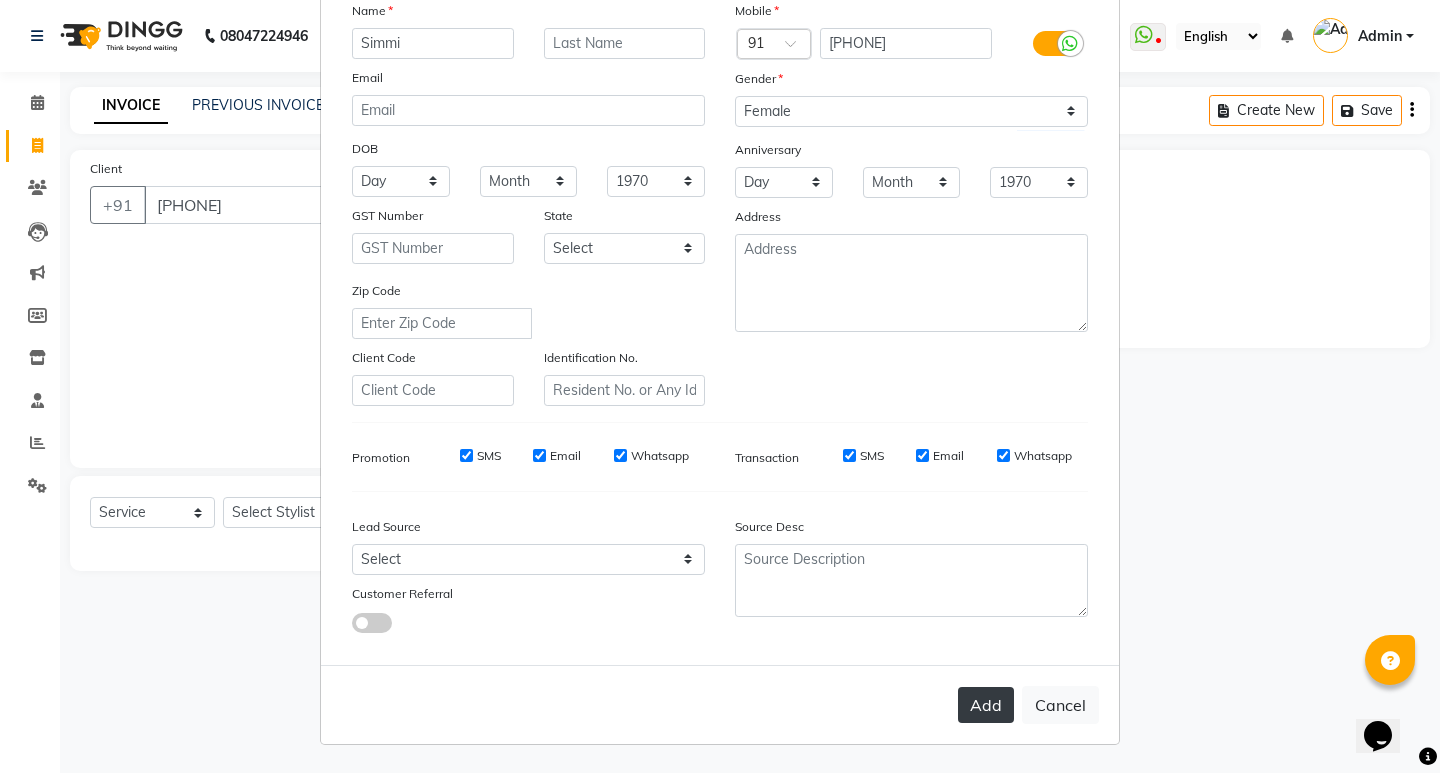 click on "Add" at bounding box center [986, 705] 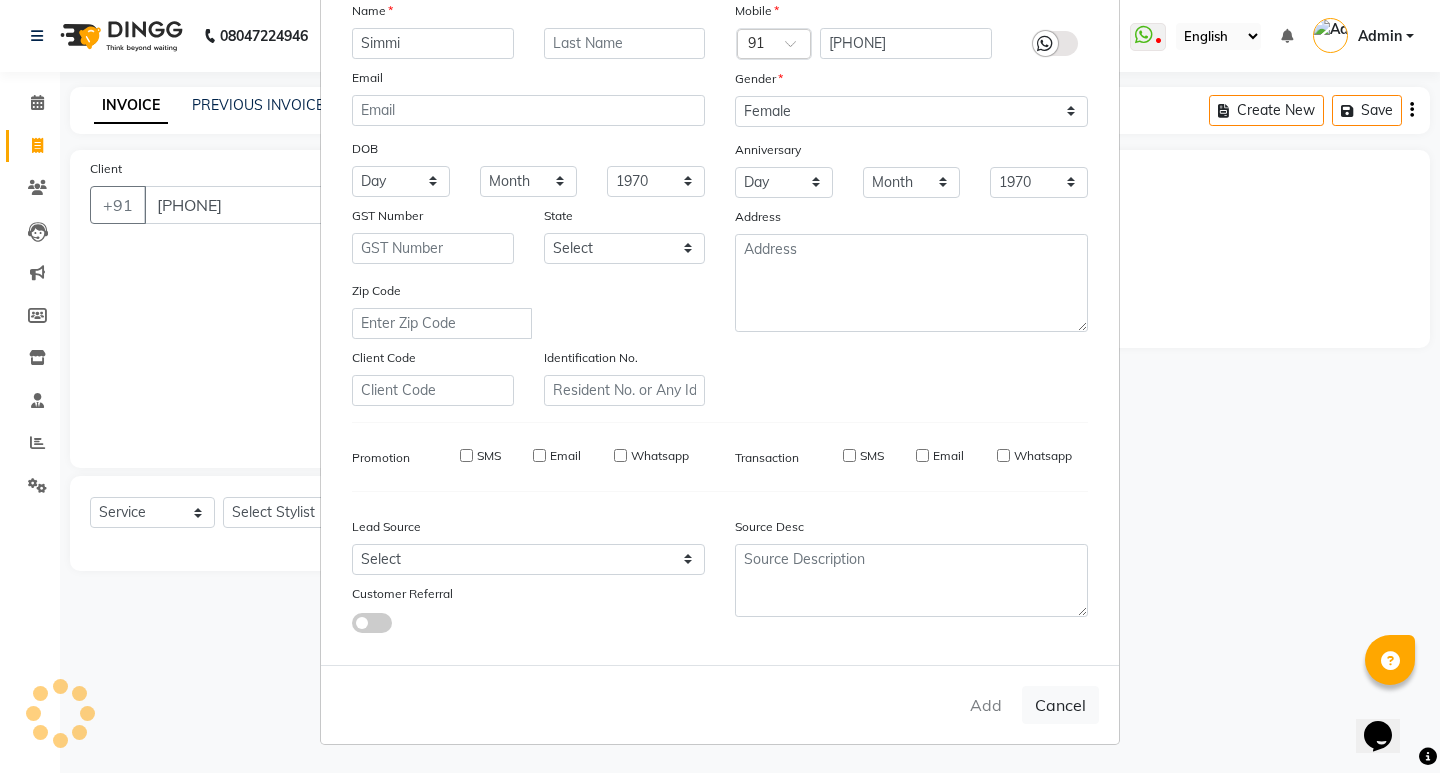 type 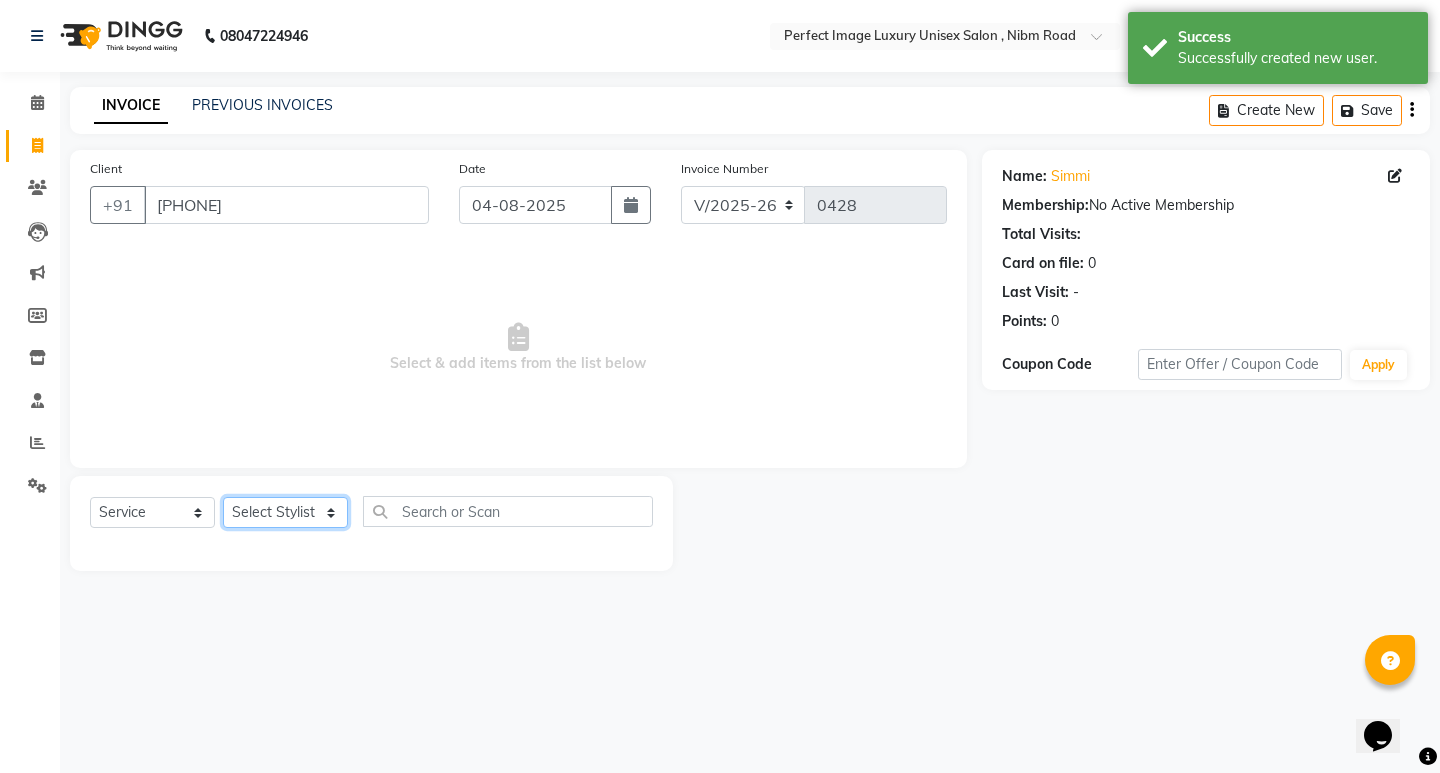click on "Select Stylist Asha Ashwini Manager  Neelam Neeta Reshma Sanket Shanti Soniya" 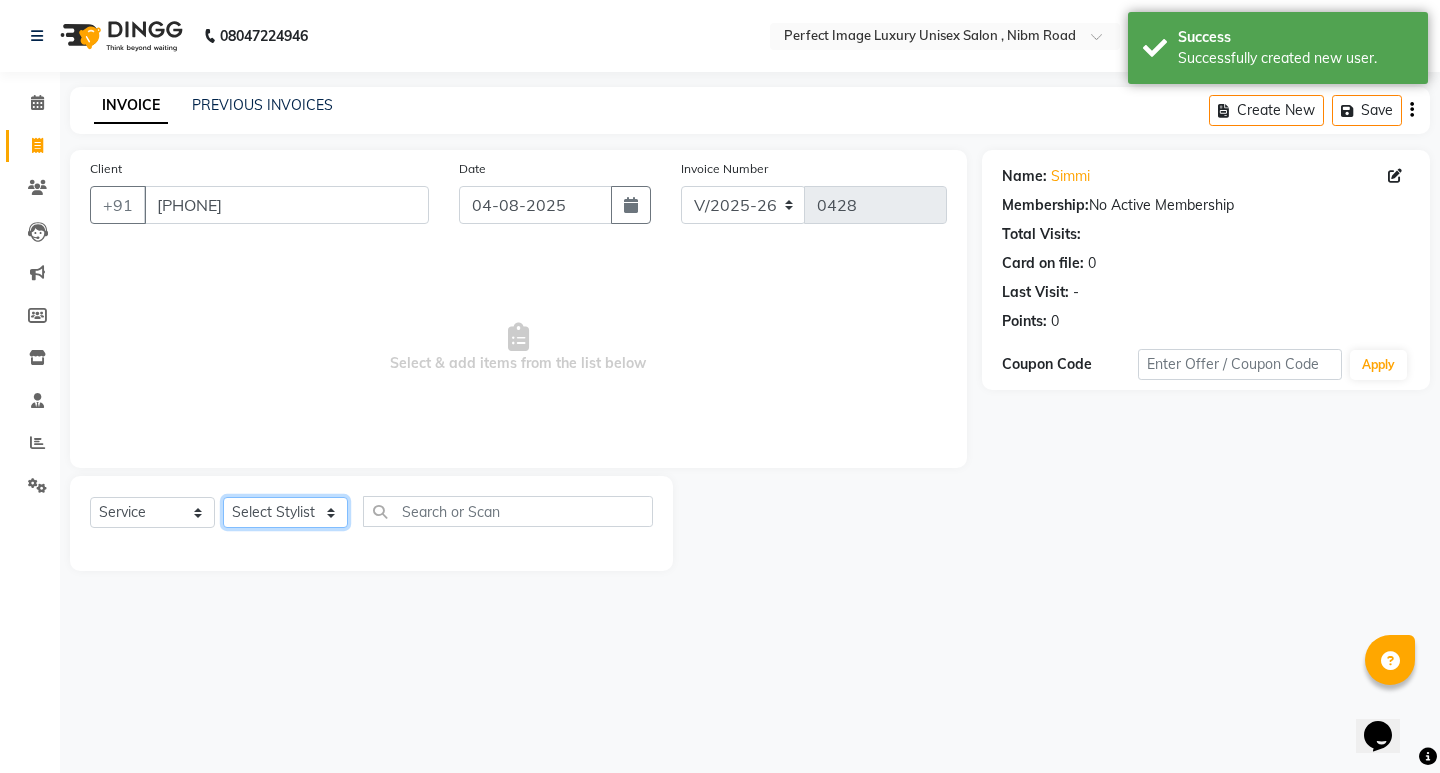 select on "33183" 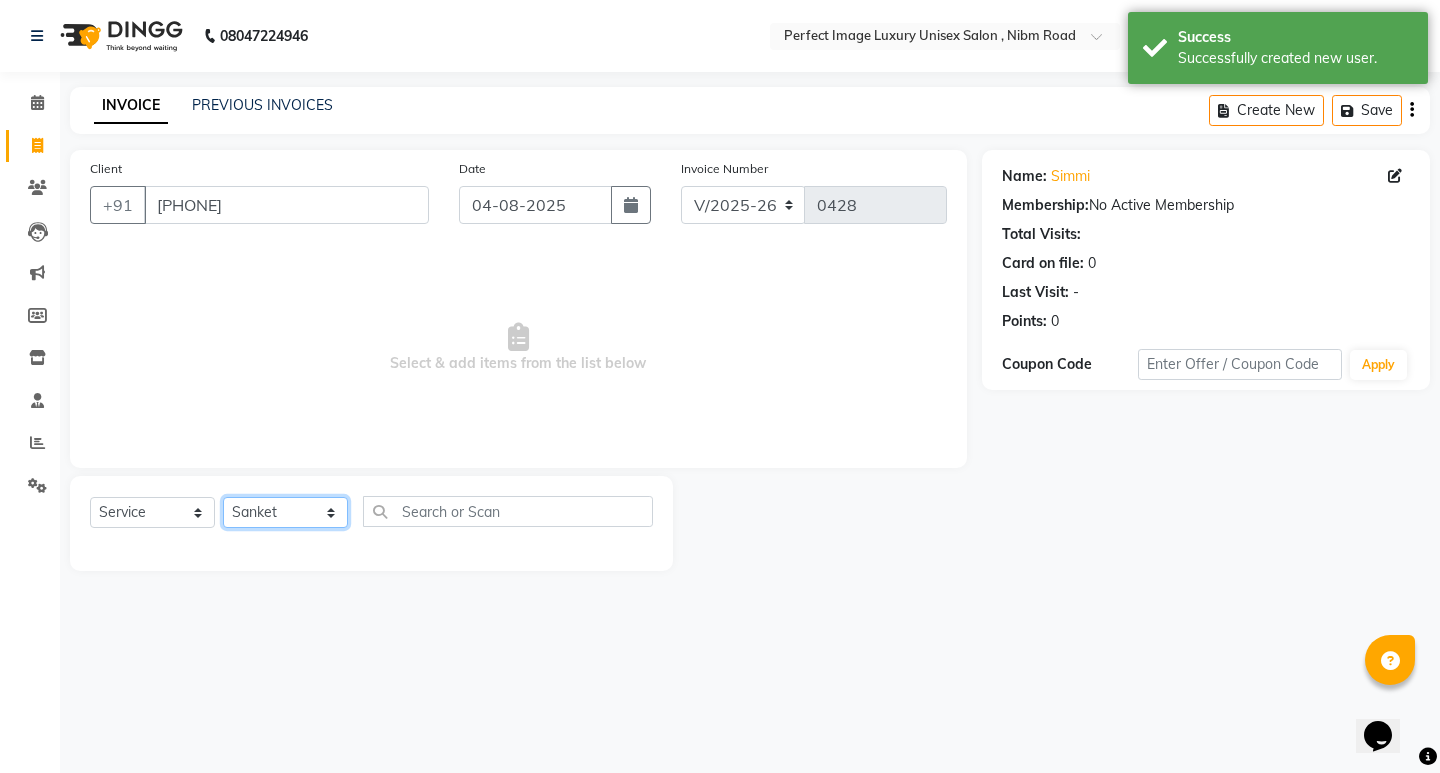 click on "Select Stylist Asha Ashwini Manager  Neelam Neeta Reshma Sanket Shanti Soniya" 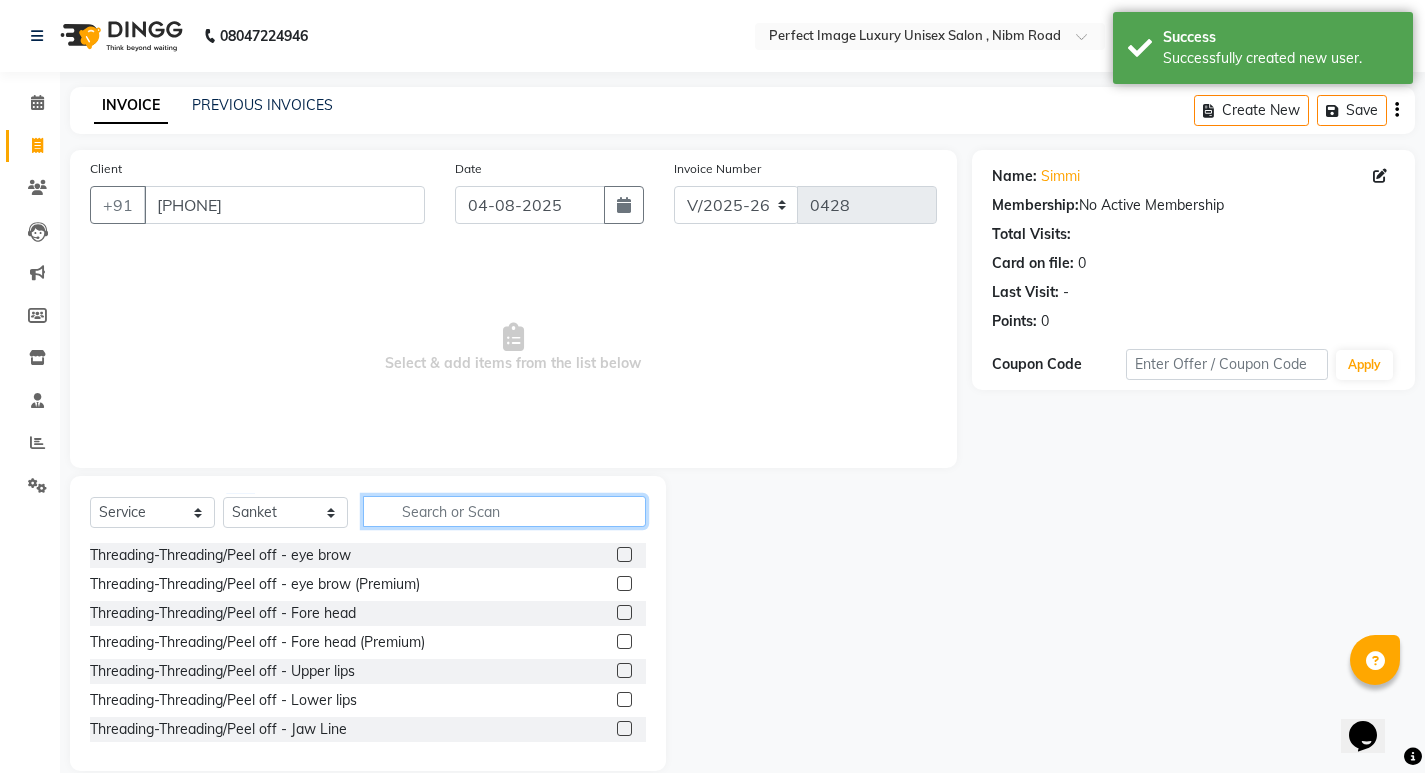 click 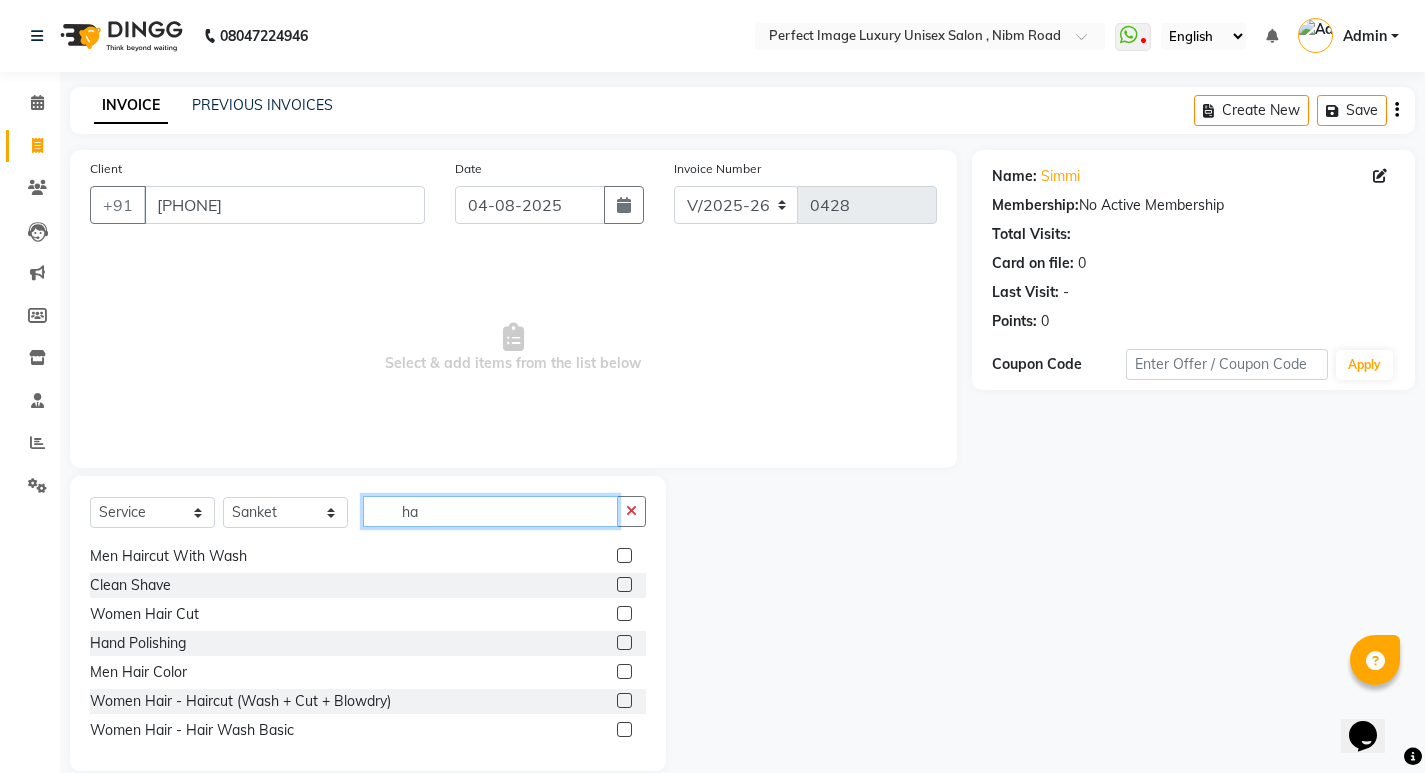 scroll, scrollTop: 100, scrollLeft: 0, axis: vertical 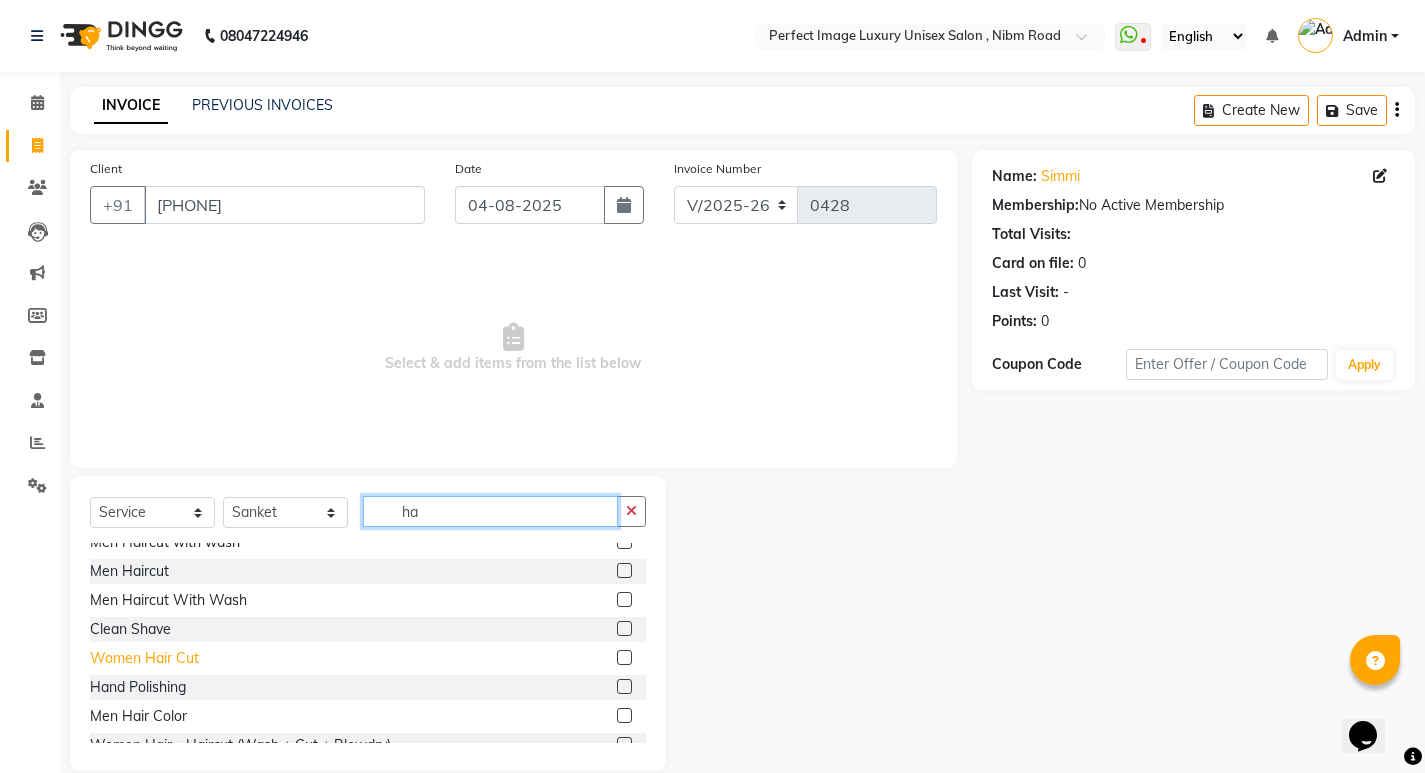 type on "ha" 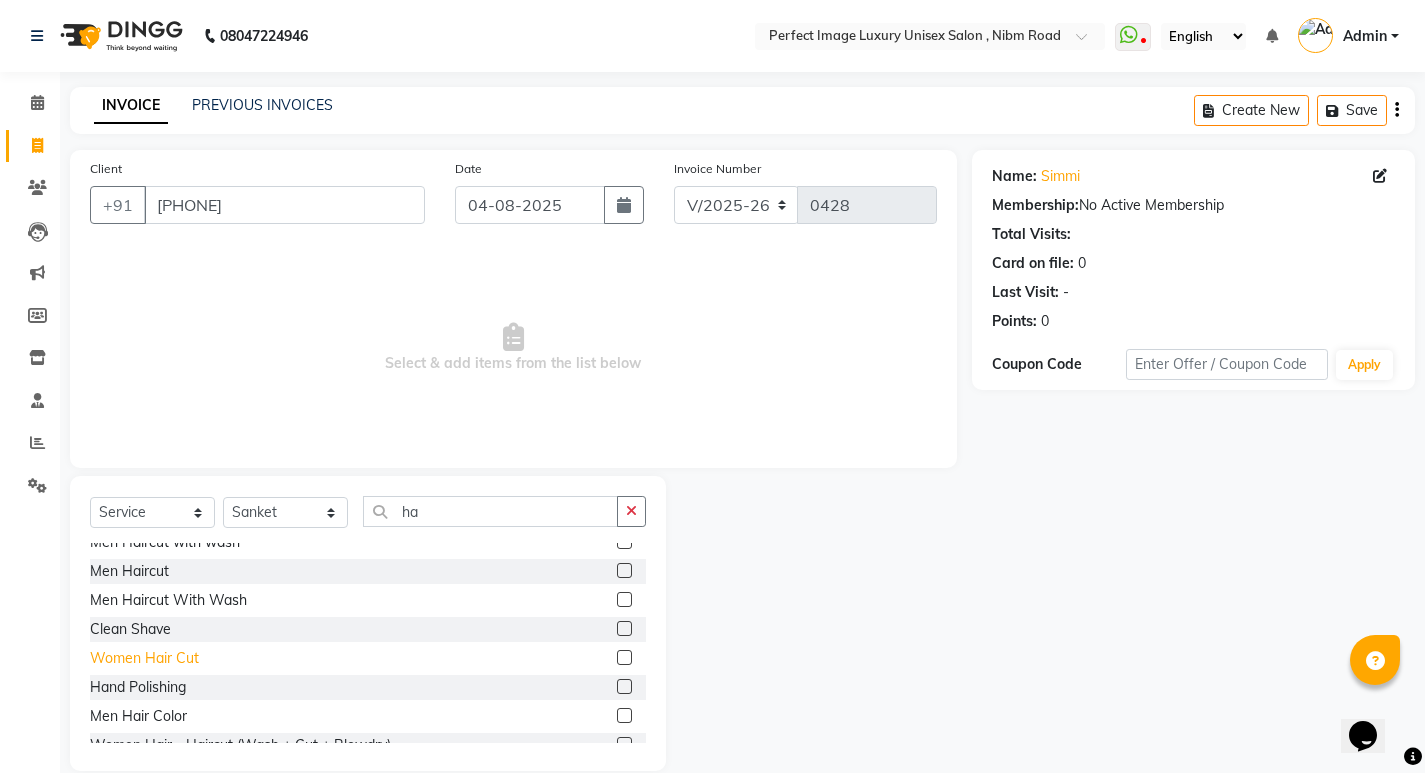 click on "Women Hair Cut" 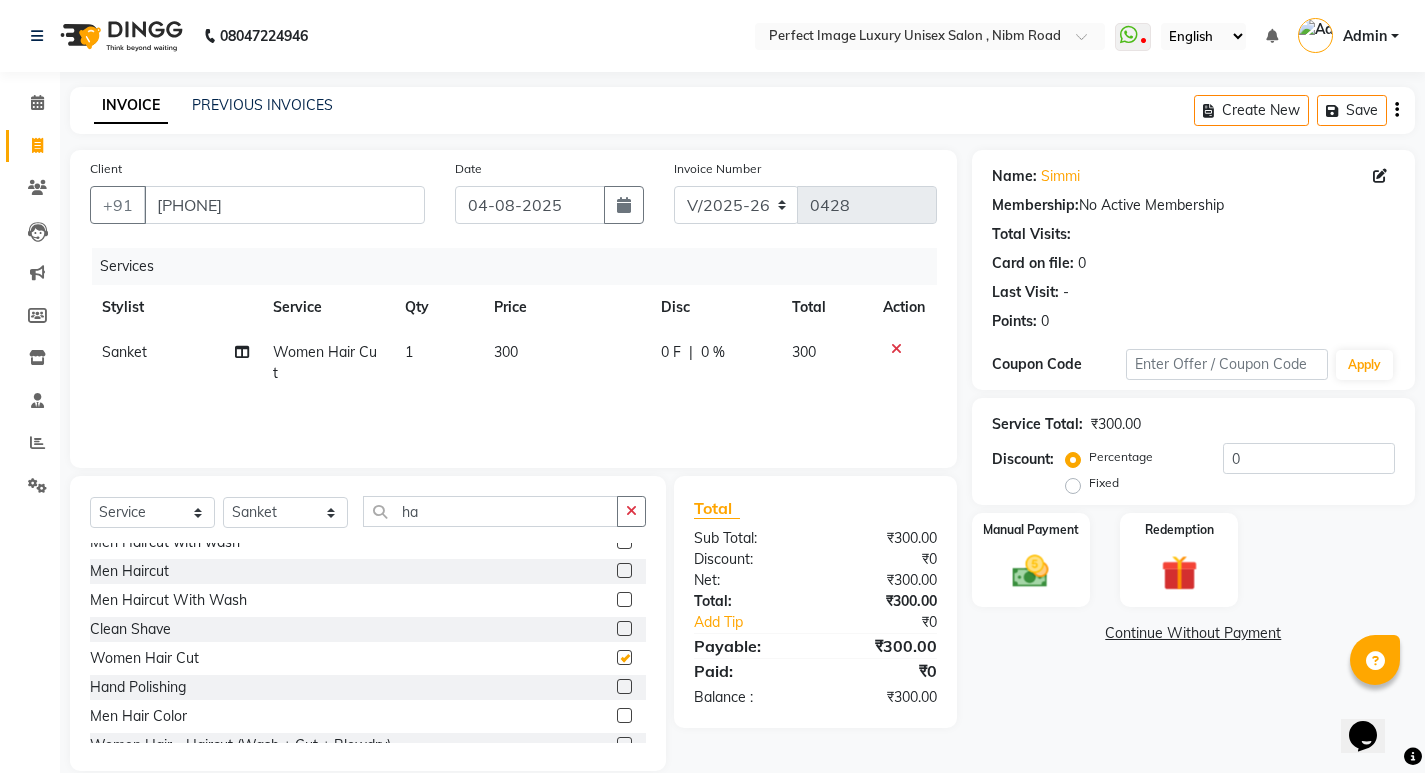 checkbox on "false" 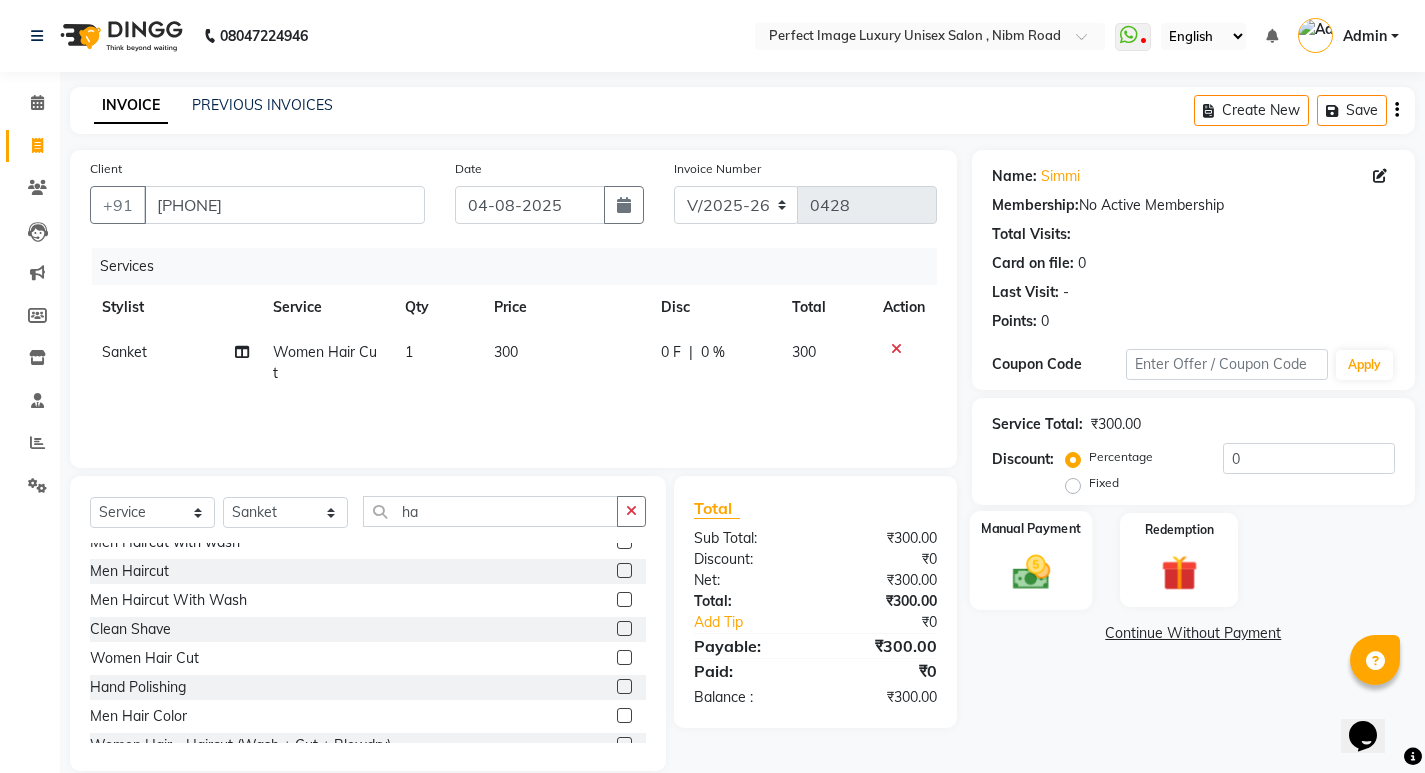 click on "Manual Payment" 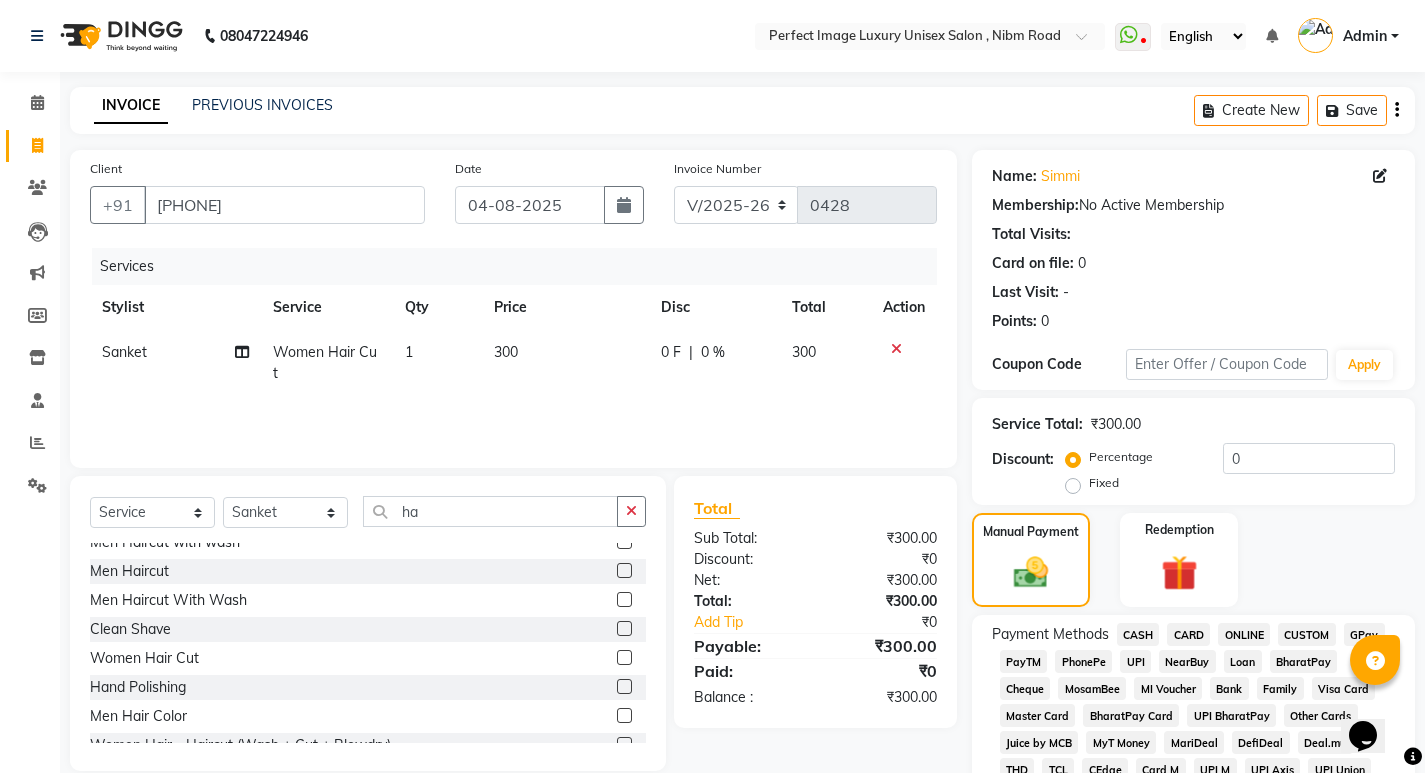 click on "PayTM" 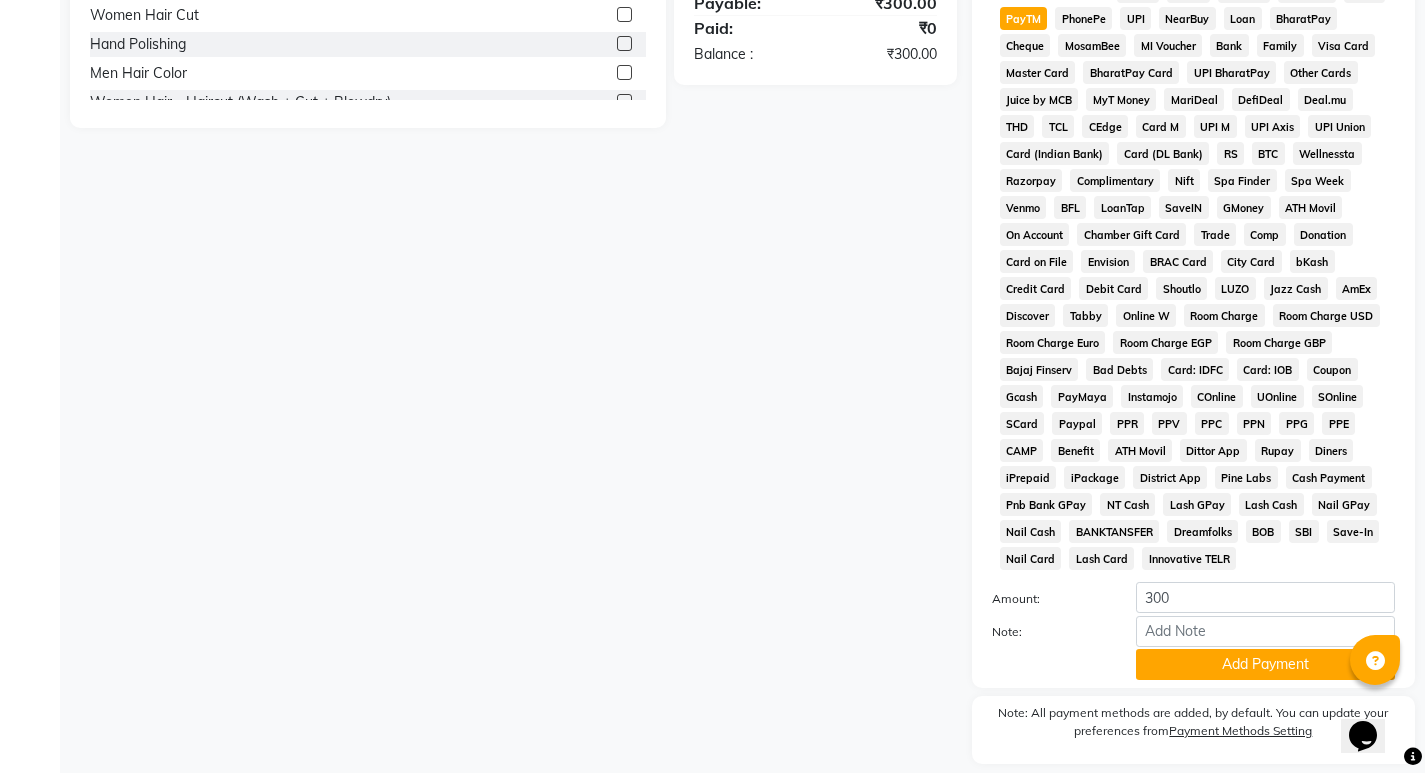 scroll, scrollTop: 705, scrollLeft: 0, axis: vertical 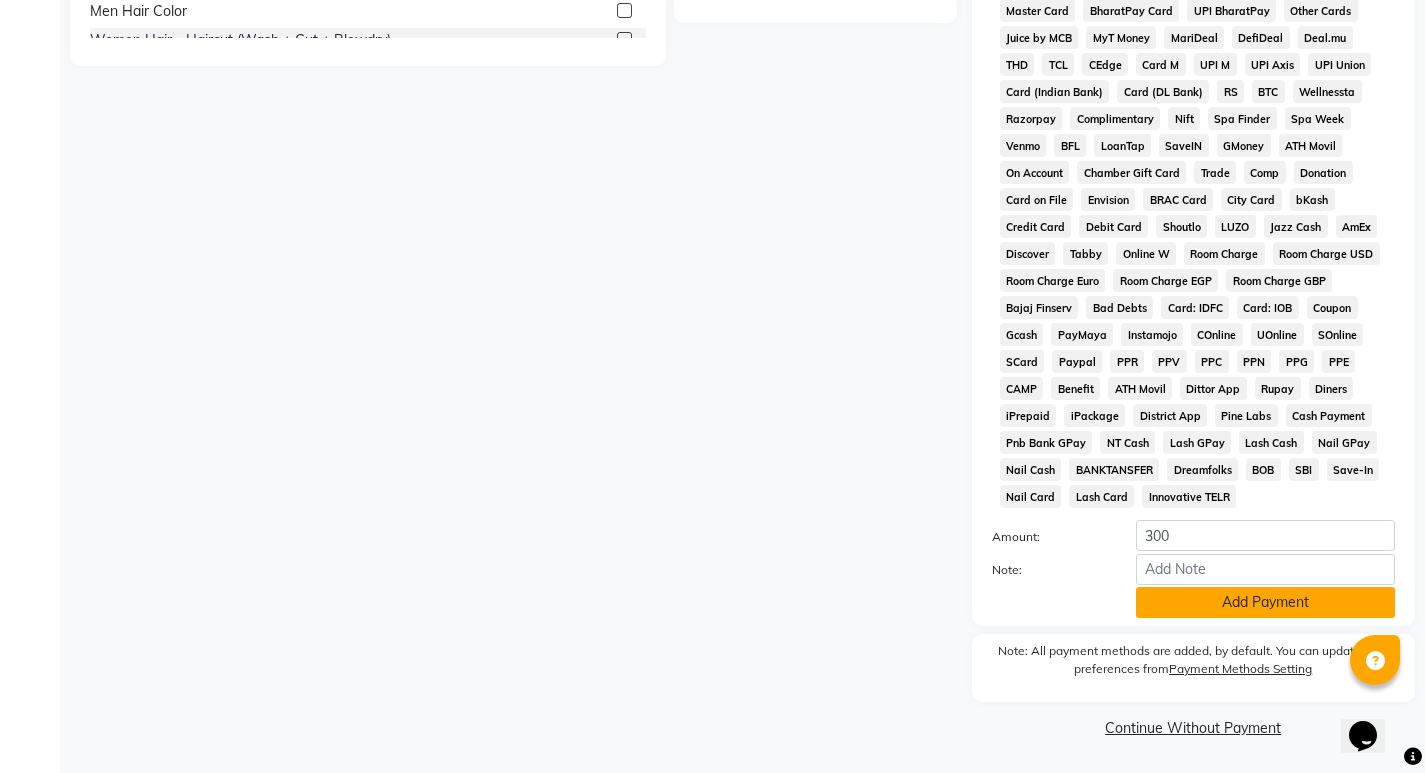 click on "Add Payment" 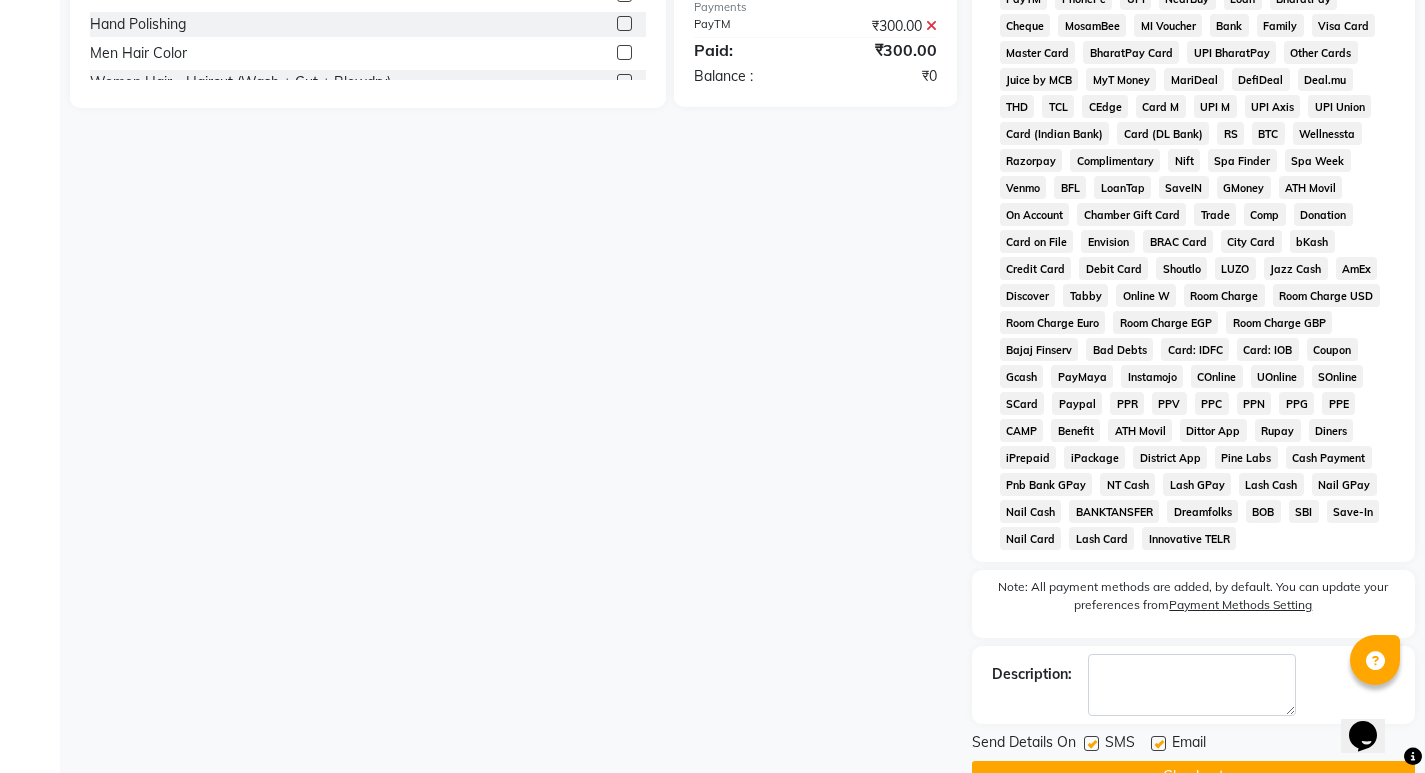 scroll, scrollTop: 712, scrollLeft: 0, axis: vertical 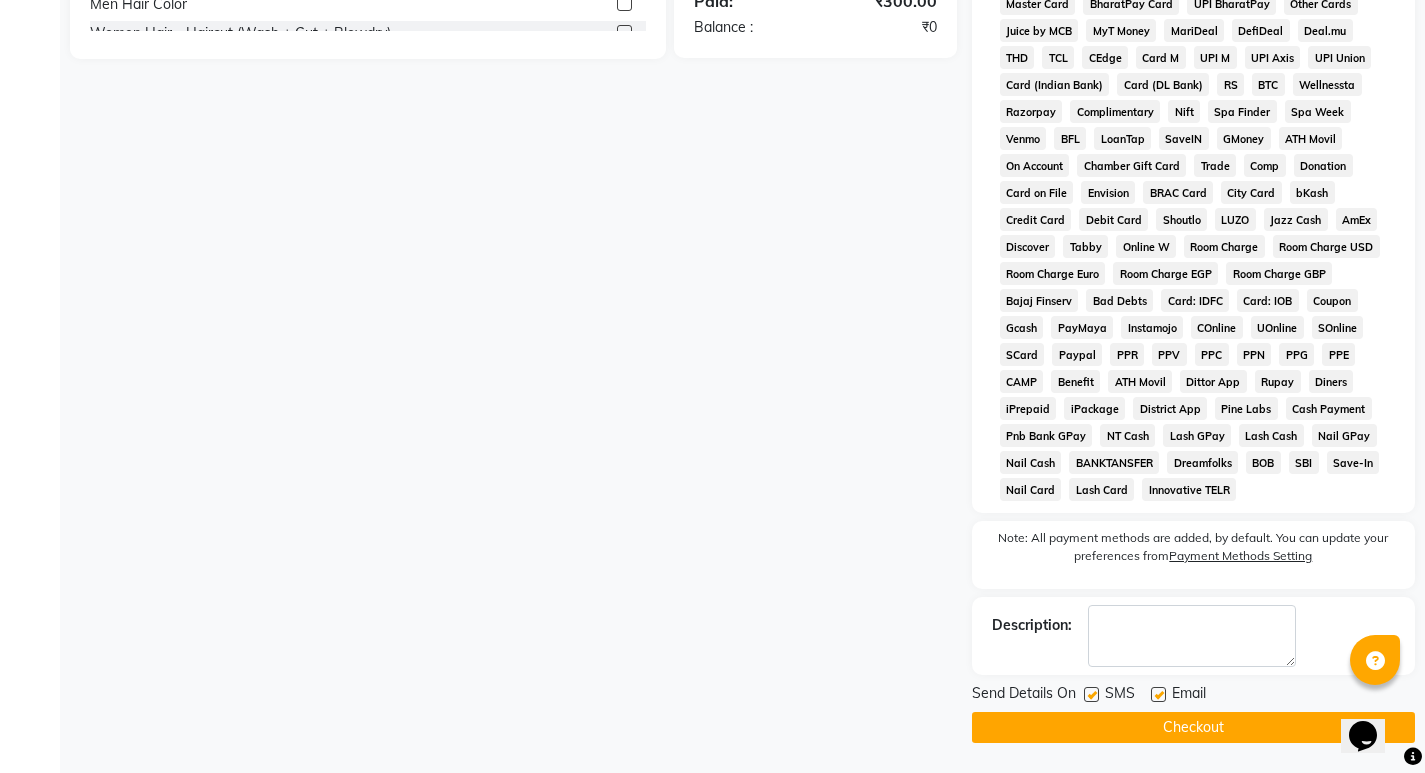 click on "Checkout" 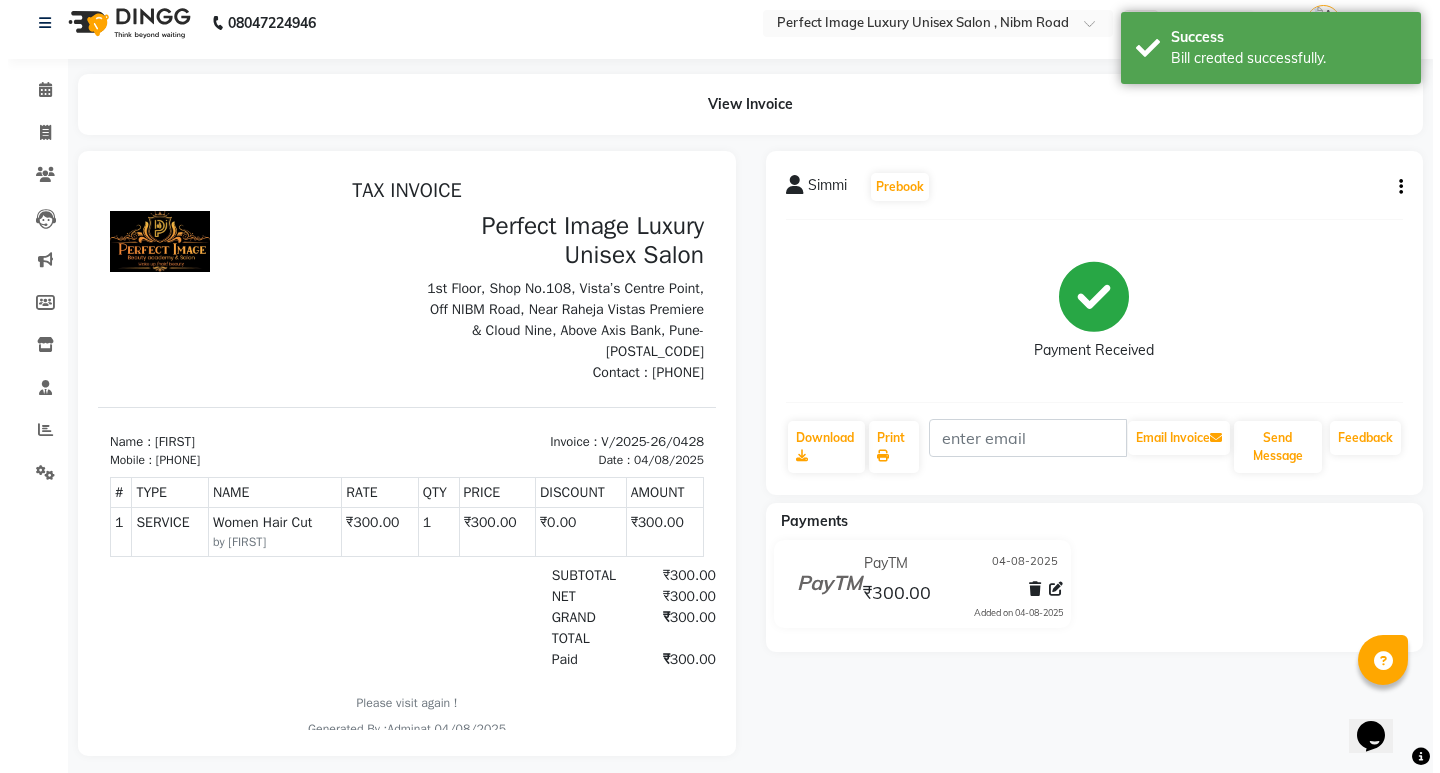 scroll, scrollTop: 0, scrollLeft: 0, axis: both 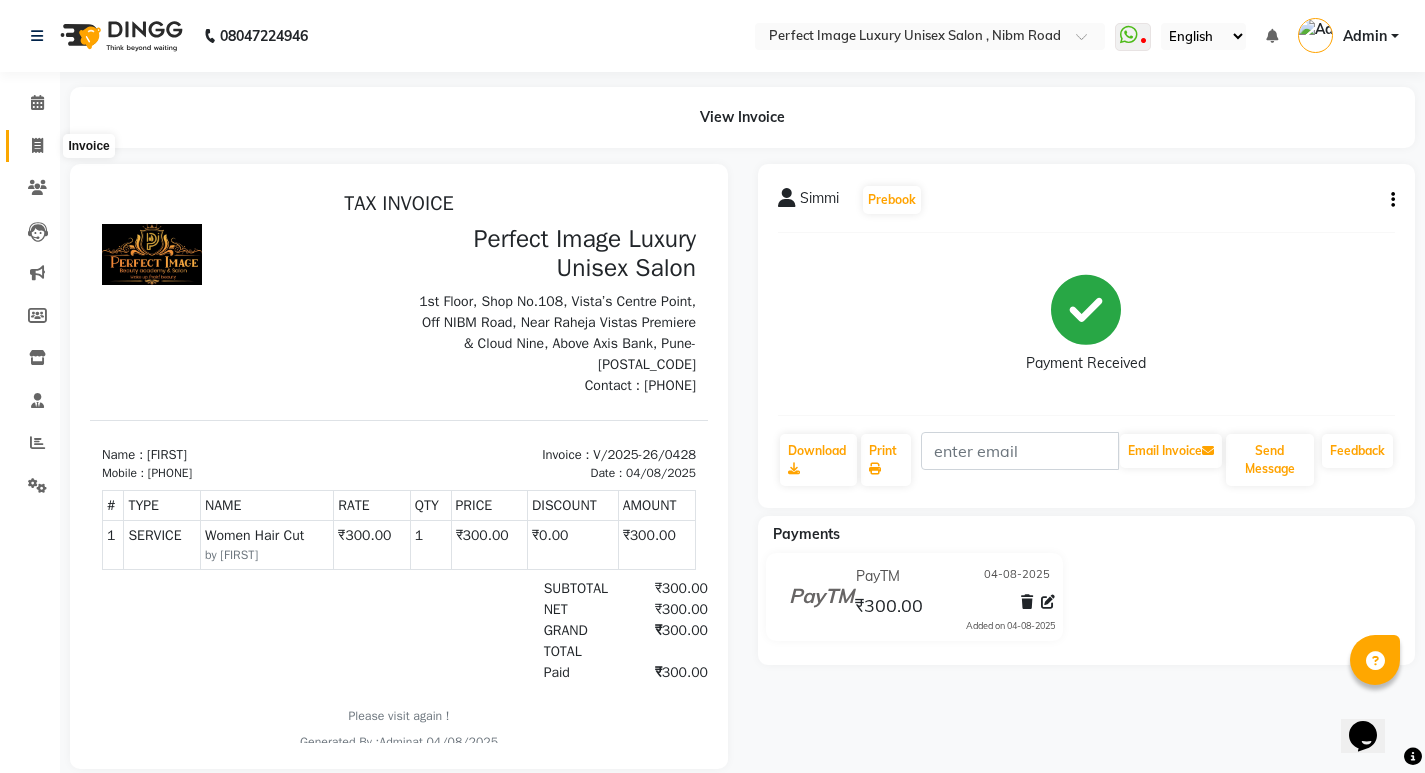 click 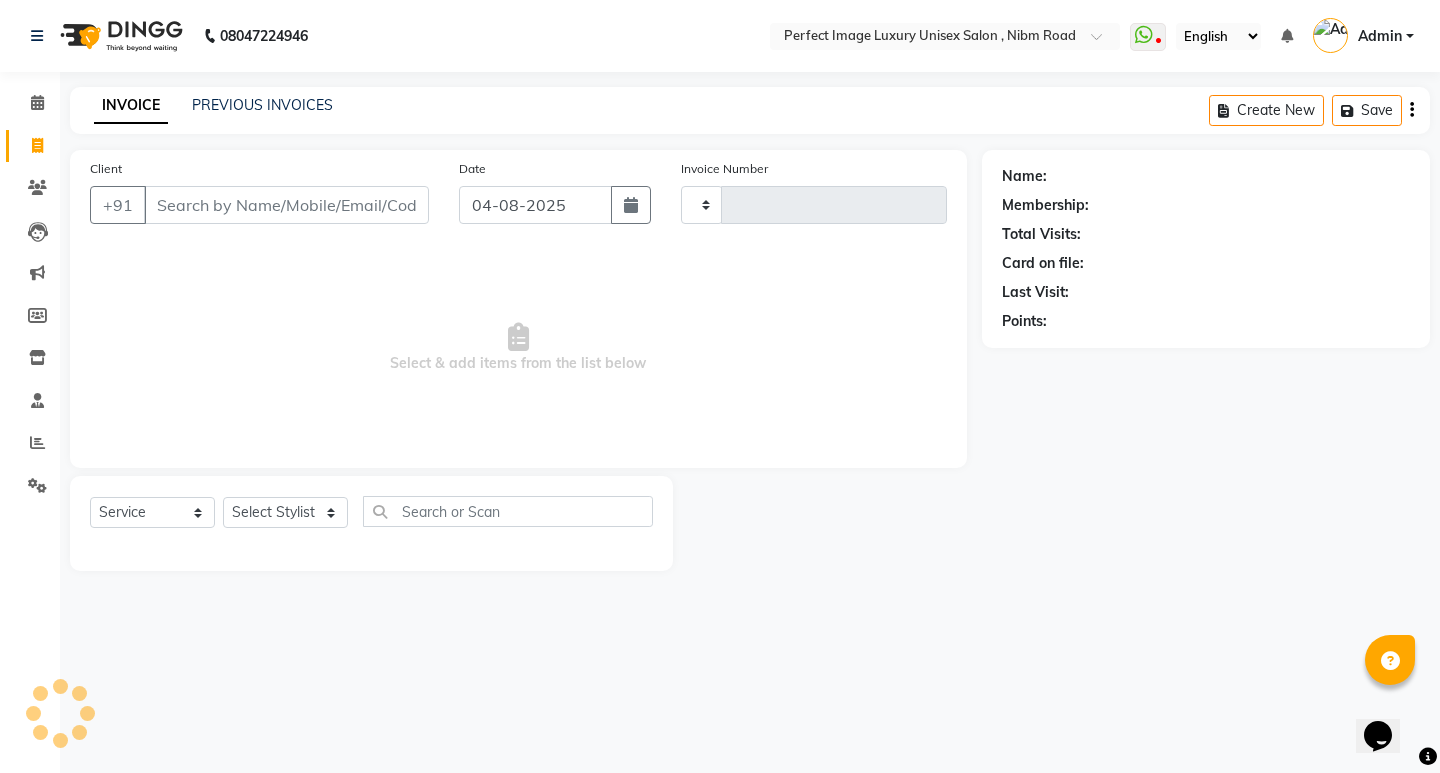 type on "0429" 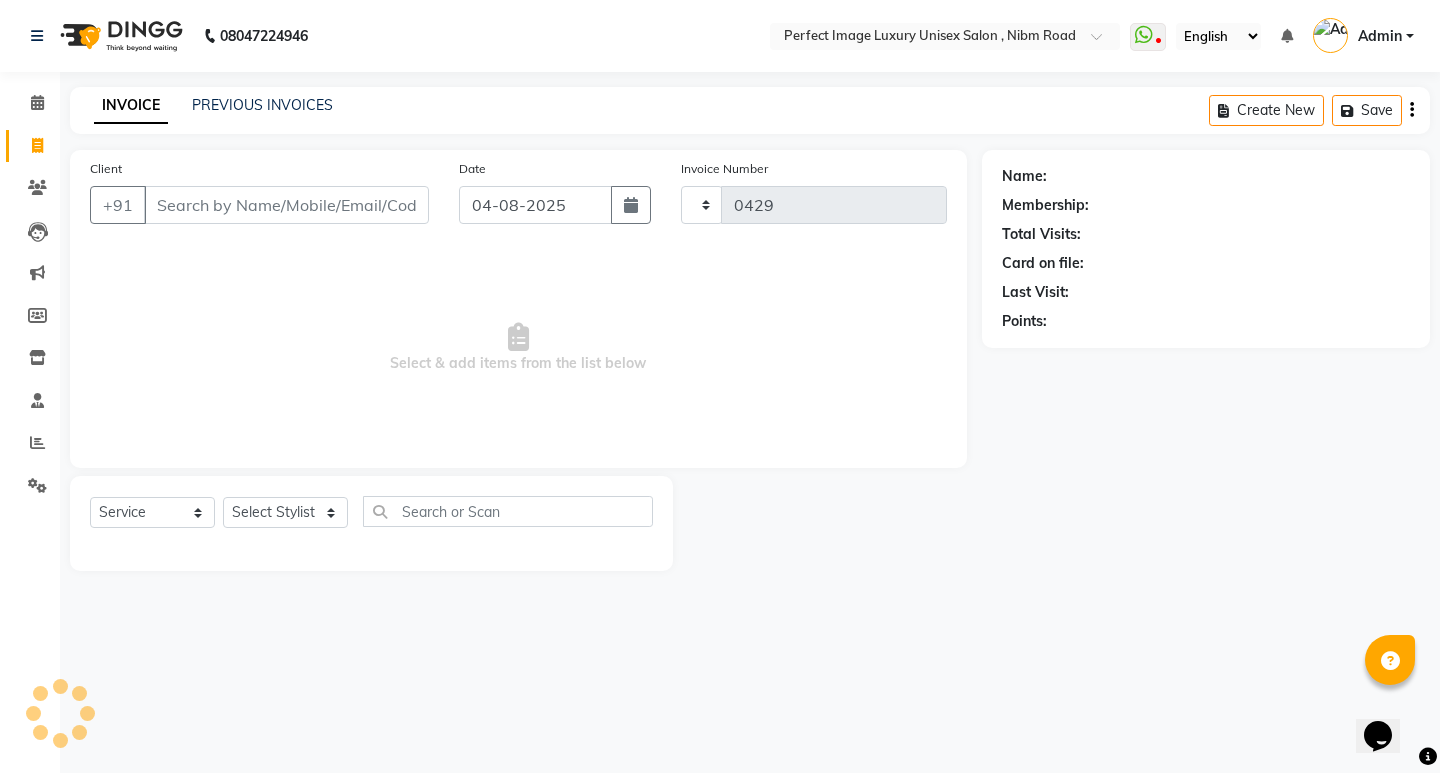 select on "5078" 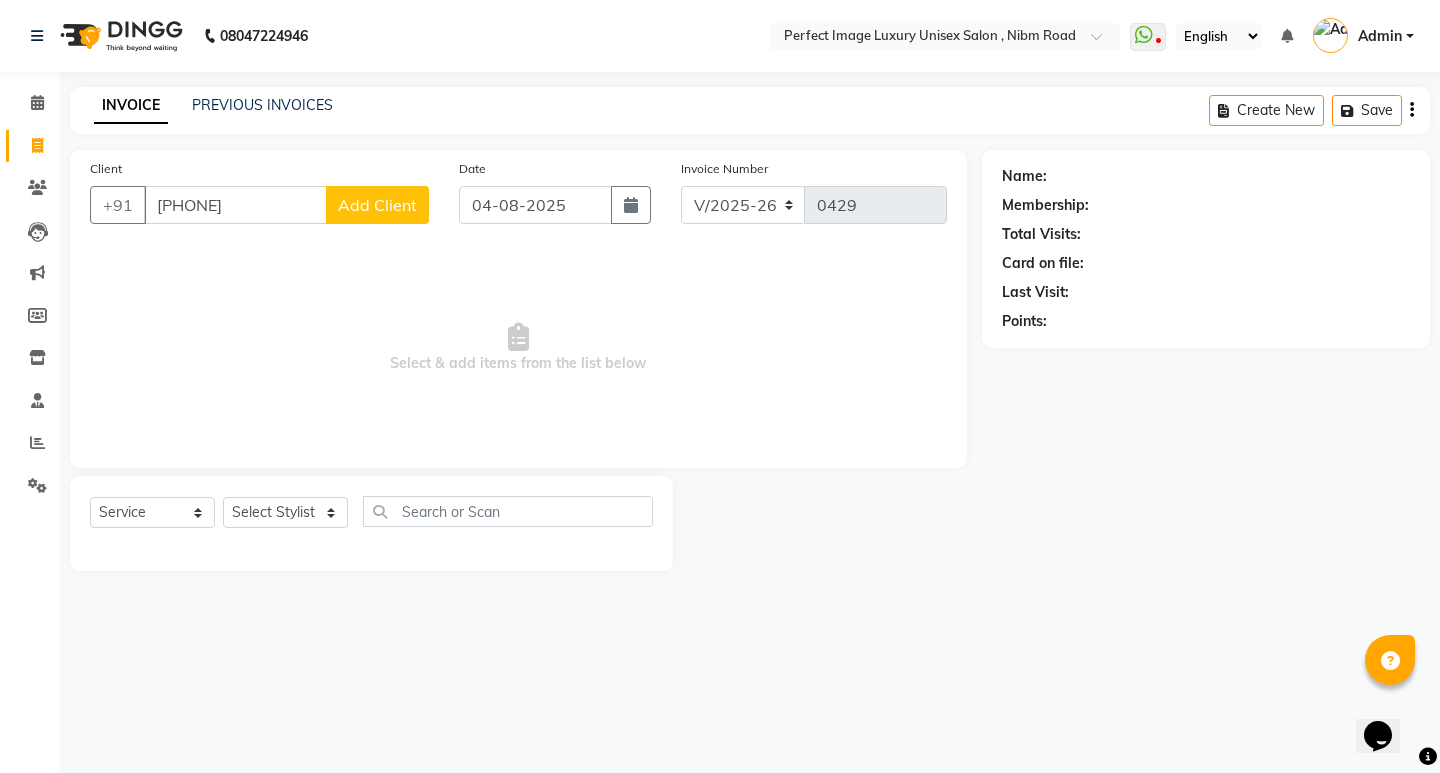 type on "[PHONE]" 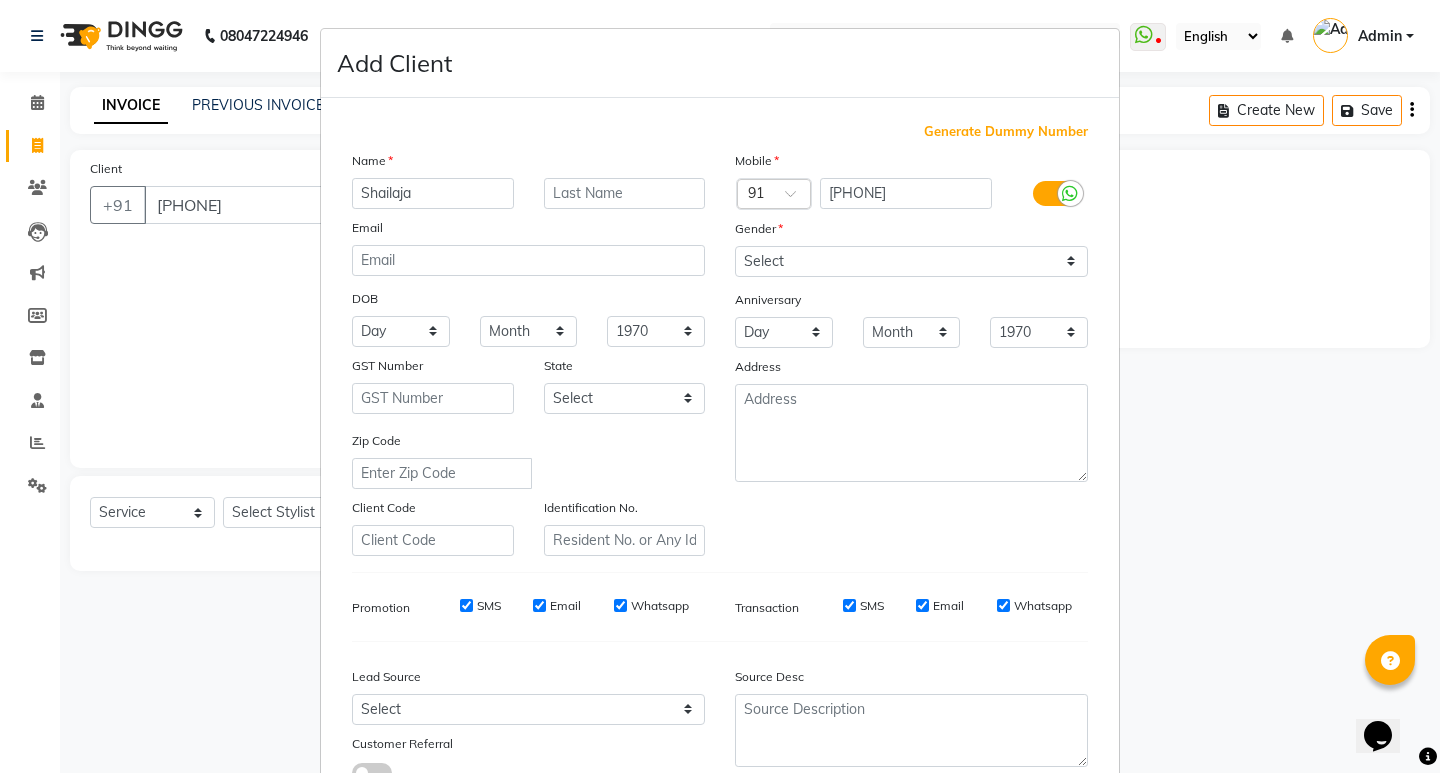 type on "Shailaja" 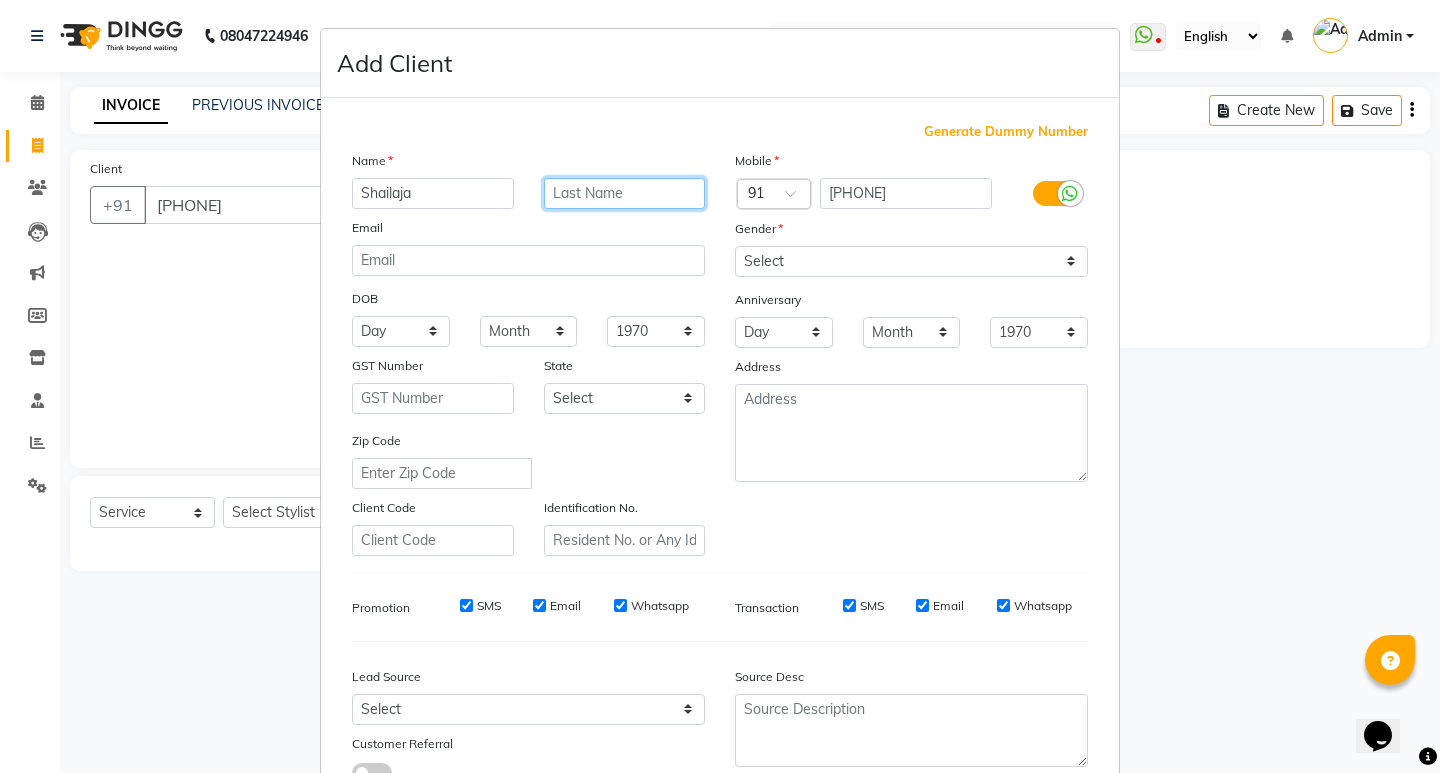 click at bounding box center (625, 193) 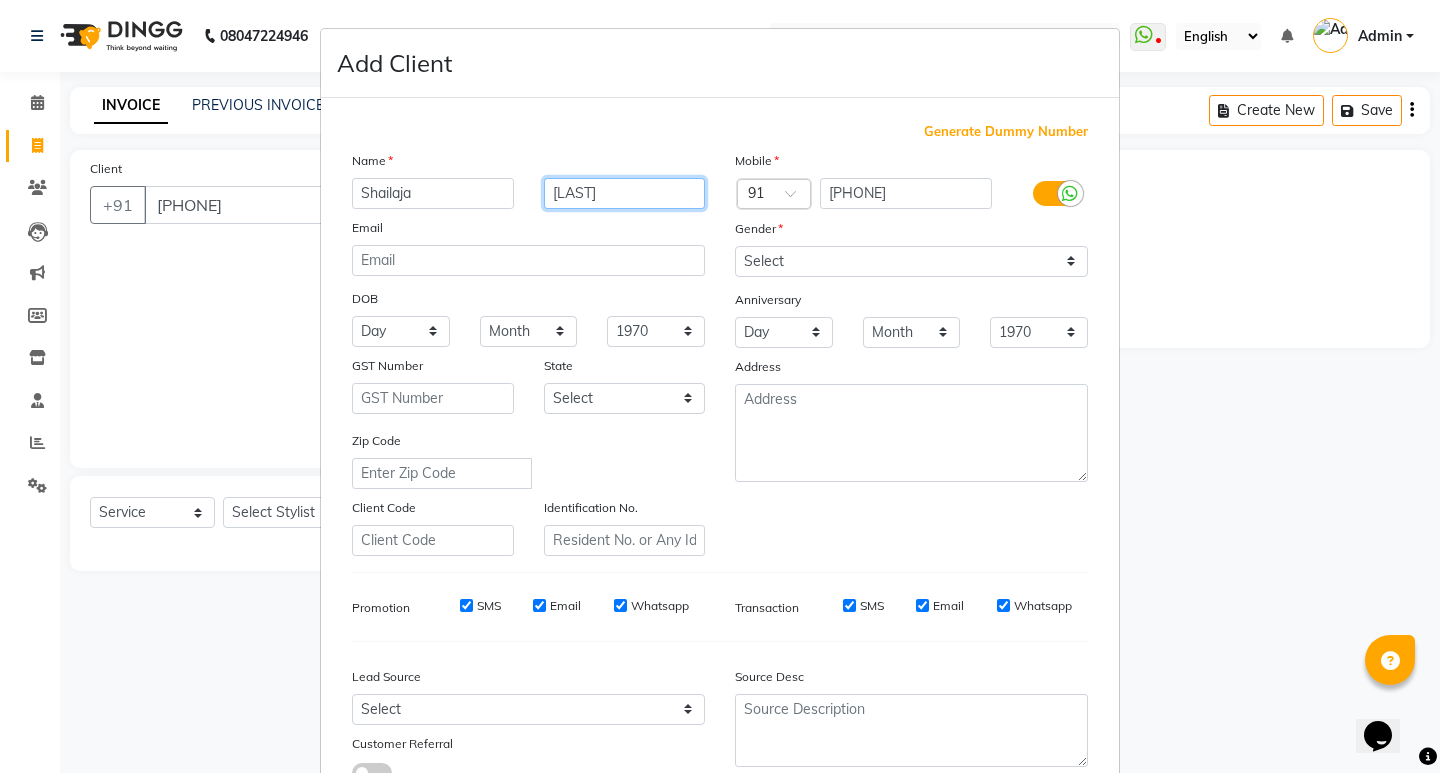 type on "[LAST]" 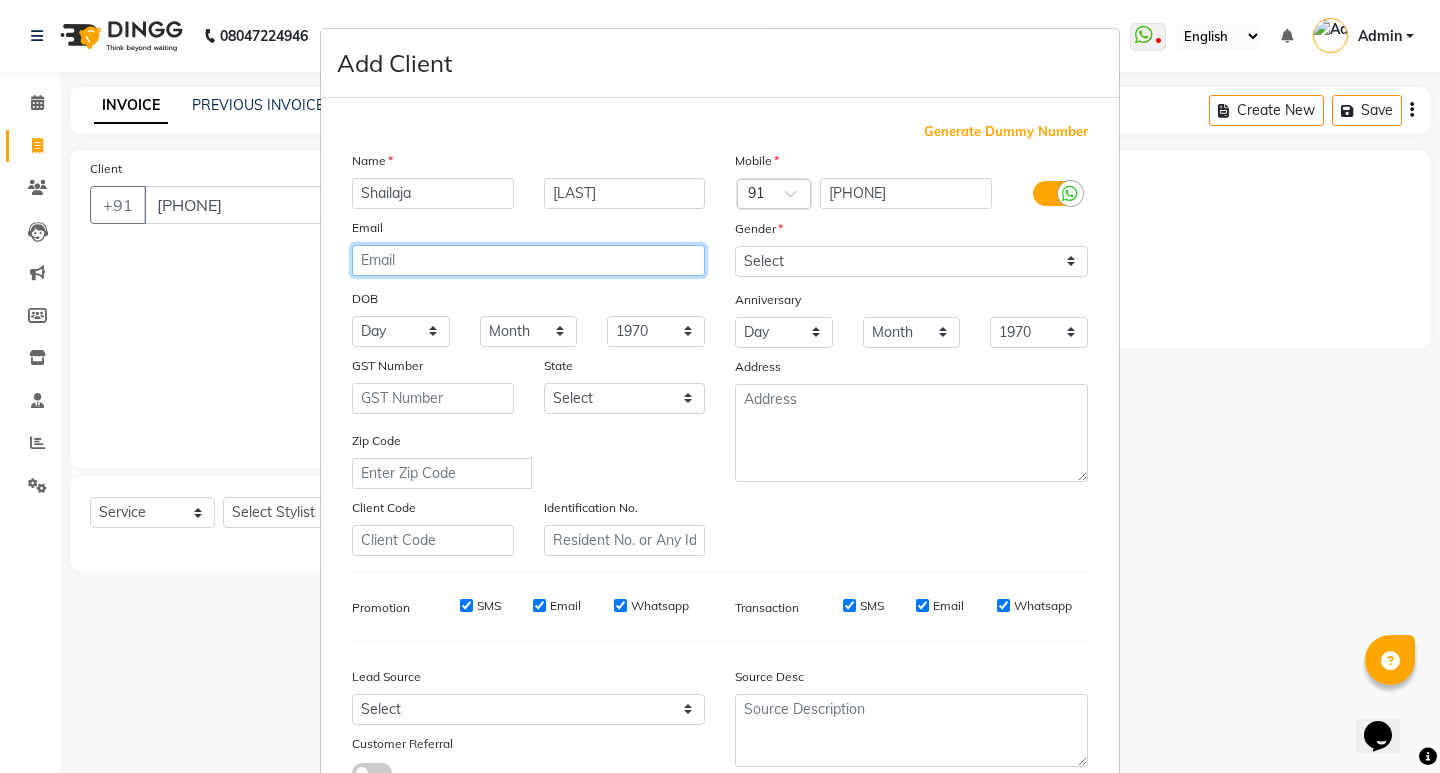 click at bounding box center [528, 260] 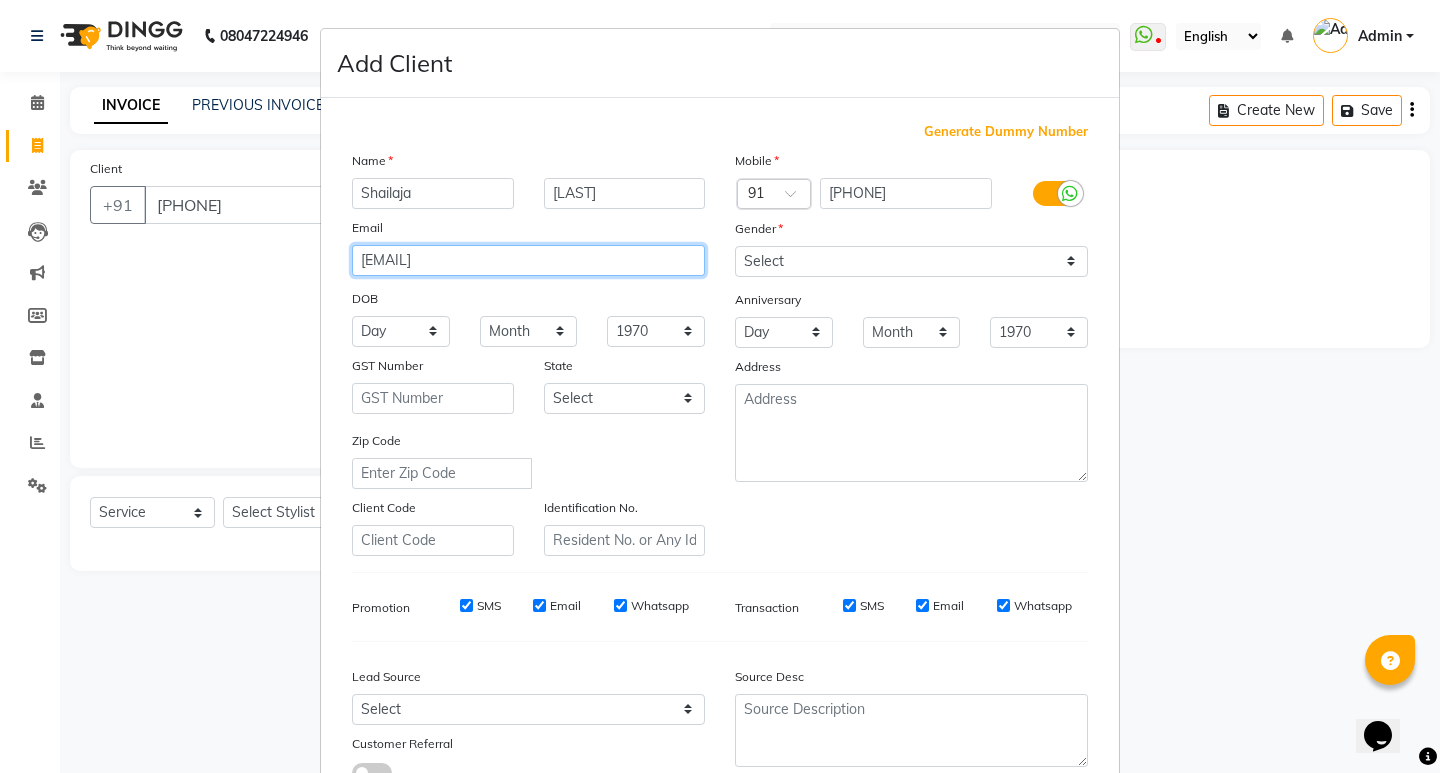 type on "[EMAIL]" 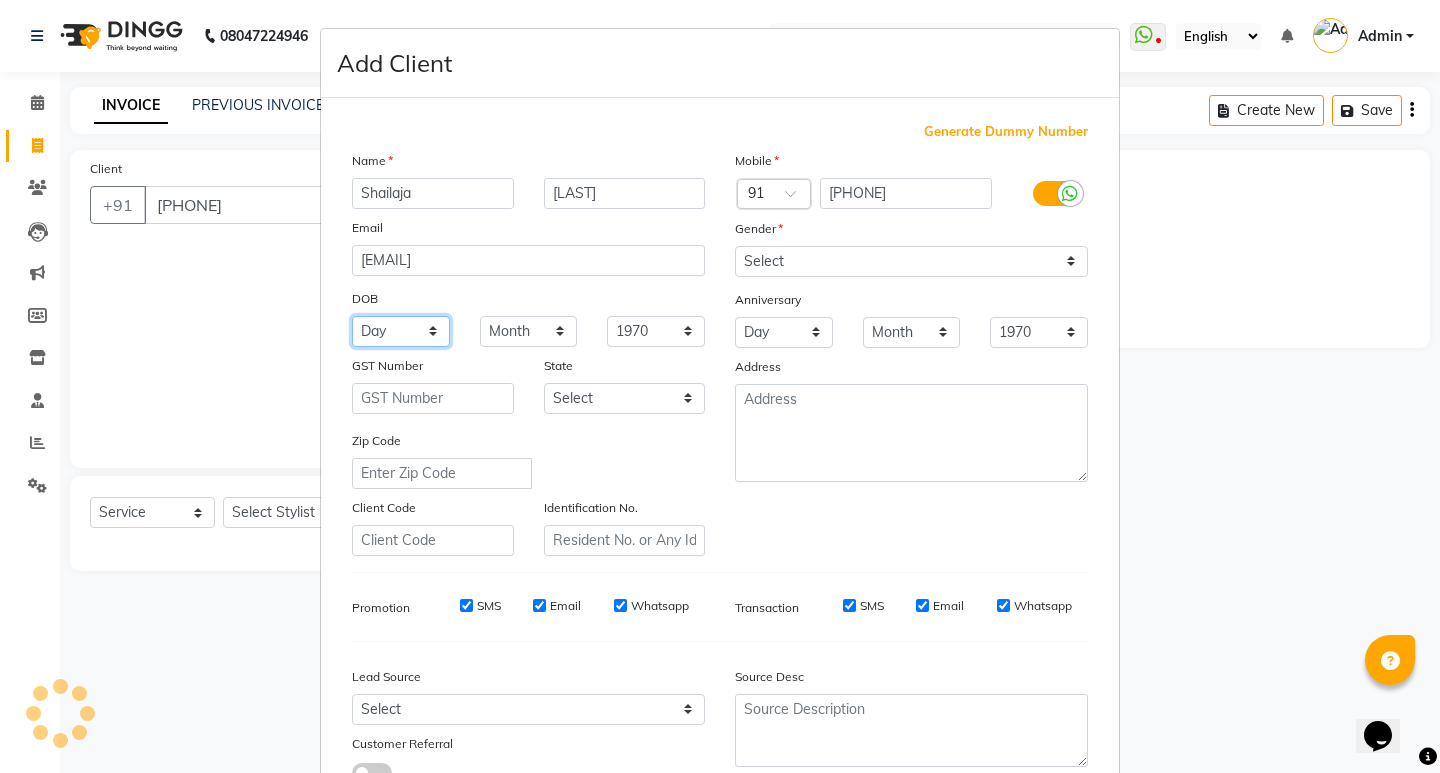 click on "Day 01 02 03 04 05 06 07 08 09 10 11 12 13 14 15 16 17 18 19 20 21 22 23 24 25 26 27 28 29 30 31" at bounding box center [401, 331] 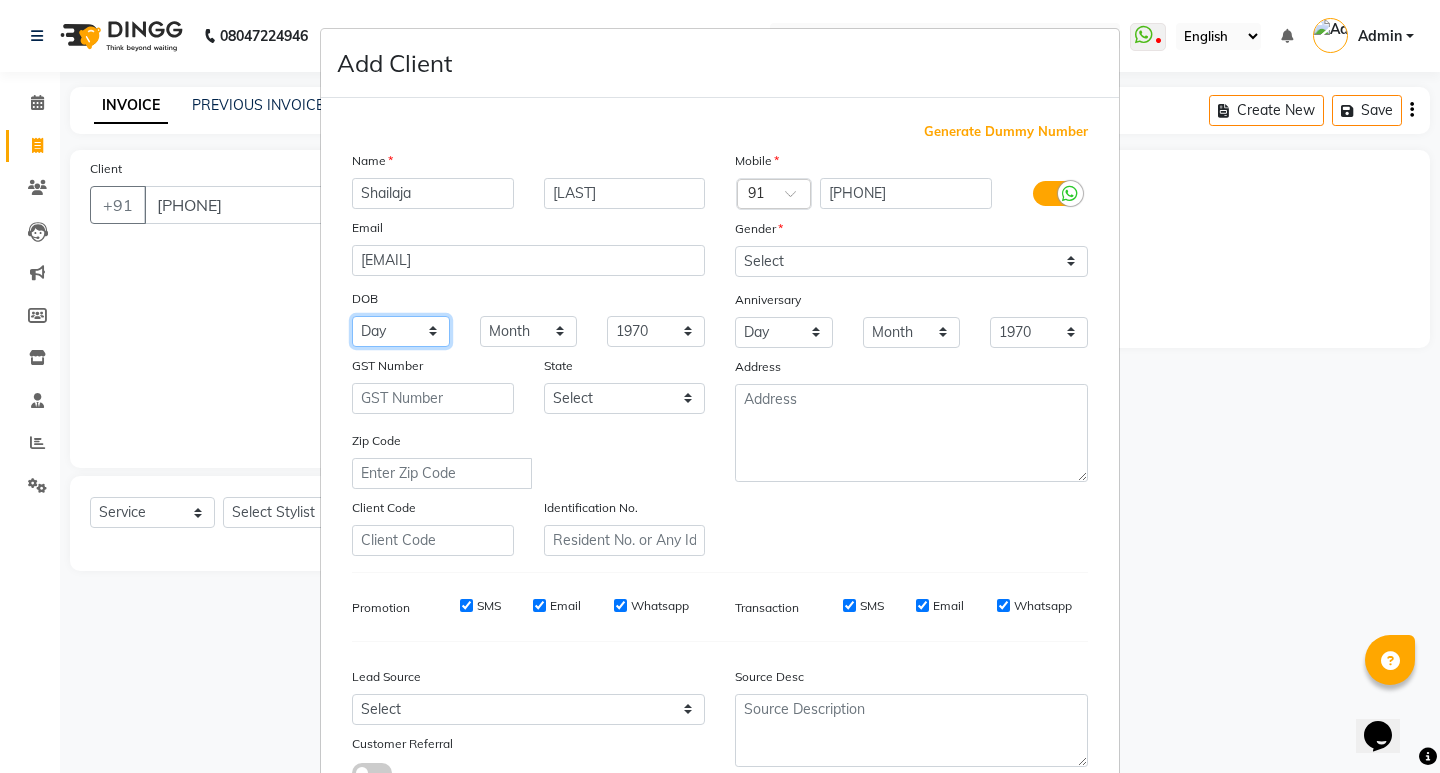 select on "02" 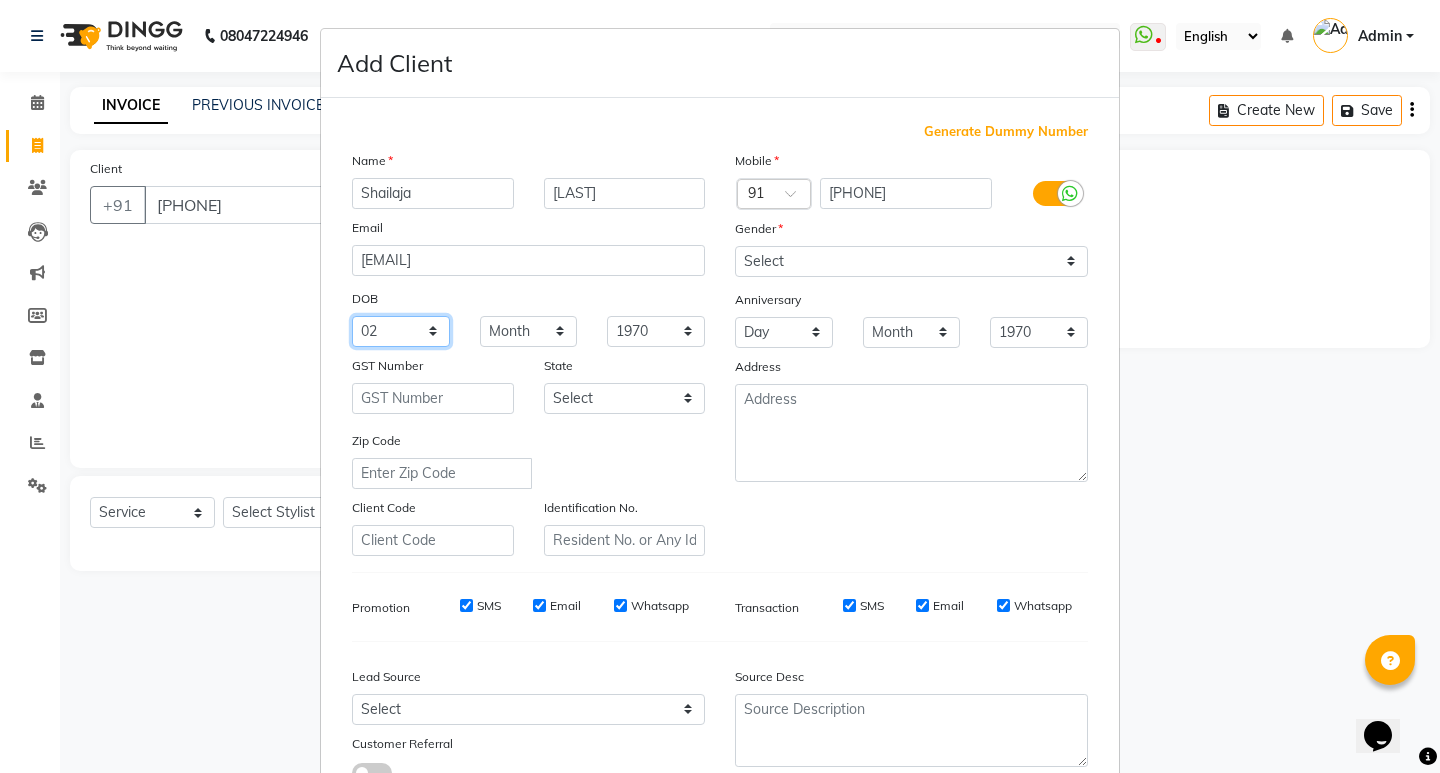 click on "Day 01 02 03 04 05 06 07 08 09 10 11 12 13 14 15 16 17 18 19 20 21 22 23 24 25 26 27 28 29 30 31" at bounding box center (401, 331) 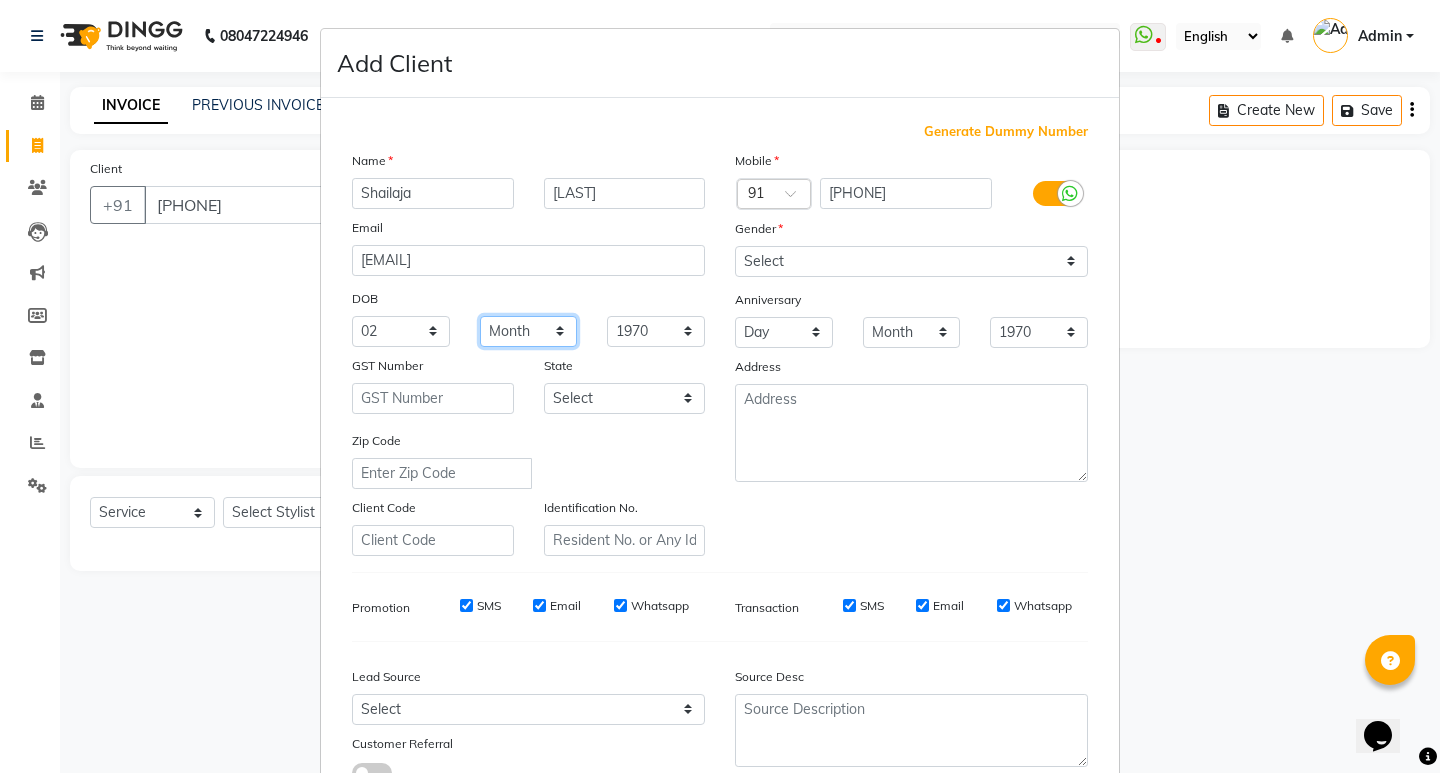 click on "Month January February March April May June July August September October November December" at bounding box center [529, 331] 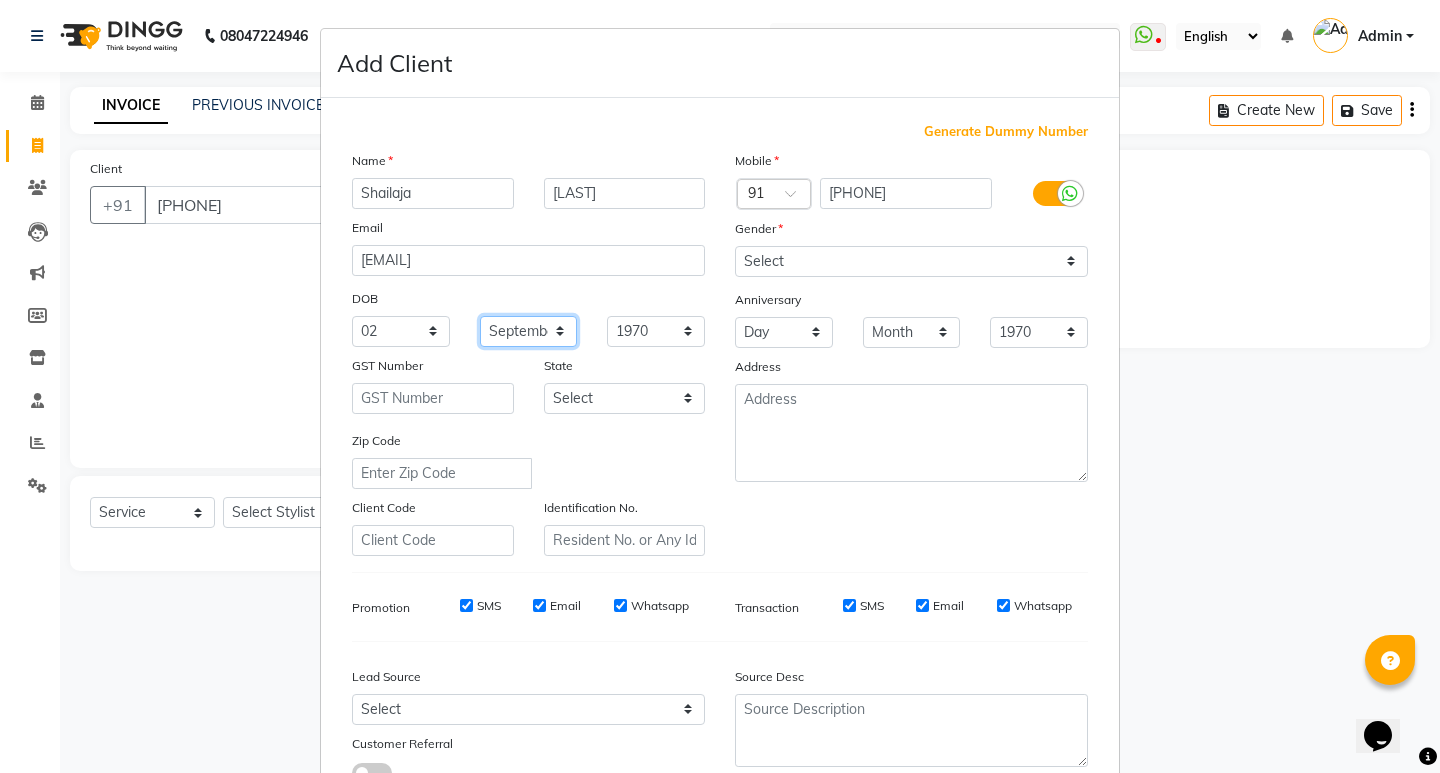 click on "Month January February March April May June July August September October November December" at bounding box center (529, 331) 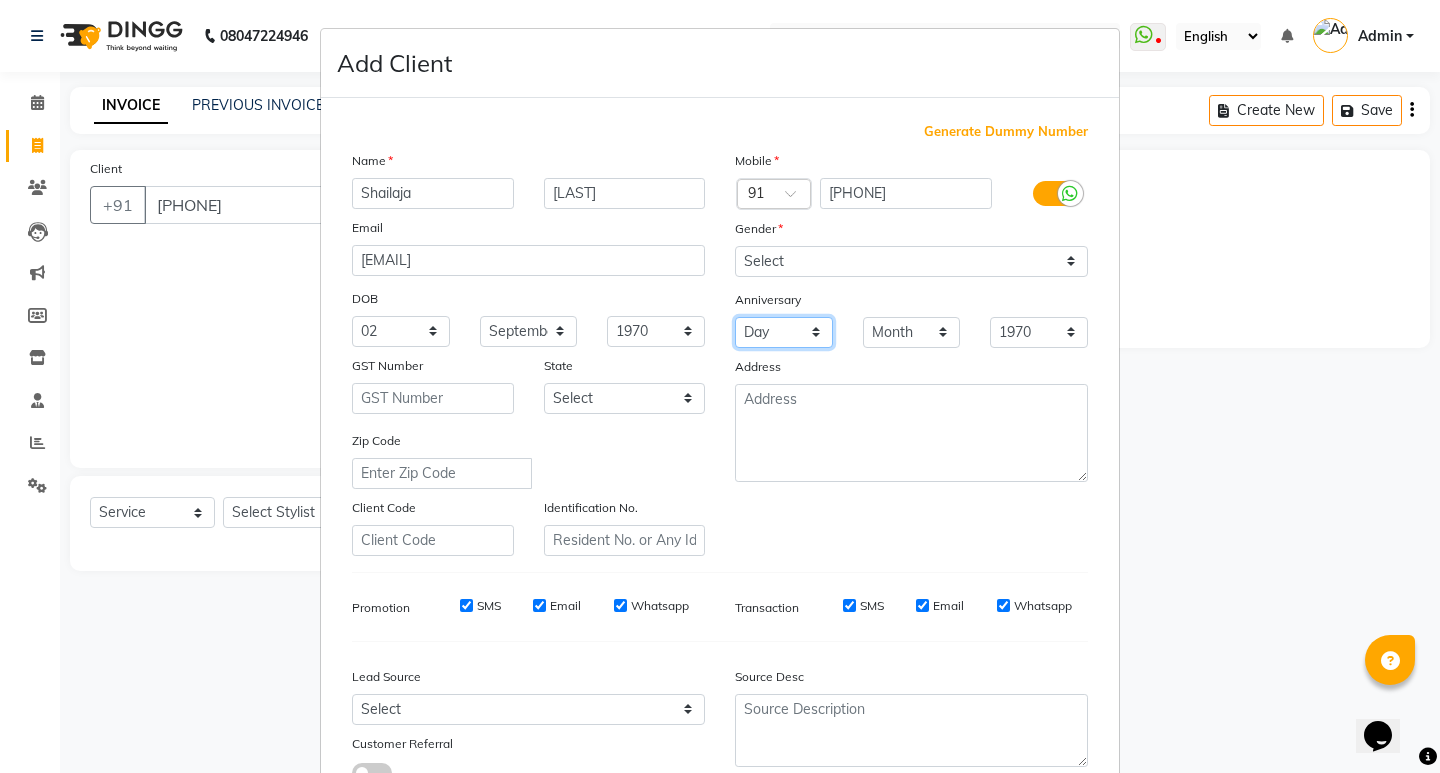 click on "Day 01 02 03 04 05 06 07 08 09 10 11 12 13 14 15 16 17 18 19 20 21 22 23 24 25 26 27 28 29 30 31" at bounding box center (784, 332) 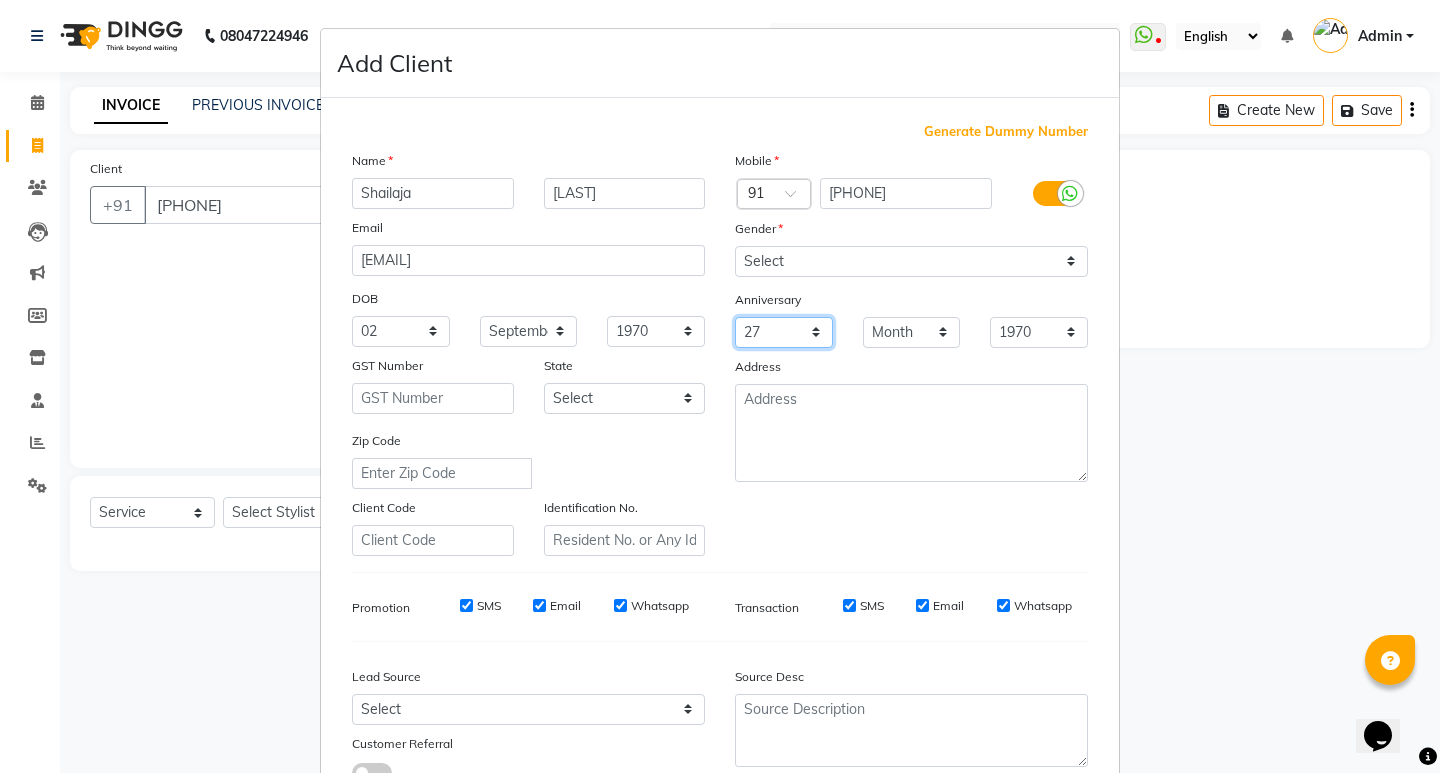 click on "Day 01 02 03 04 05 06 07 08 09 10 11 12 13 14 15 16 17 18 19 20 21 22 23 24 25 26 27 28 29 30 31" at bounding box center [784, 332] 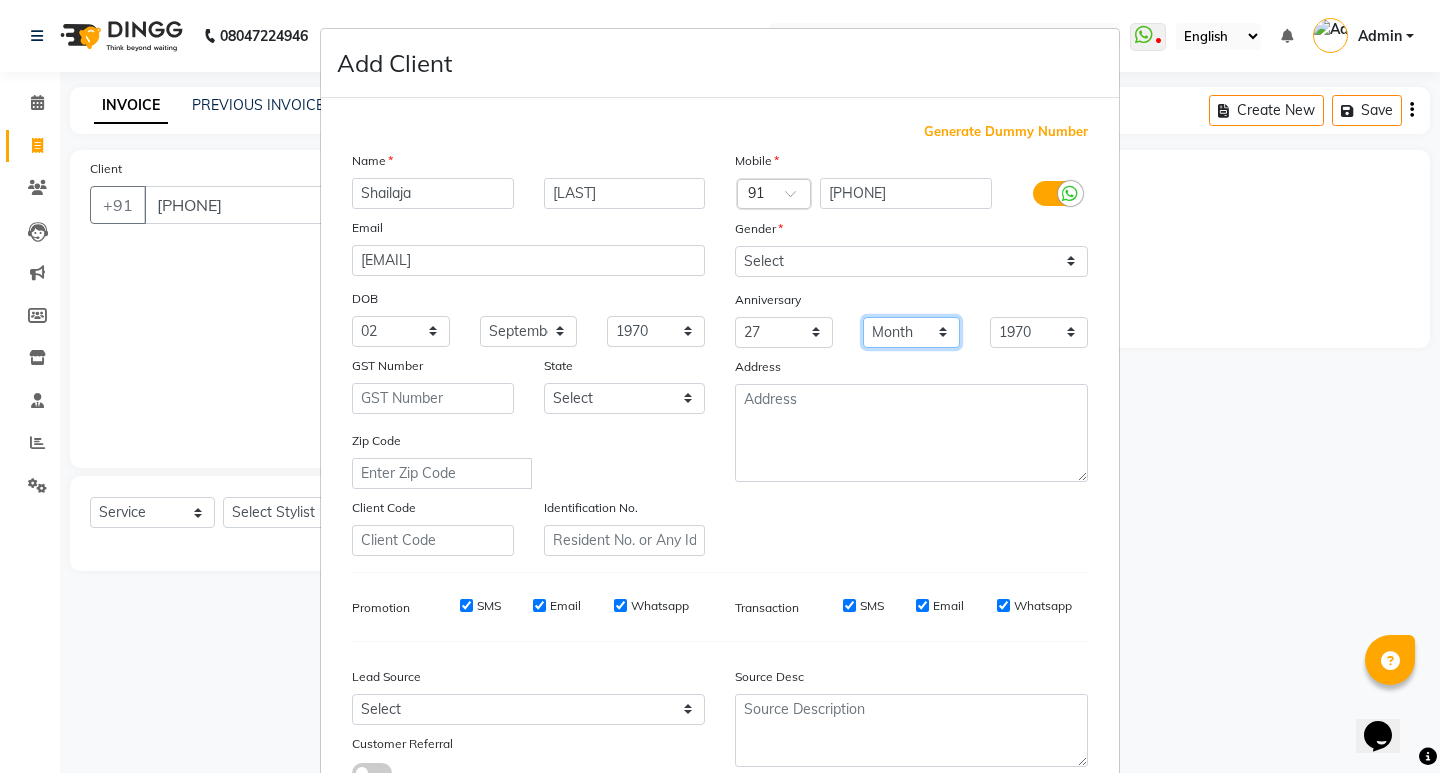 click on "Month January February March April May June July August September October November December" at bounding box center [912, 332] 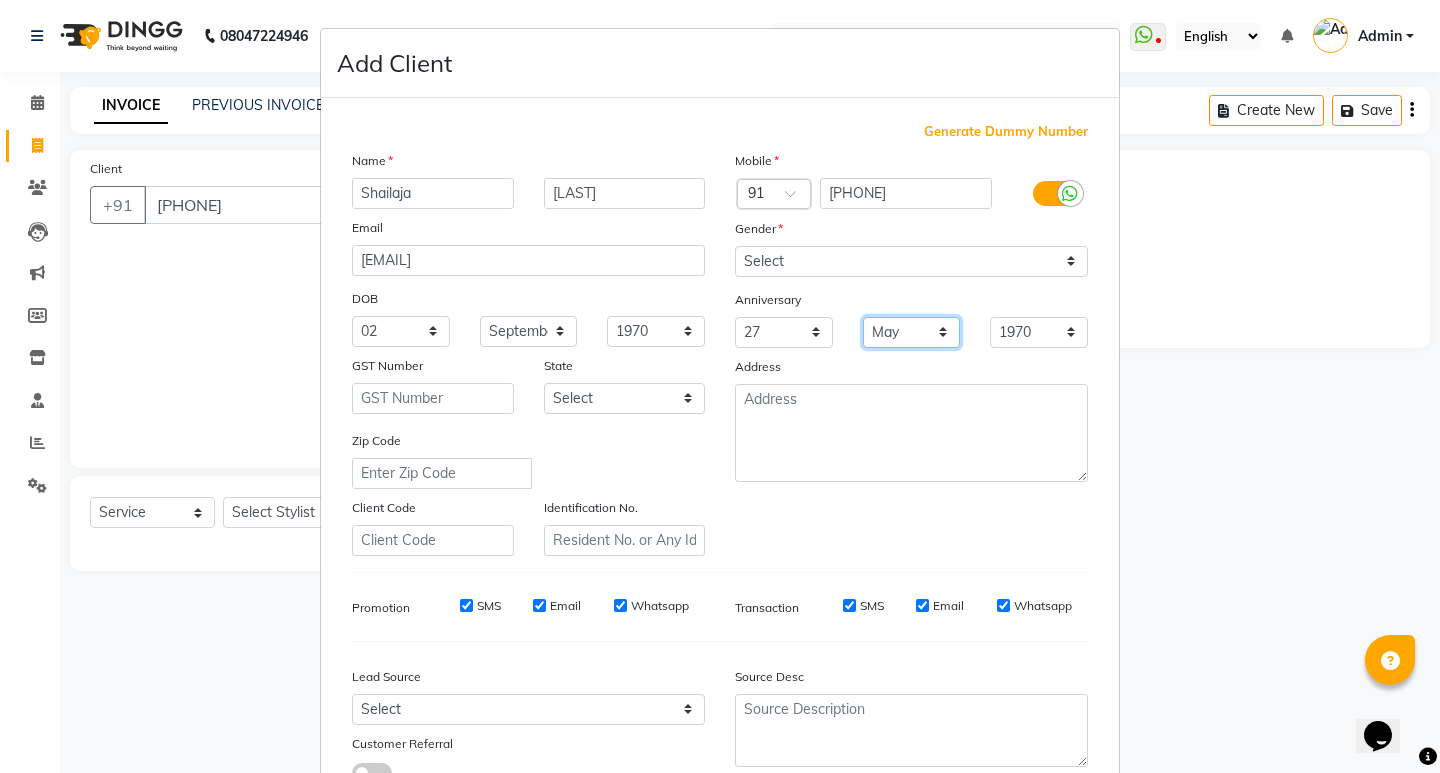 click on "Month January February March April May June July August September October November December" at bounding box center [912, 332] 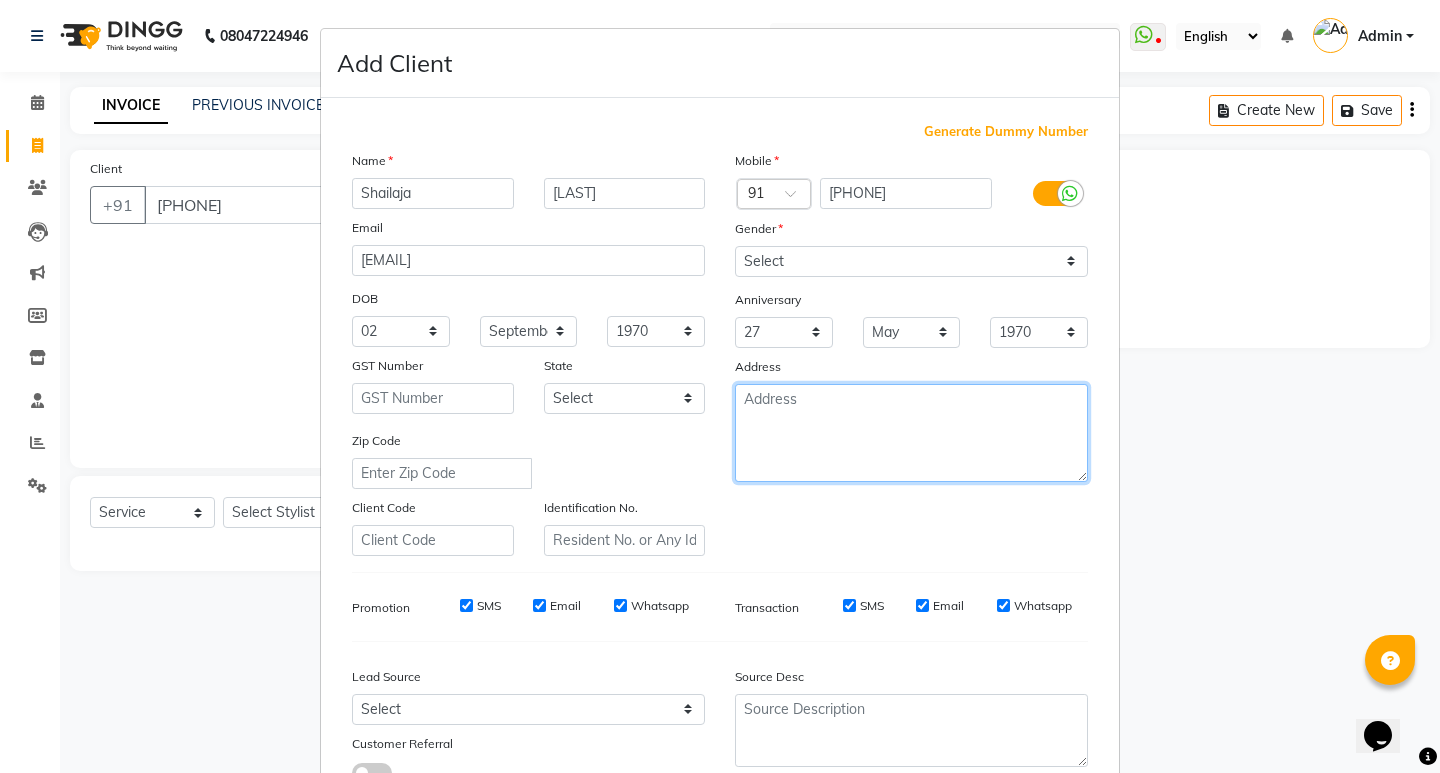 click at bounding box center [911, 433] 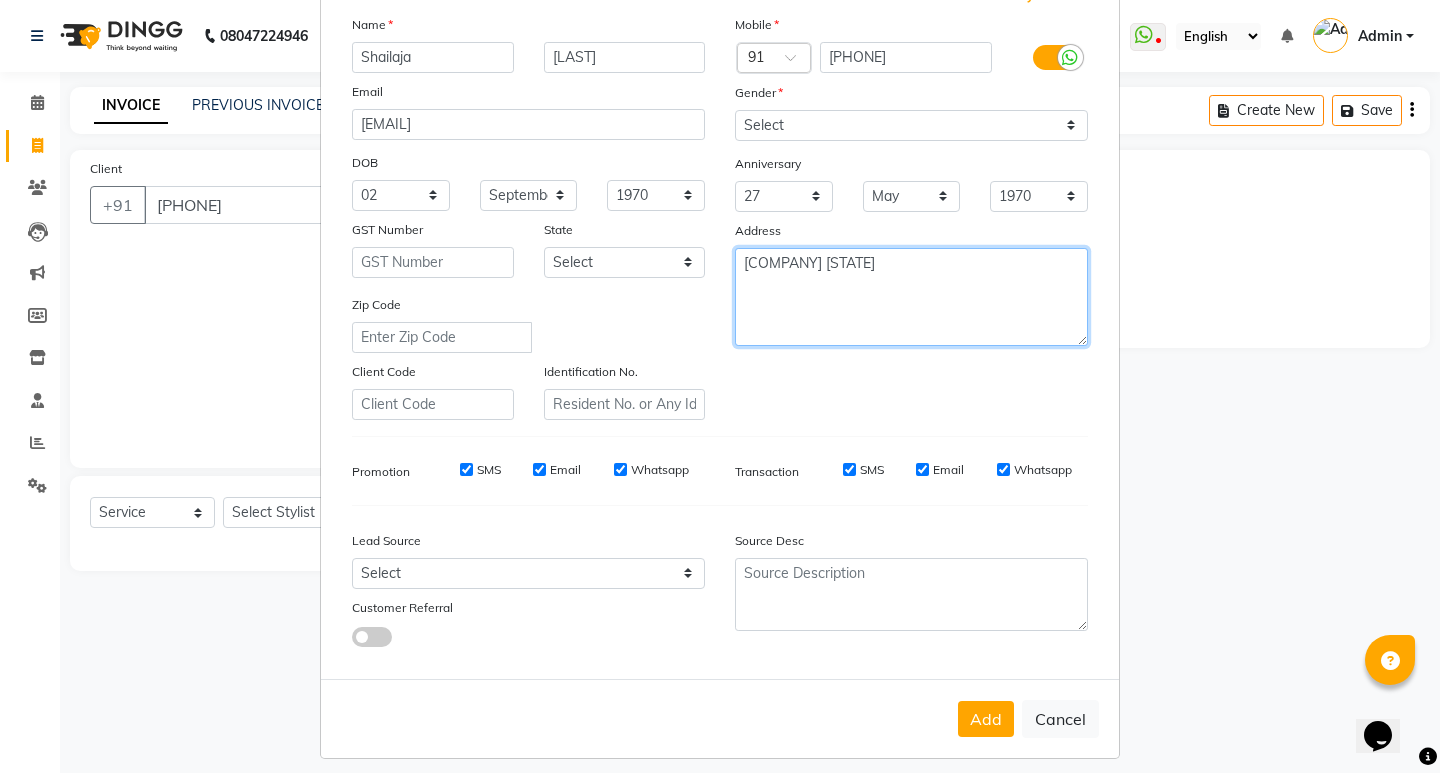 scroll, scrollTop: 150, scrollLeft: 0, axis: vertical 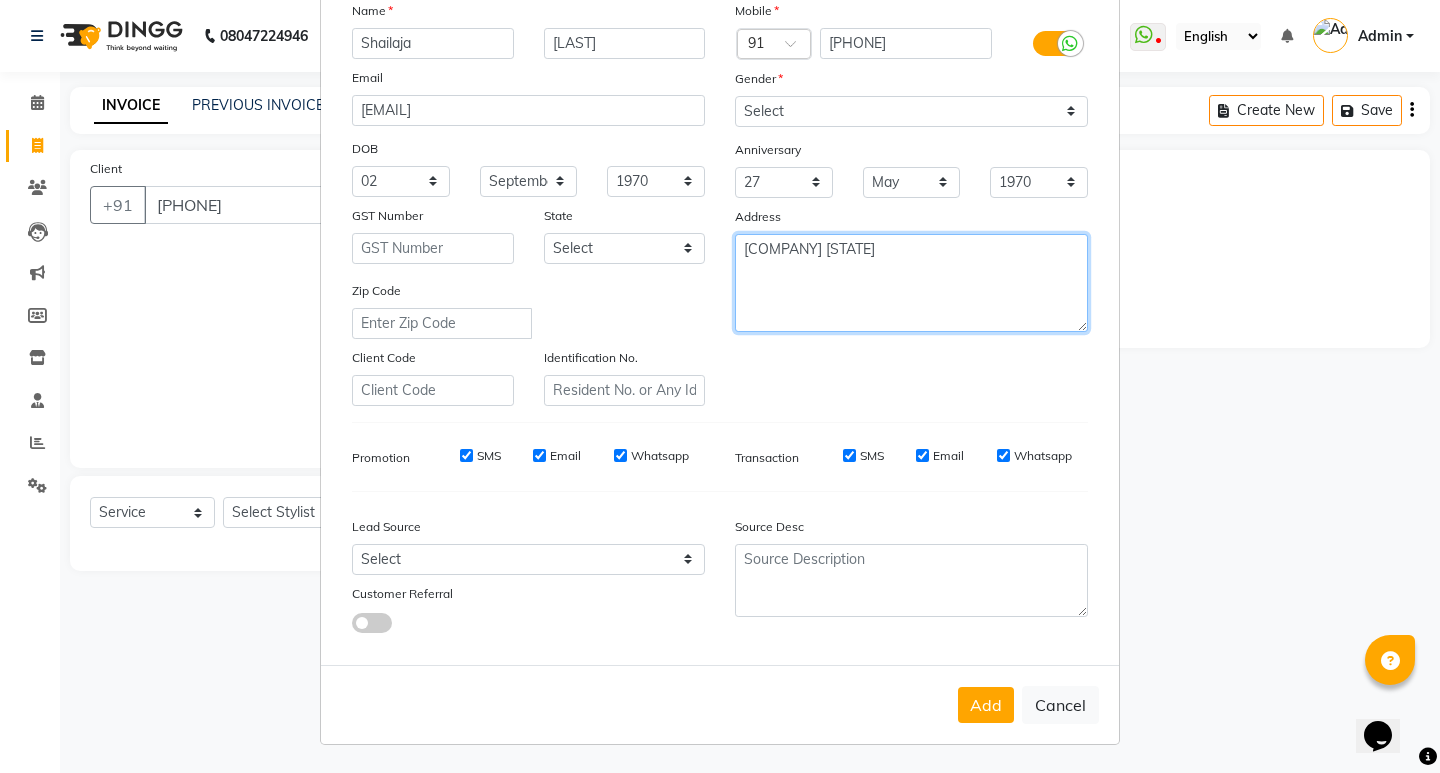 type on "[COMPANY] [STATE]" 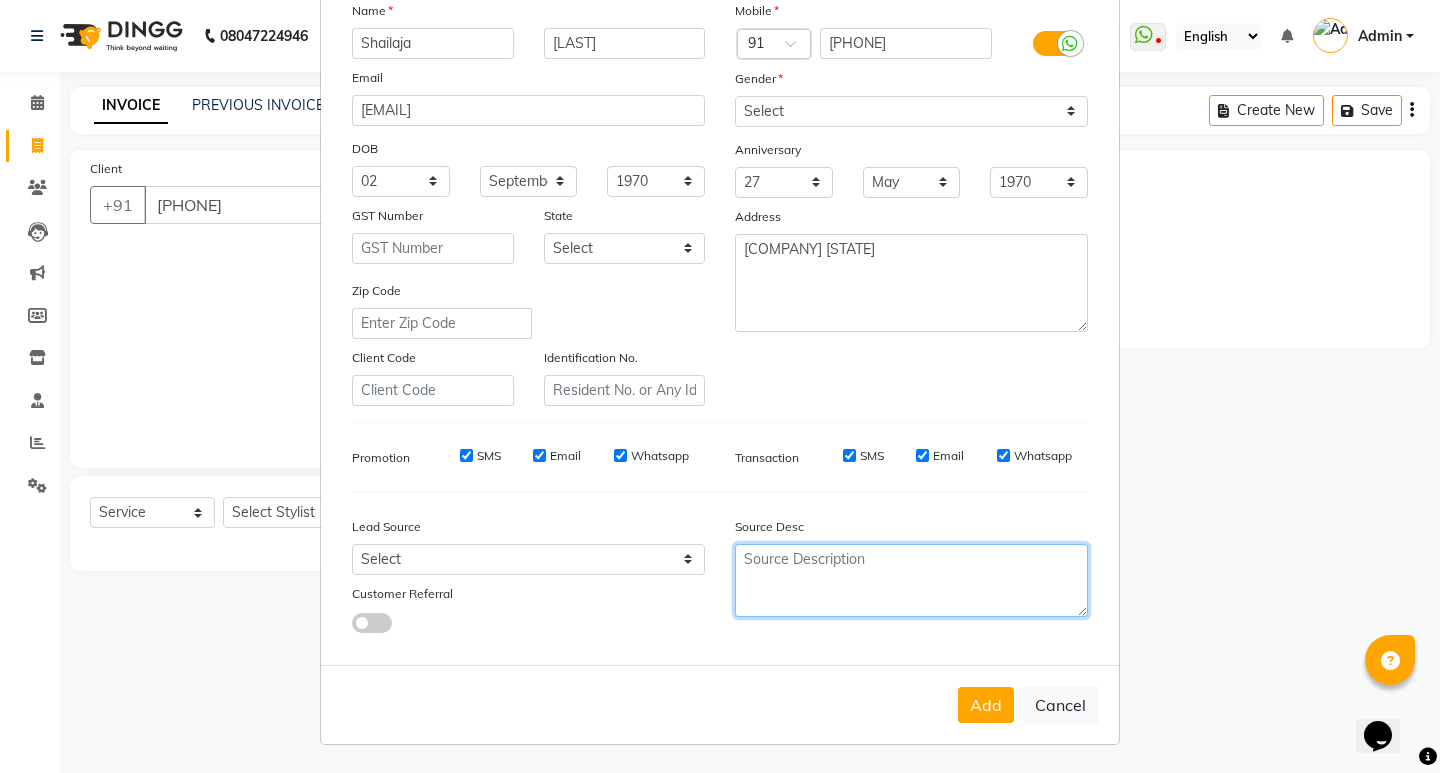 click at bounding box center [911, 580] 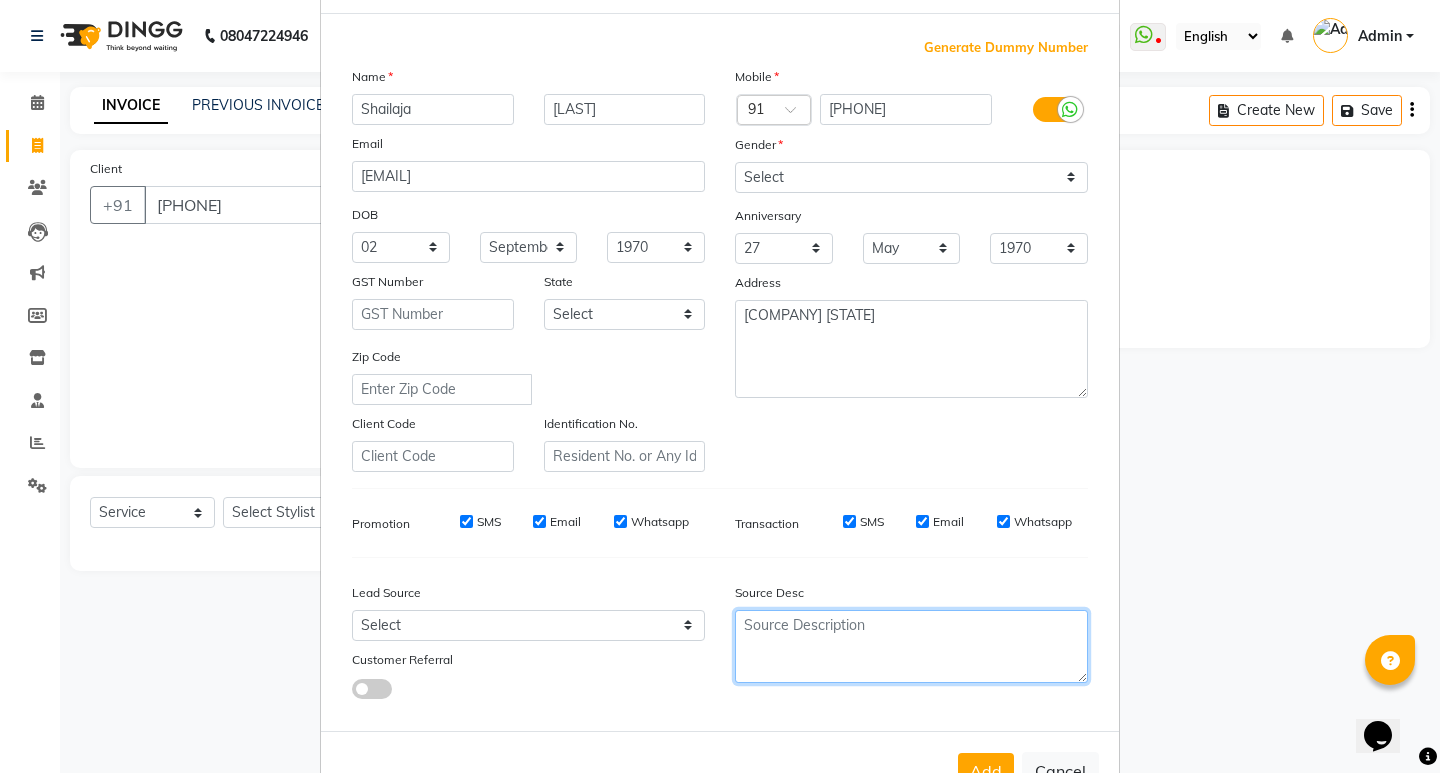 scroll, scrollTop: 0, scrollLeft: 0, axis: both 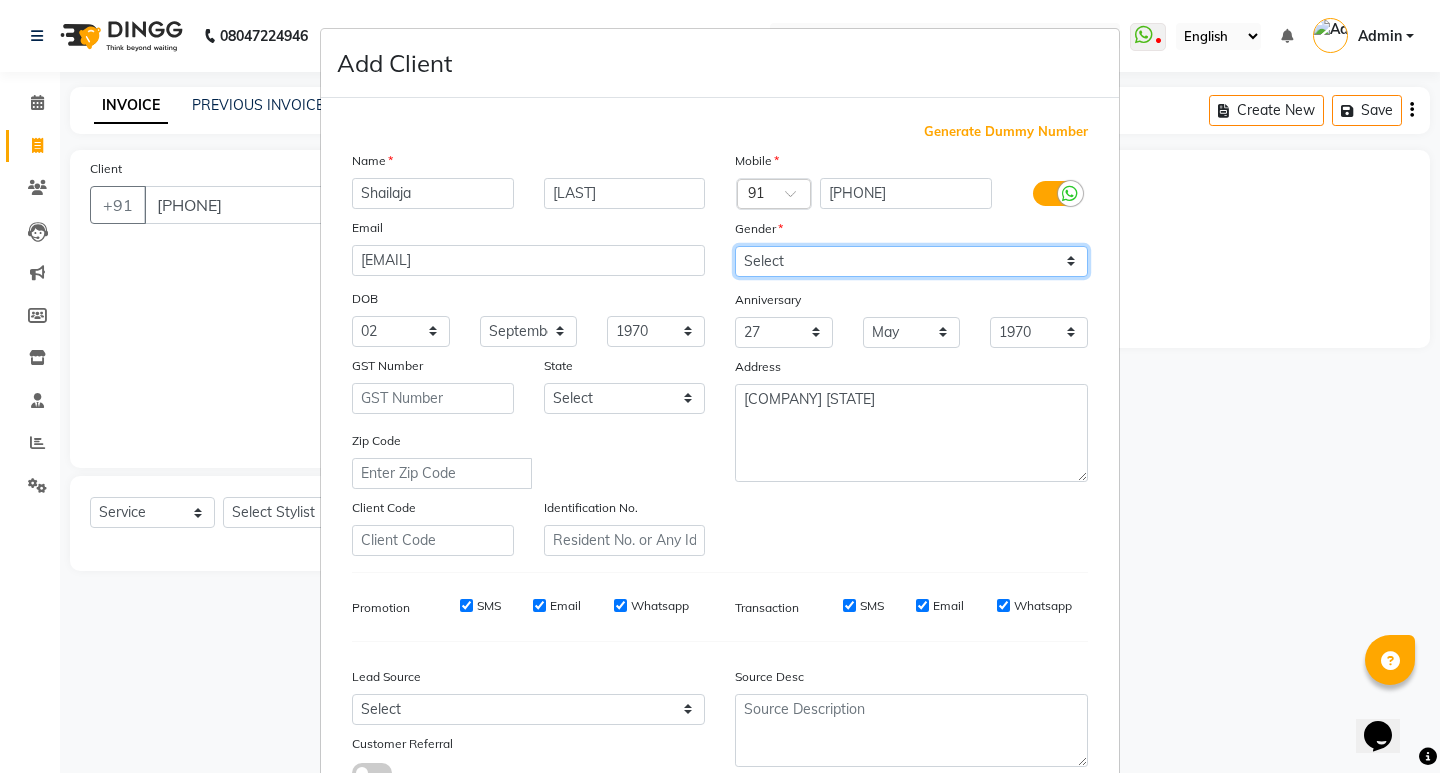 click on "Select Male Female Other Prefer Not To Say" at bounding box center (911, 261) 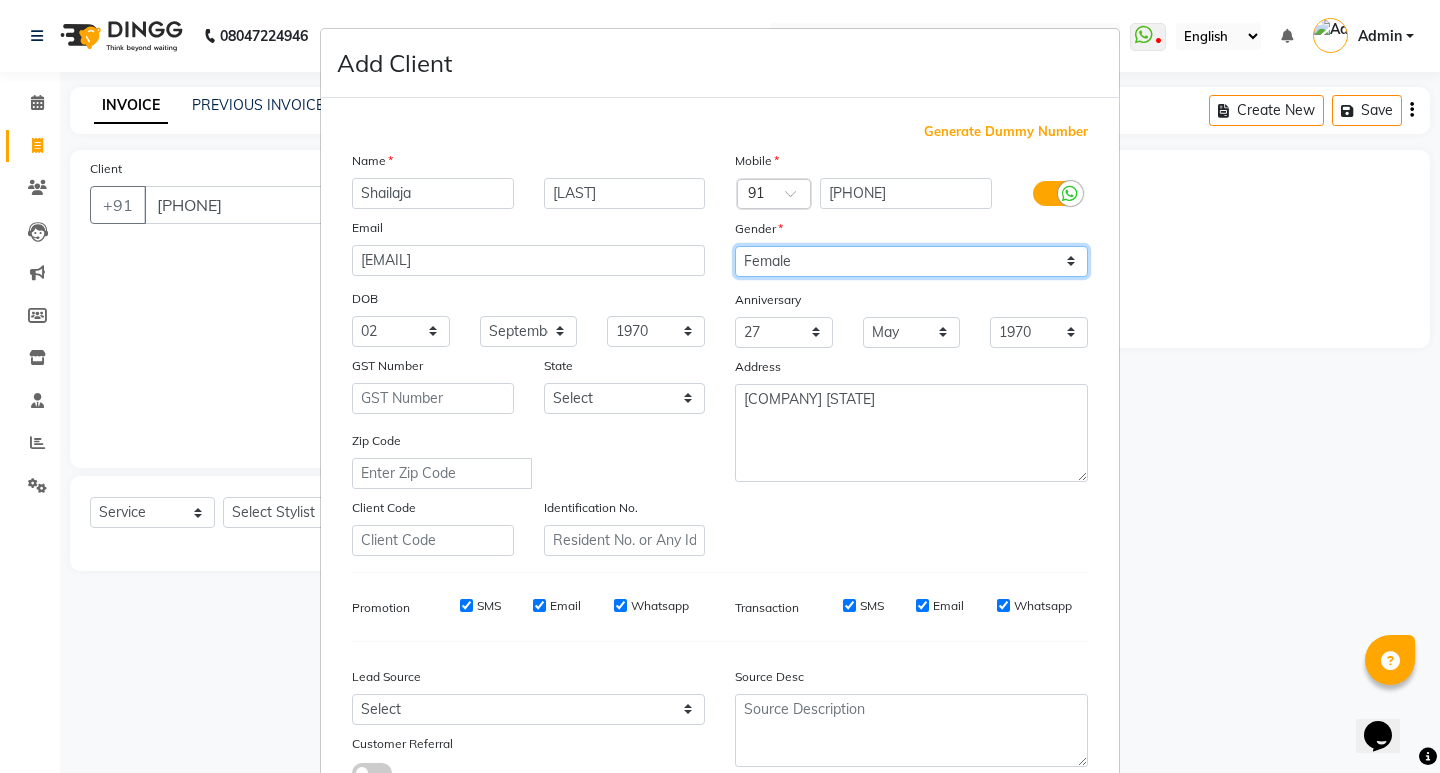 click on "Select Male Female Other Prefer Not To Say" at bounding box center [911, 261] 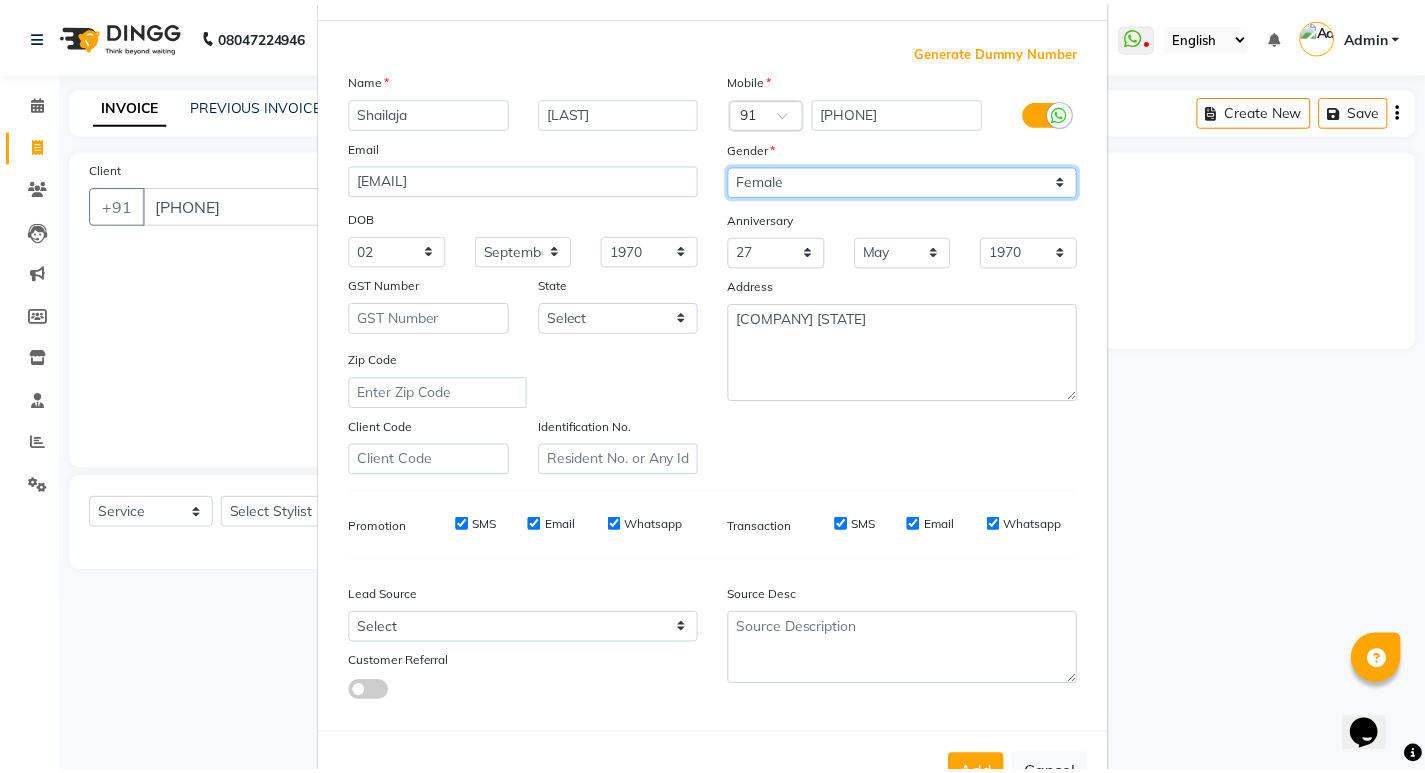 scroll, scrollTop: 150, scrollLeft: 0, axis: vertical 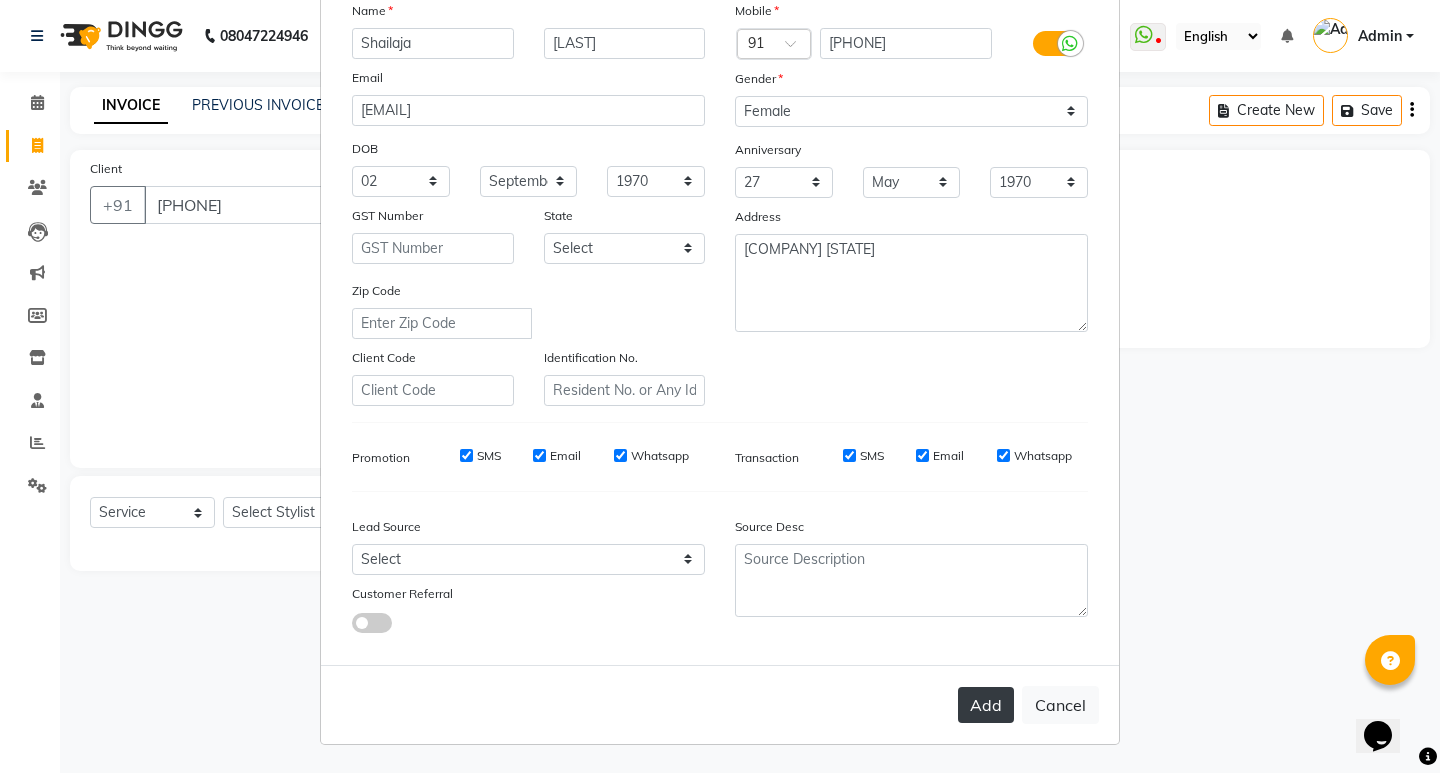 click on "Add" at bounding box center [986, 705] 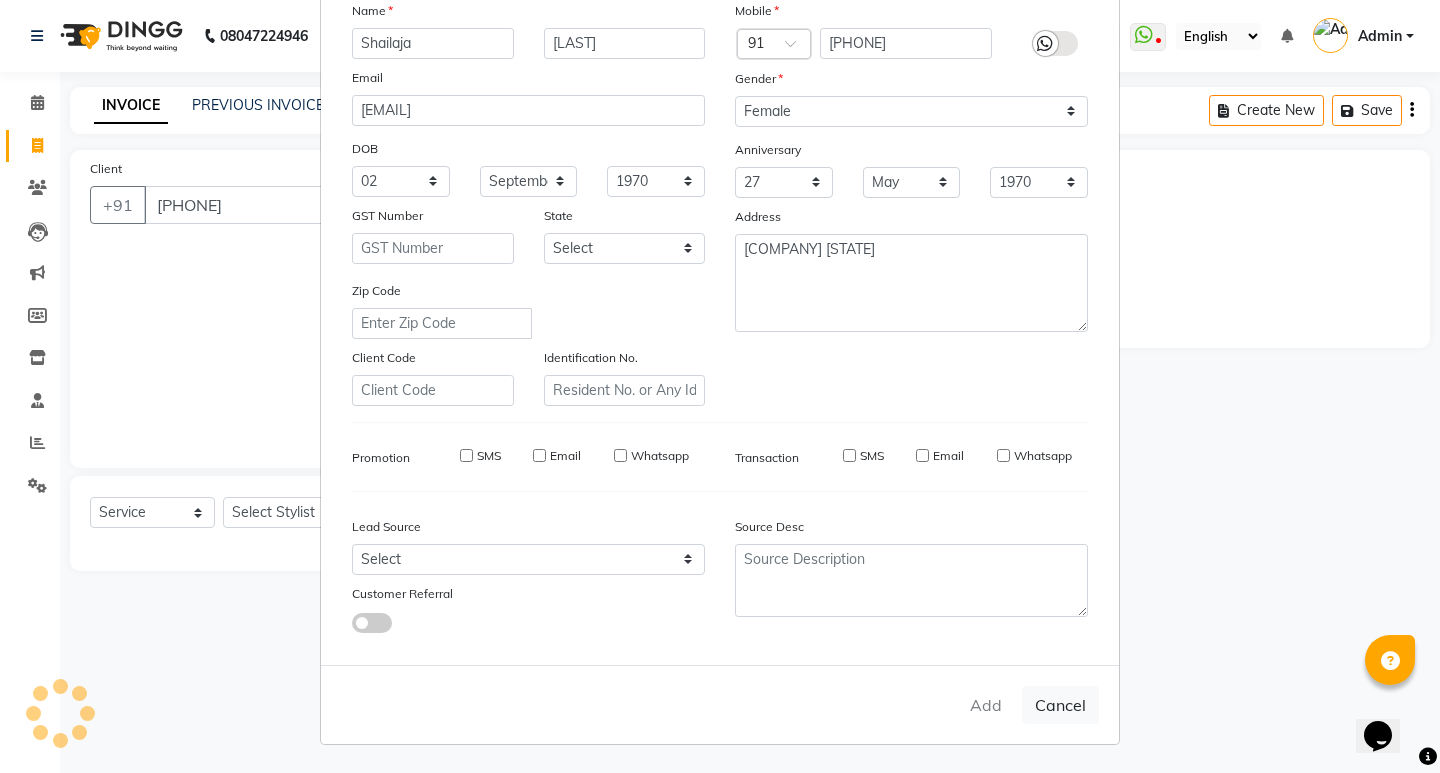 type 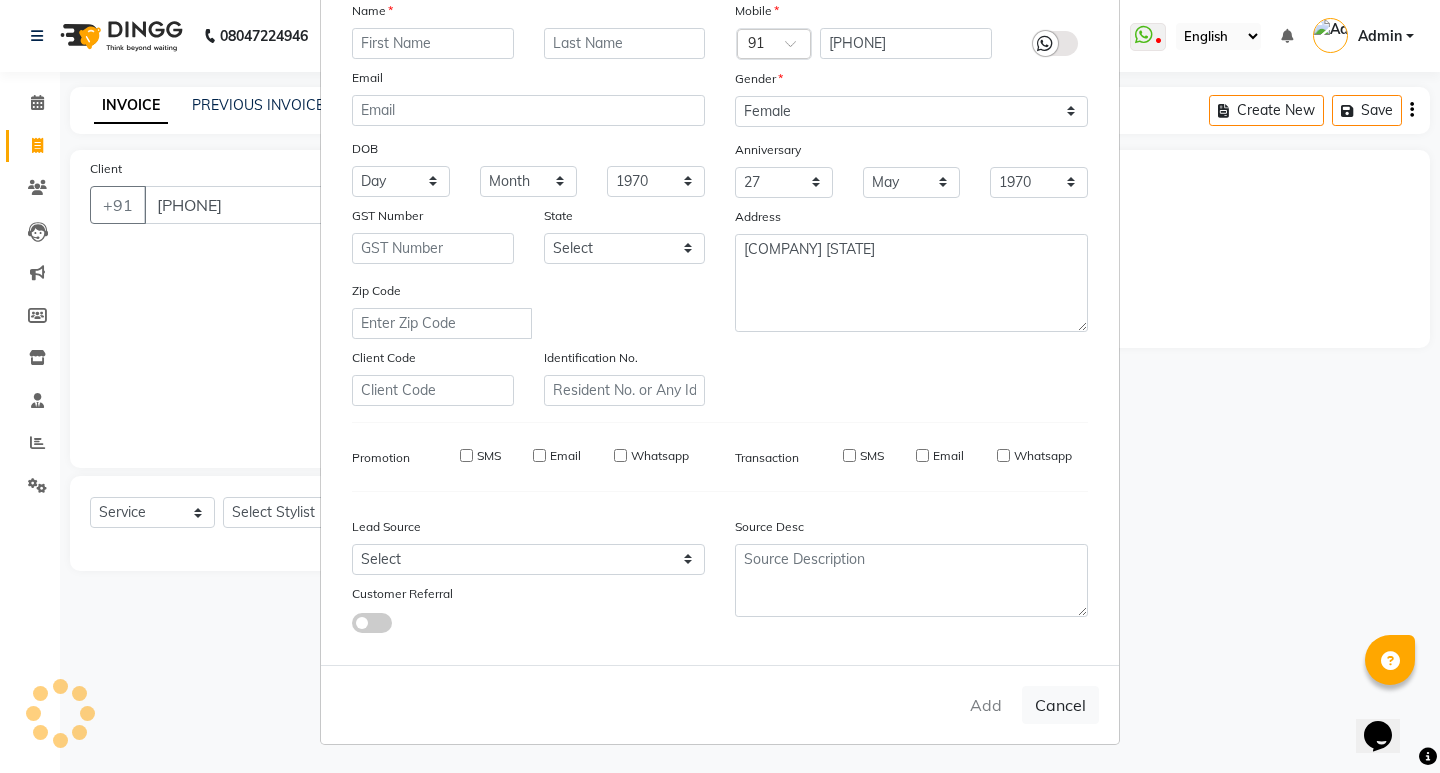 select 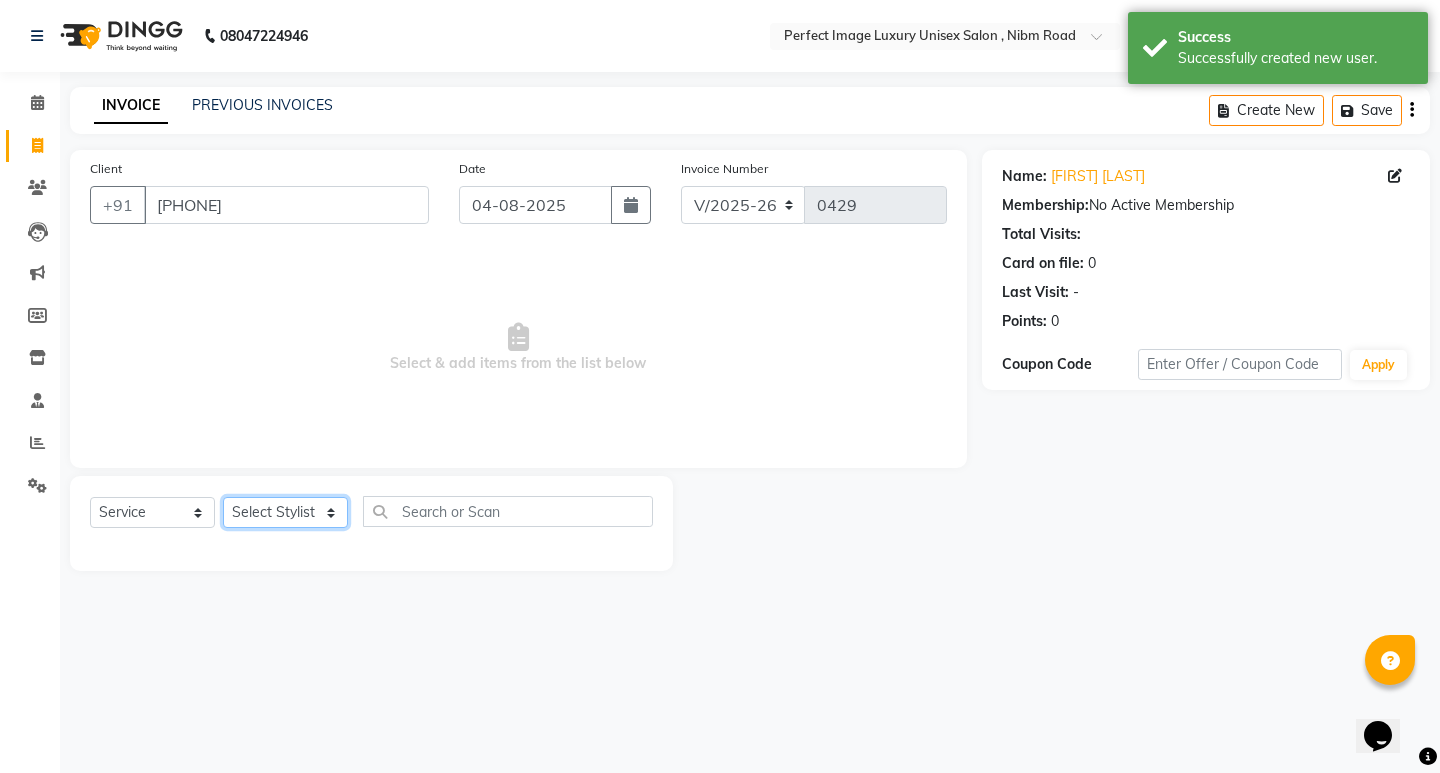 click on "Select Stylist Asha Ashwini Manager  Neelam Neeta Reshma Sanket Shanti Soniya" 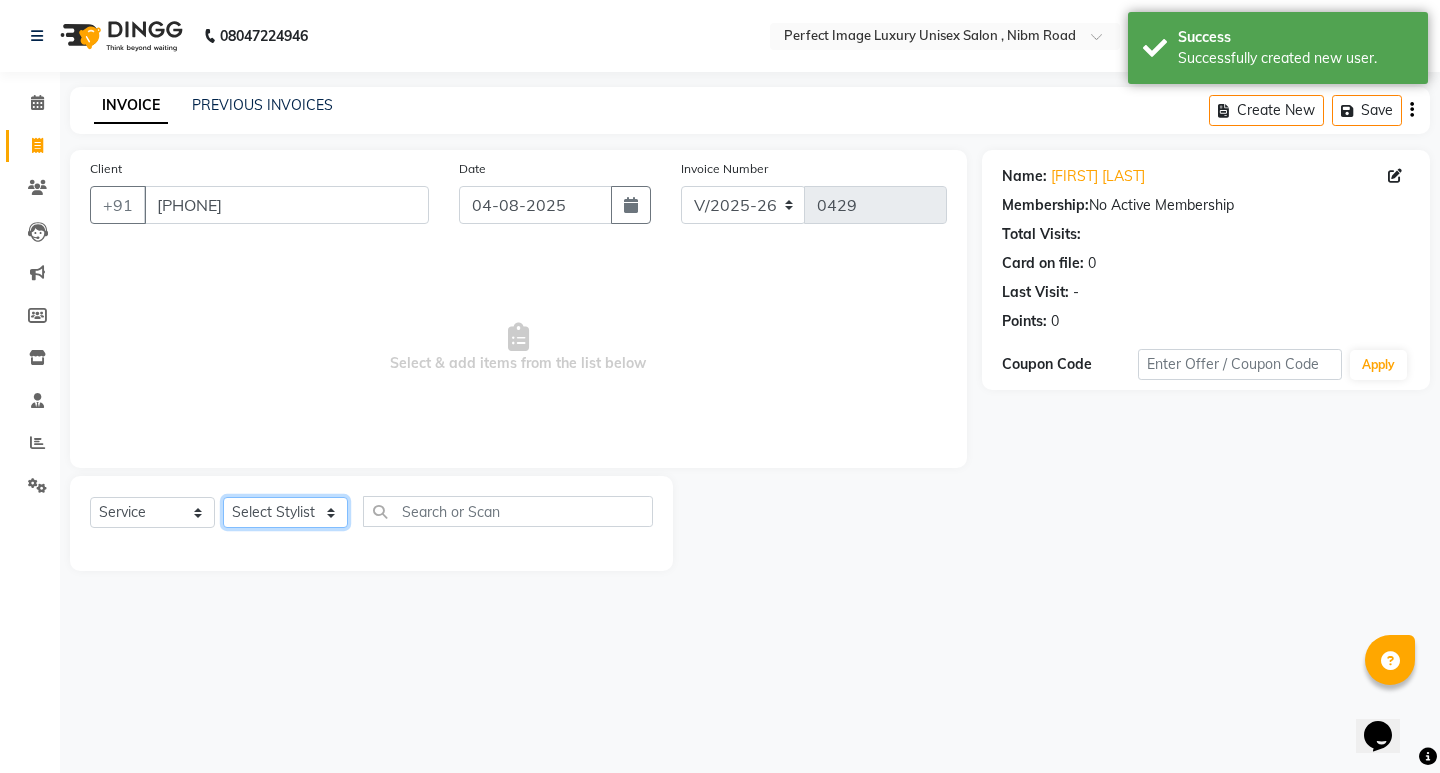 select on "32014" 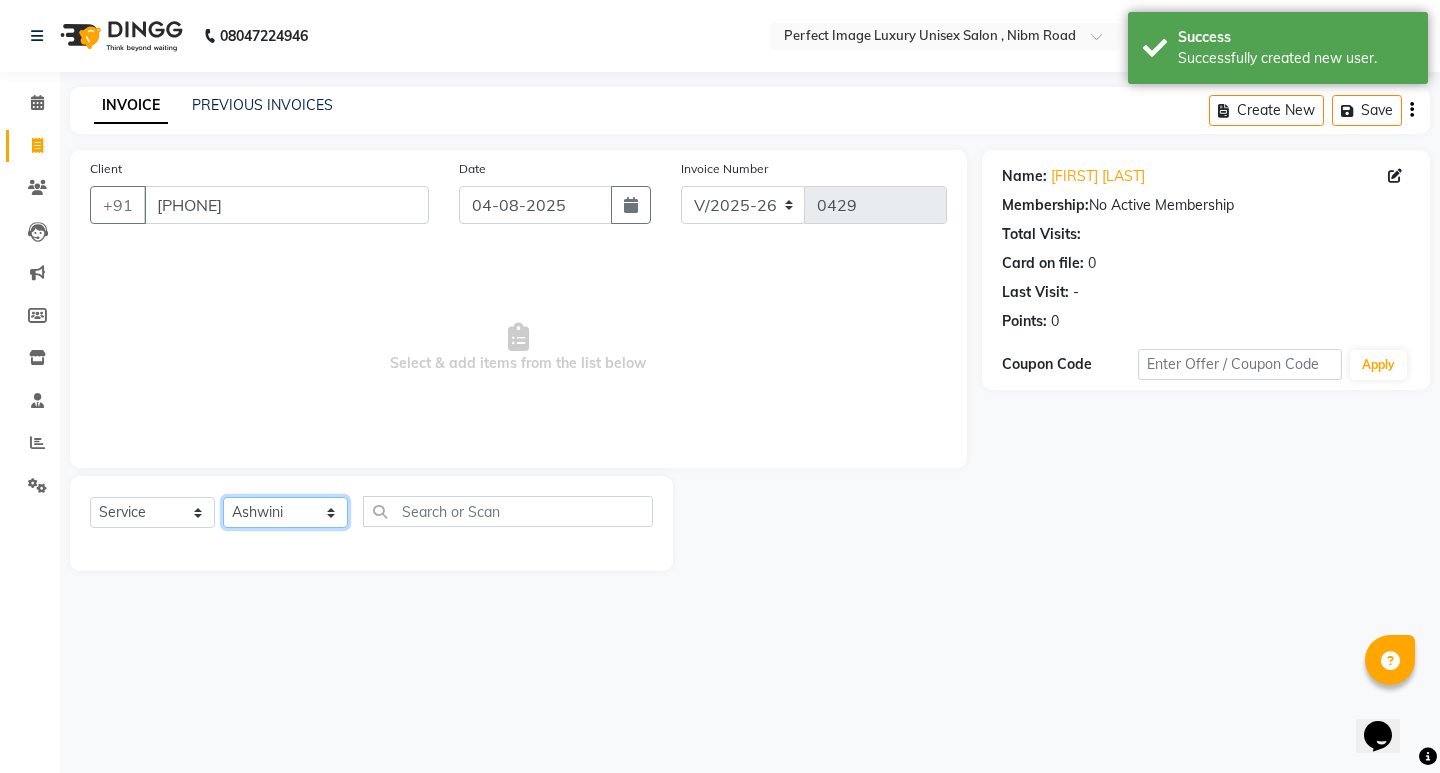 click on "Select Stylist Asha Ashwini Manager  Neelam Neeta Reshma Sanket Shanti Soniya" 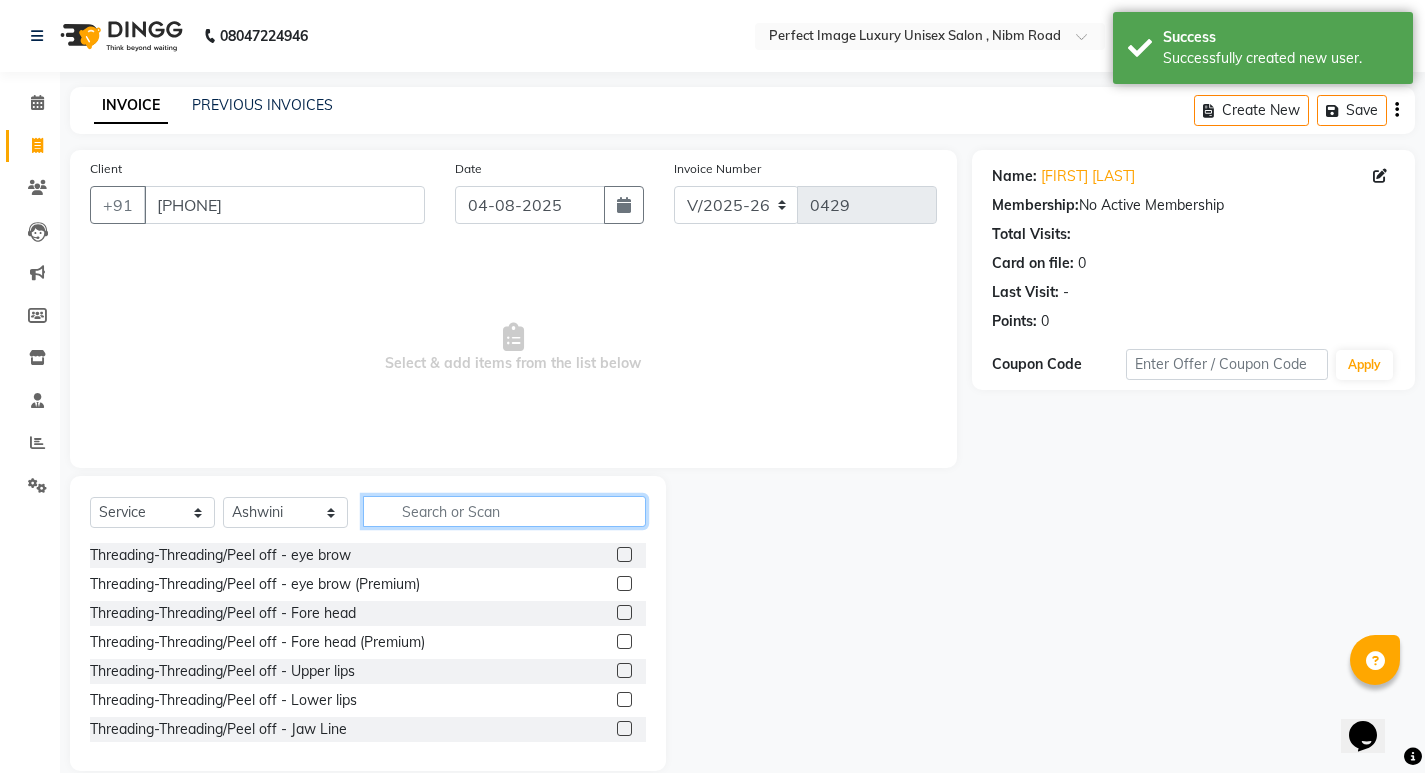 click 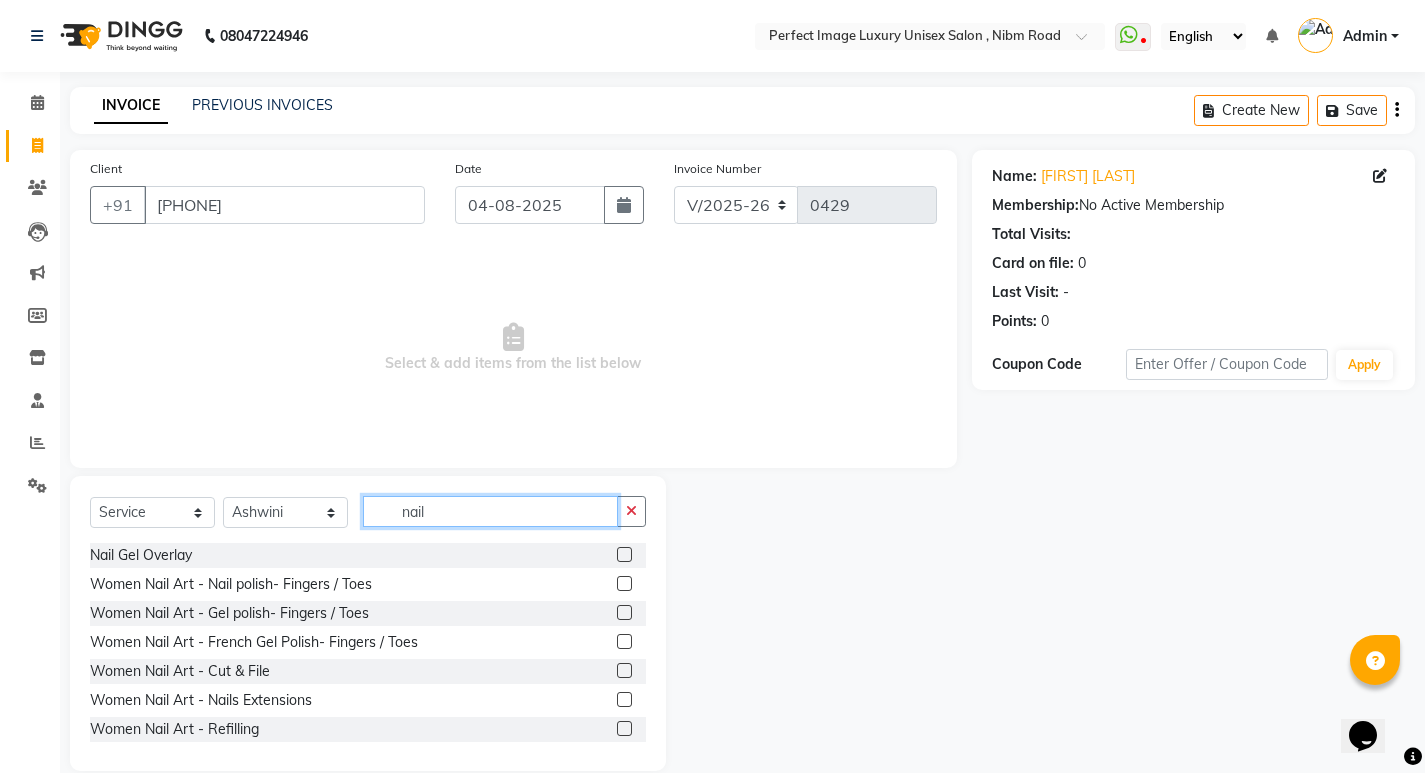 type on "nail" 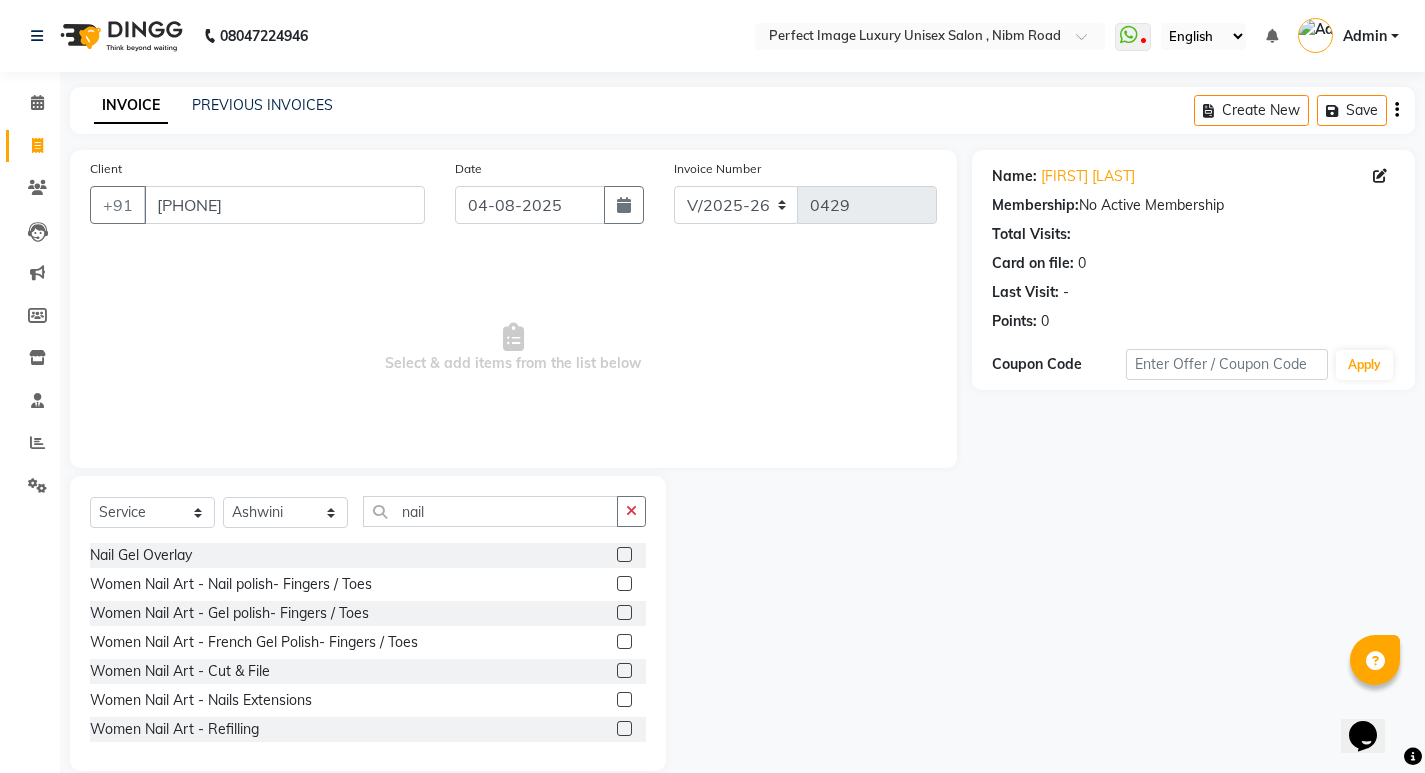 click 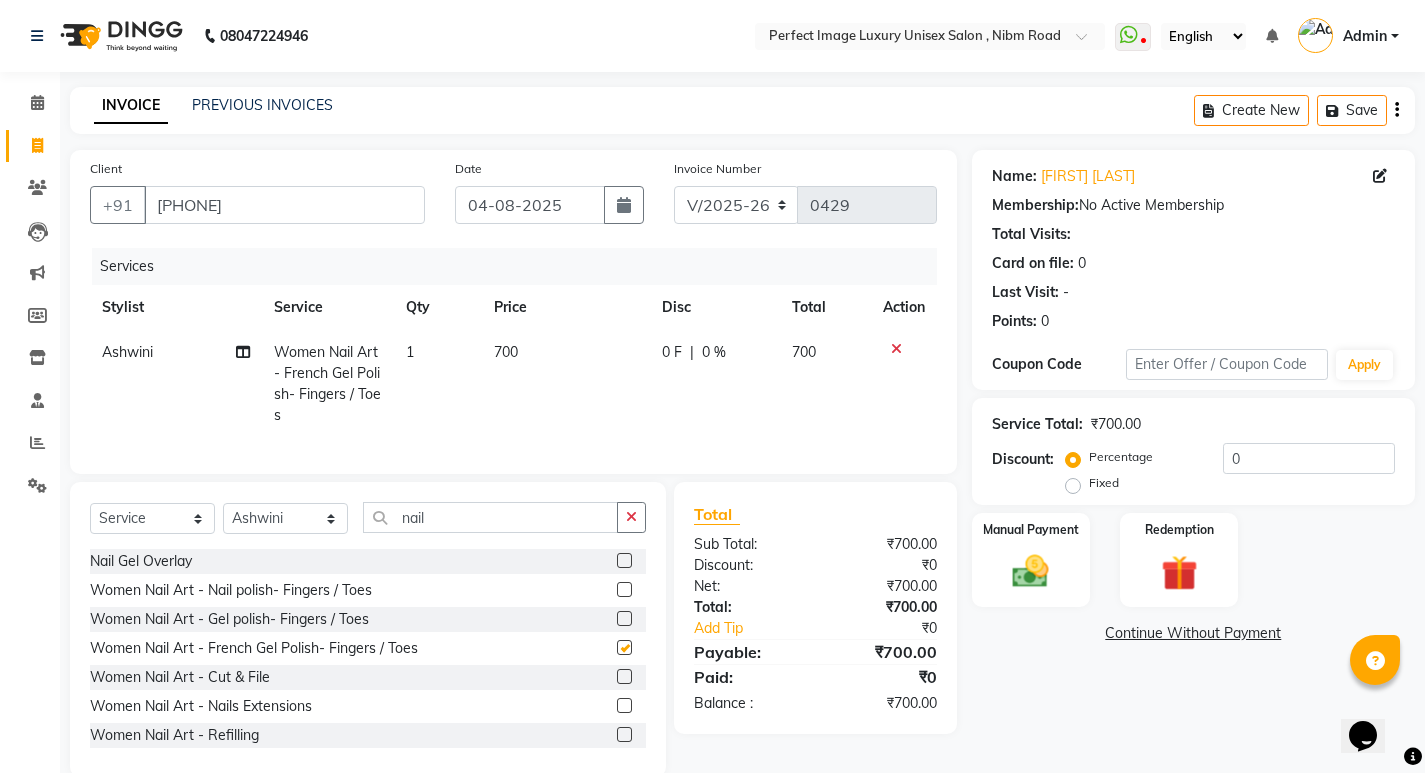 checkbox on "false" 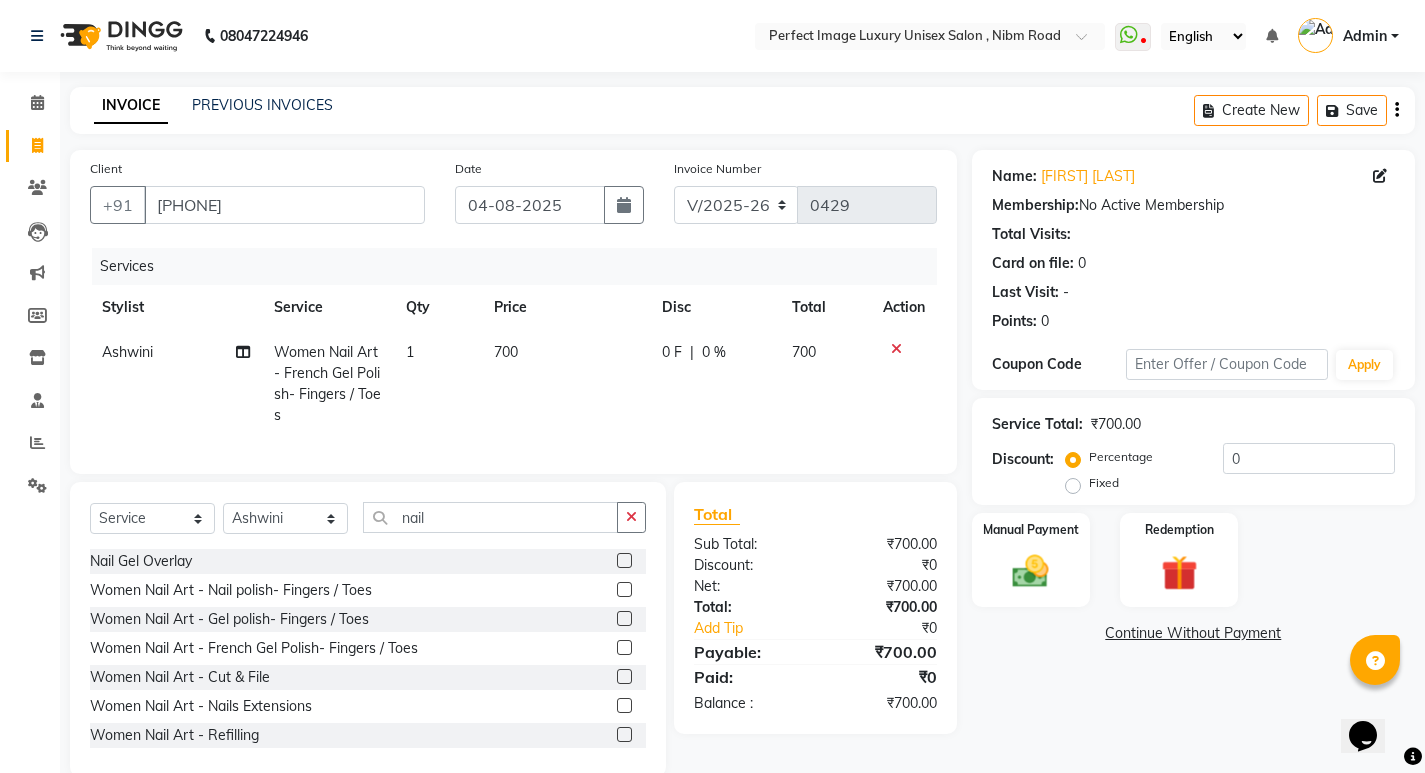 click on "700" 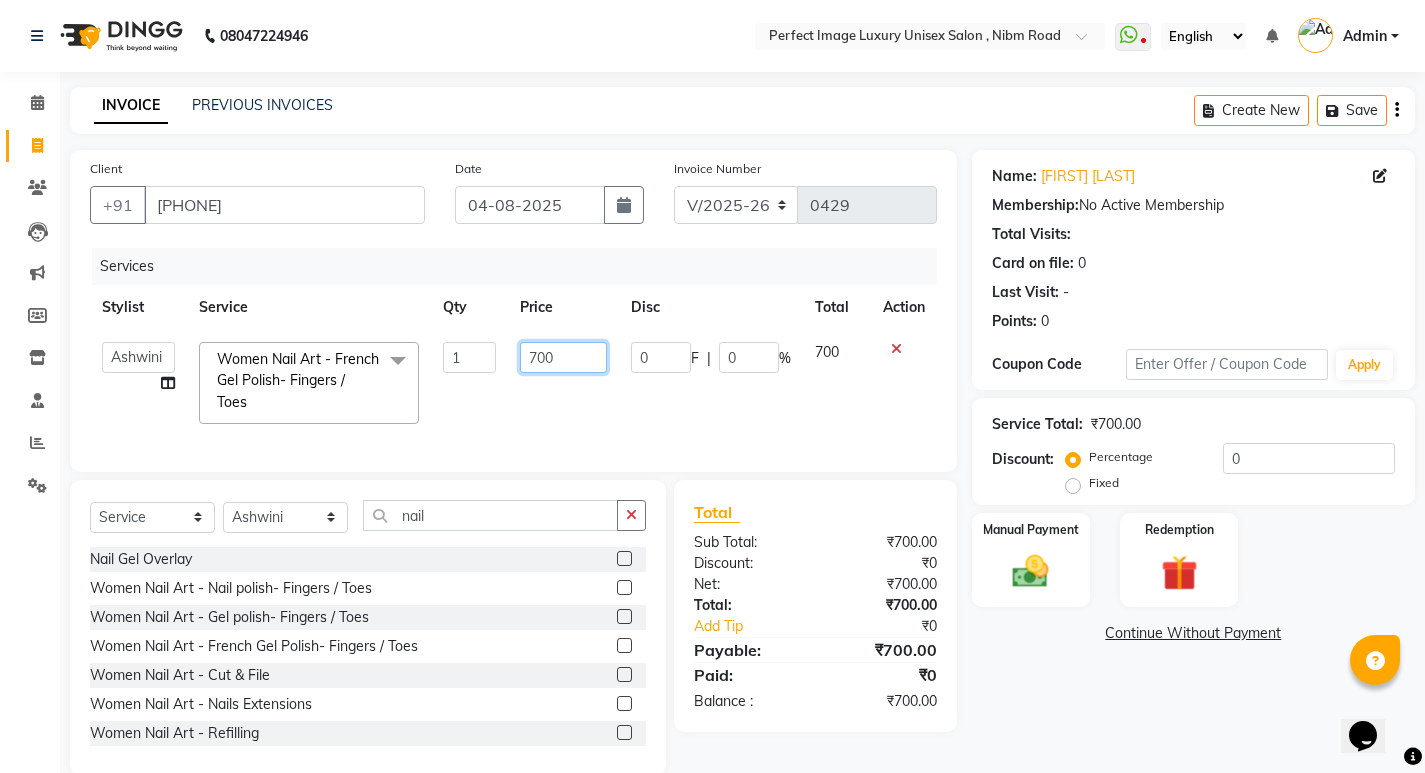 click on "700" 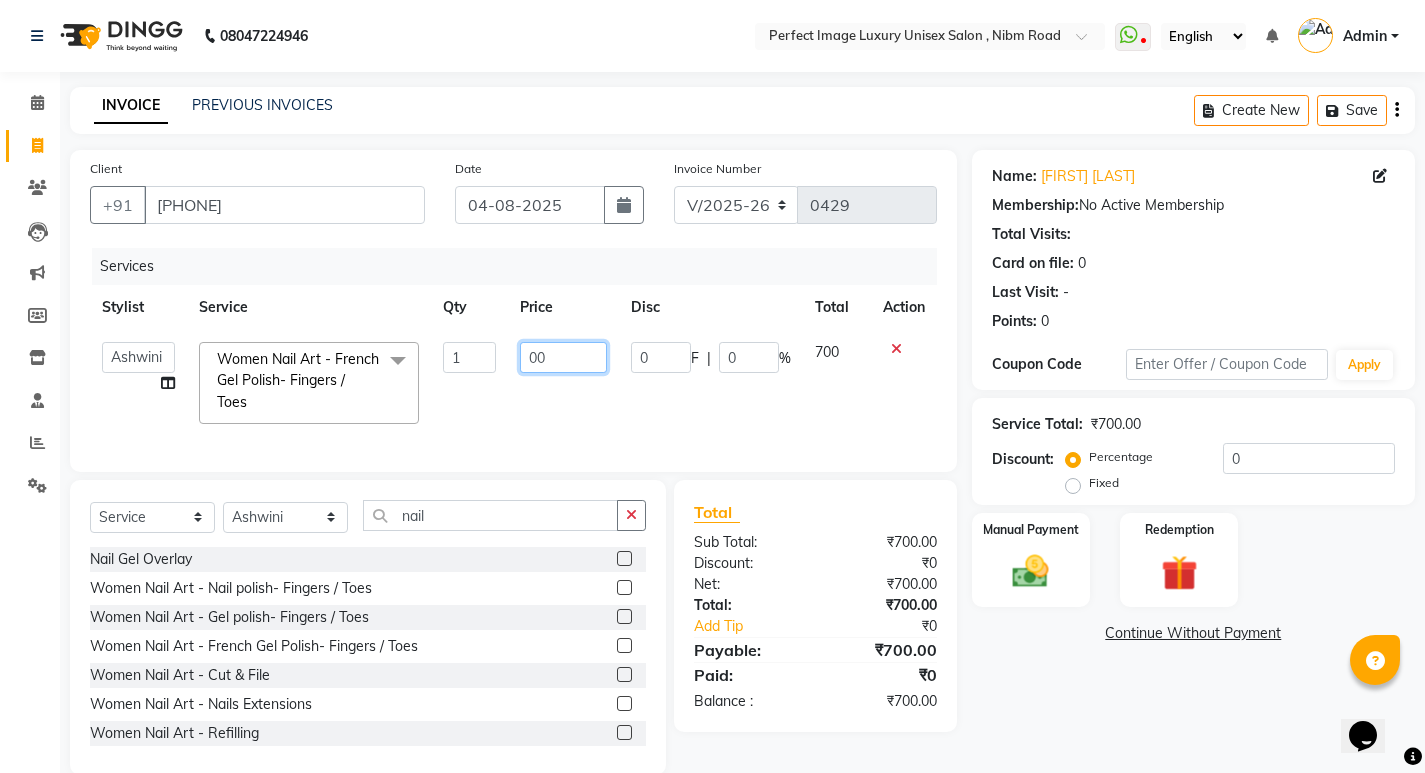 type on "800" 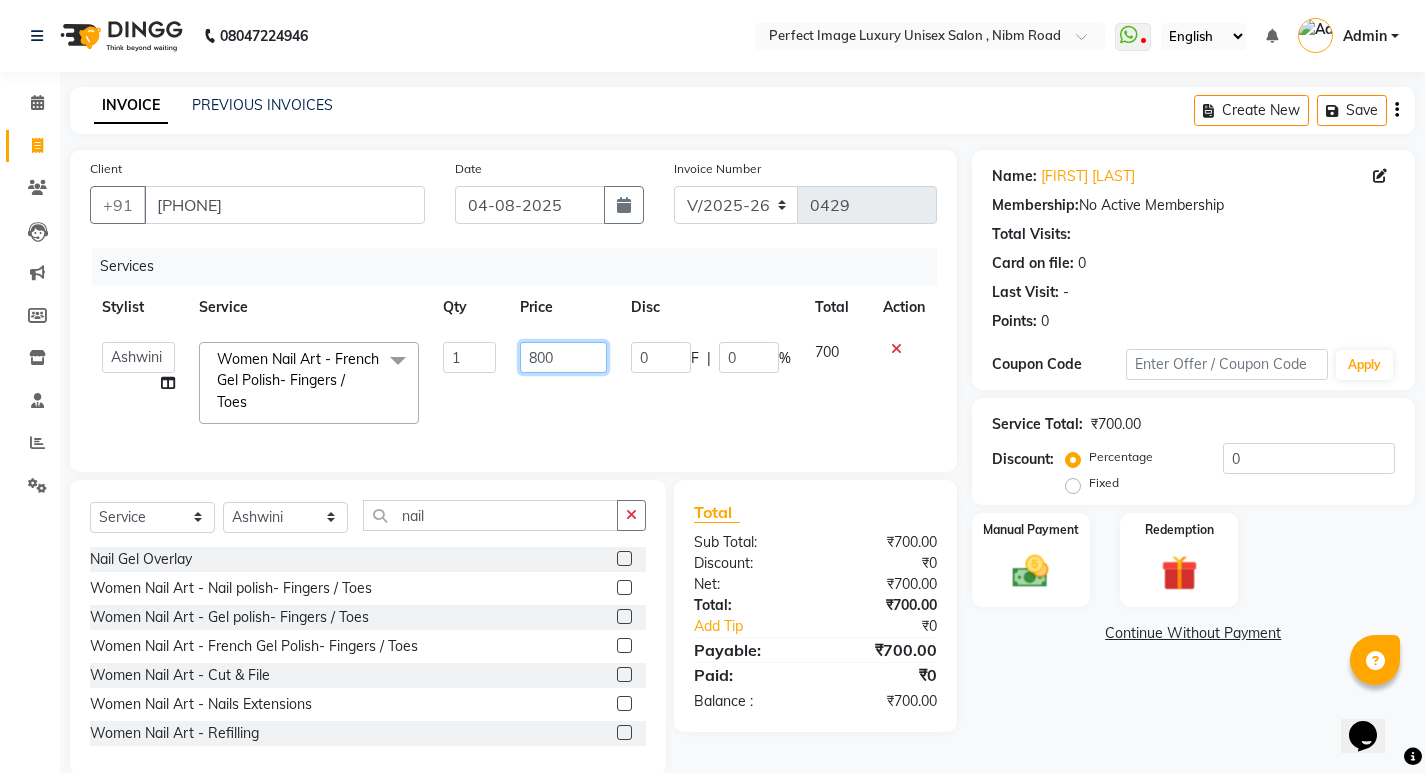 scroll, scrollTop: 47, scrollLeft: 0, axis: vertical 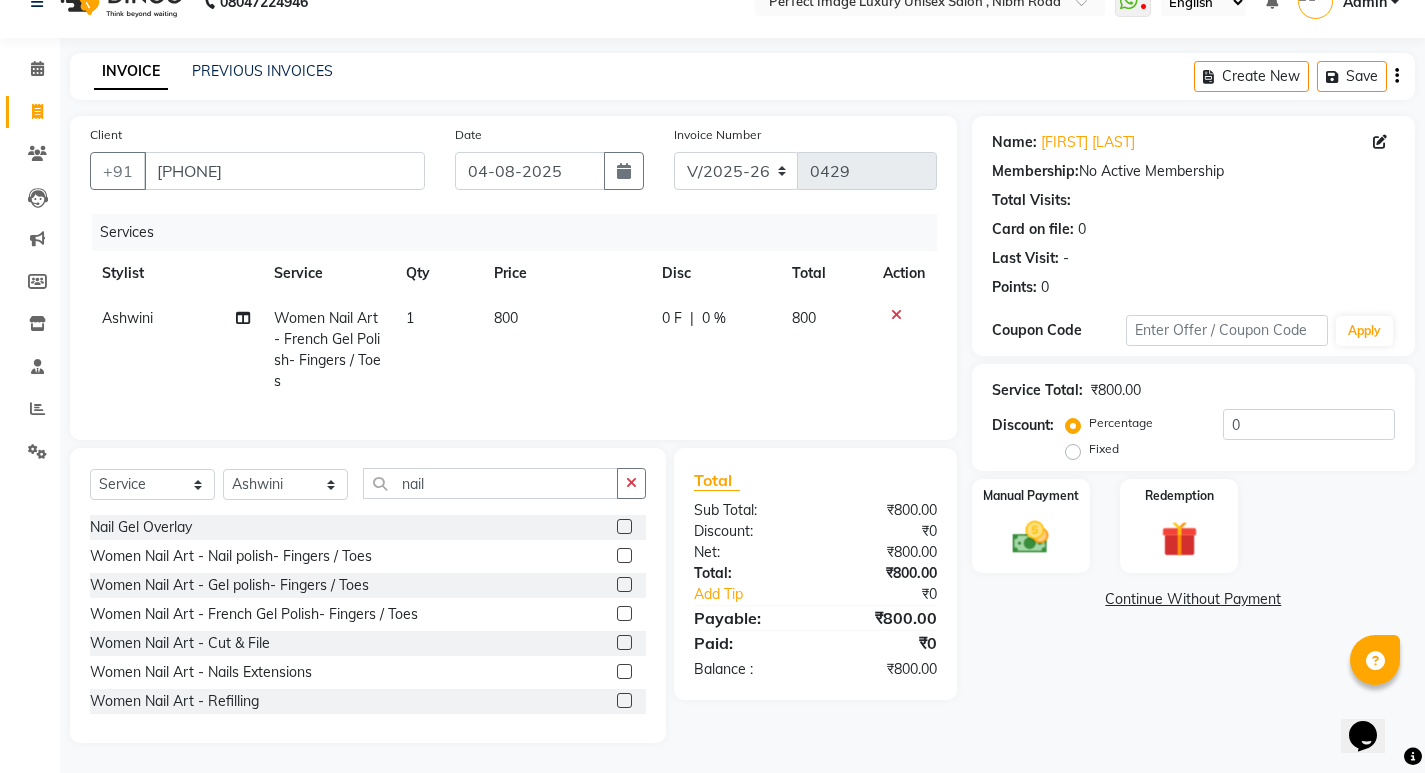 click on "800" 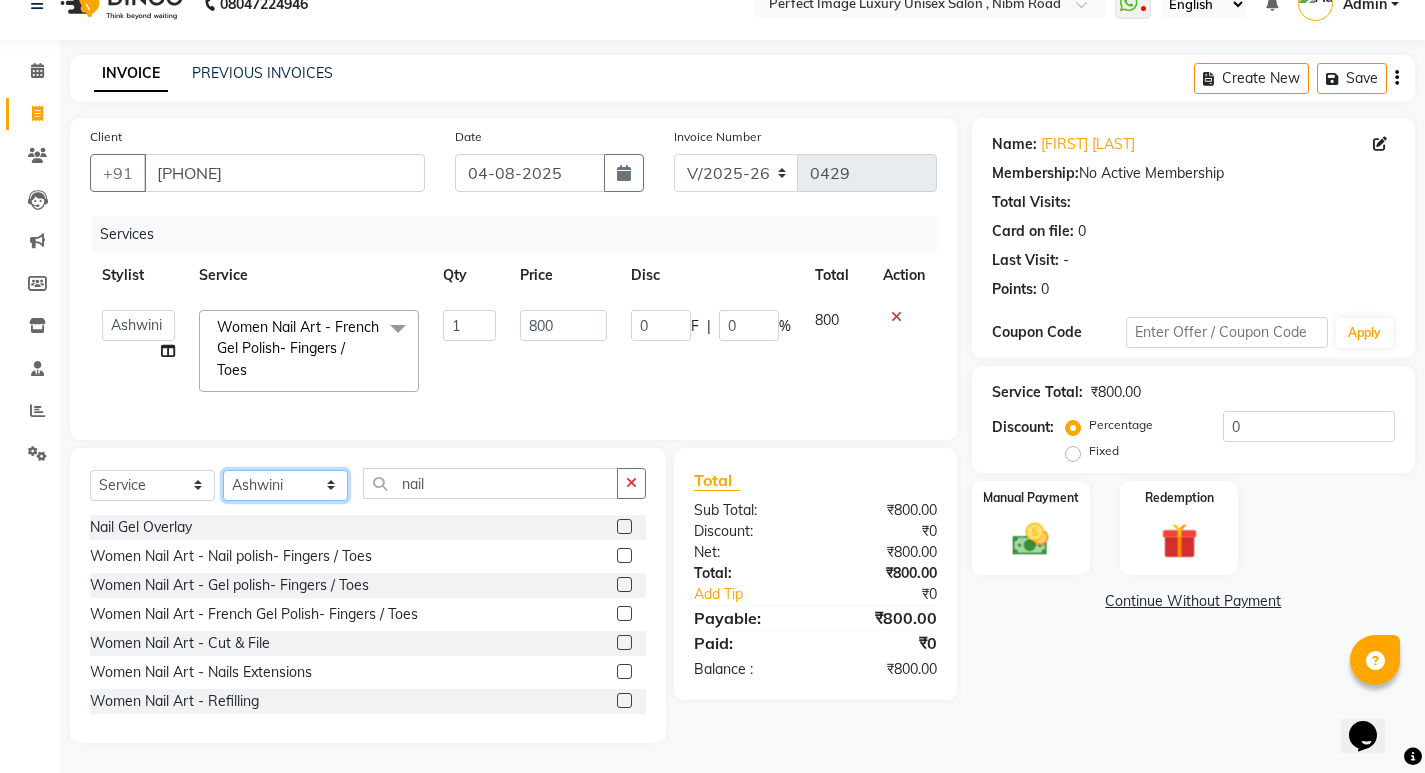 click on "Select Stylist Asha Ashwini Manager  Neelam Neeta Reshma Sanket Shanti Soniya" 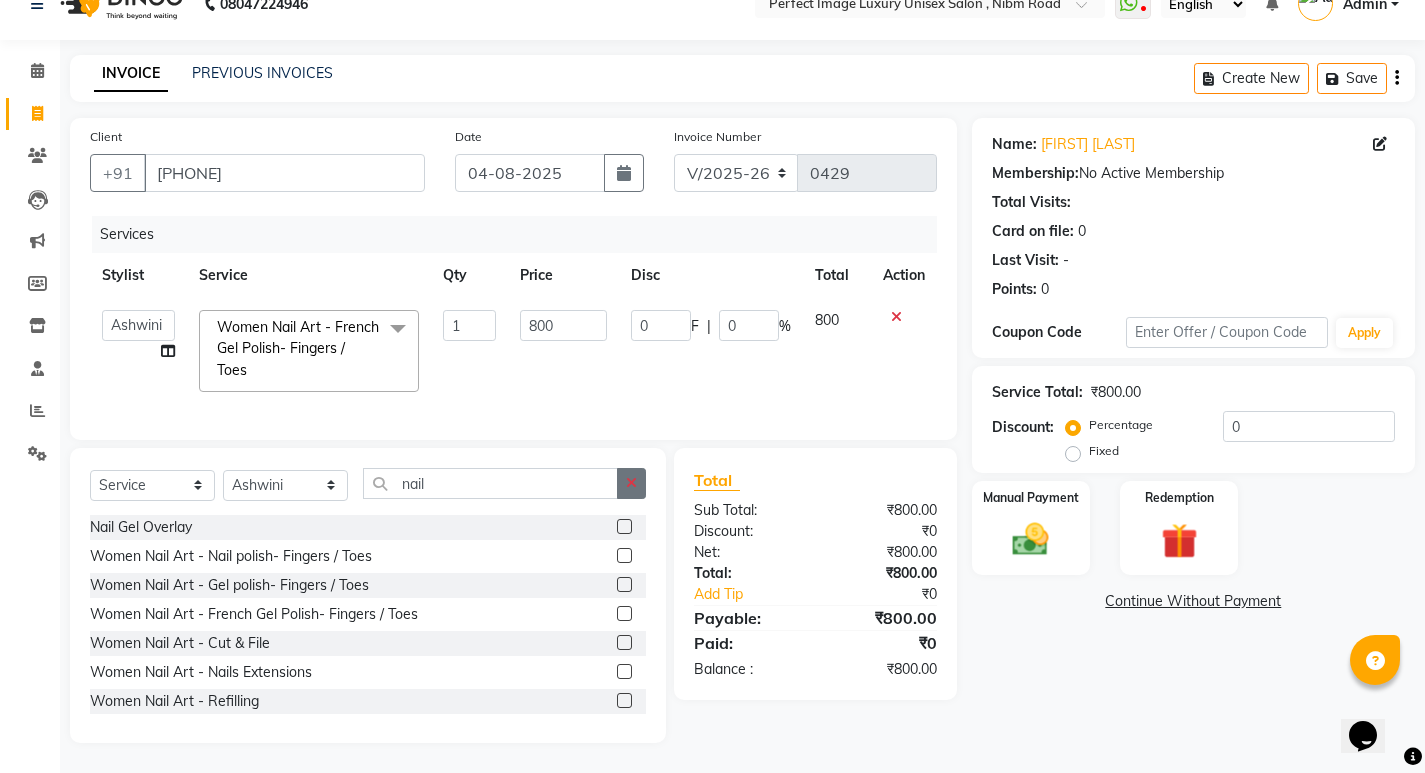 click 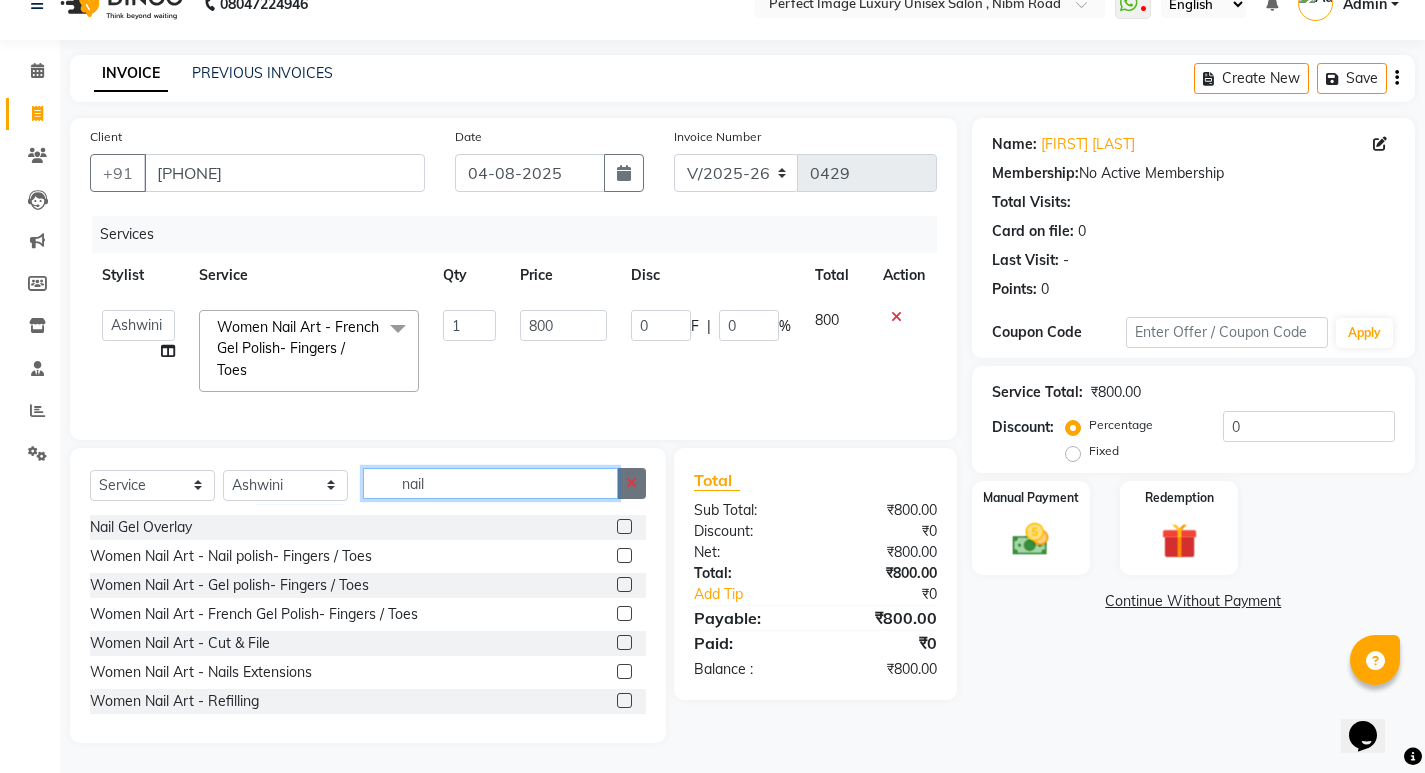 type 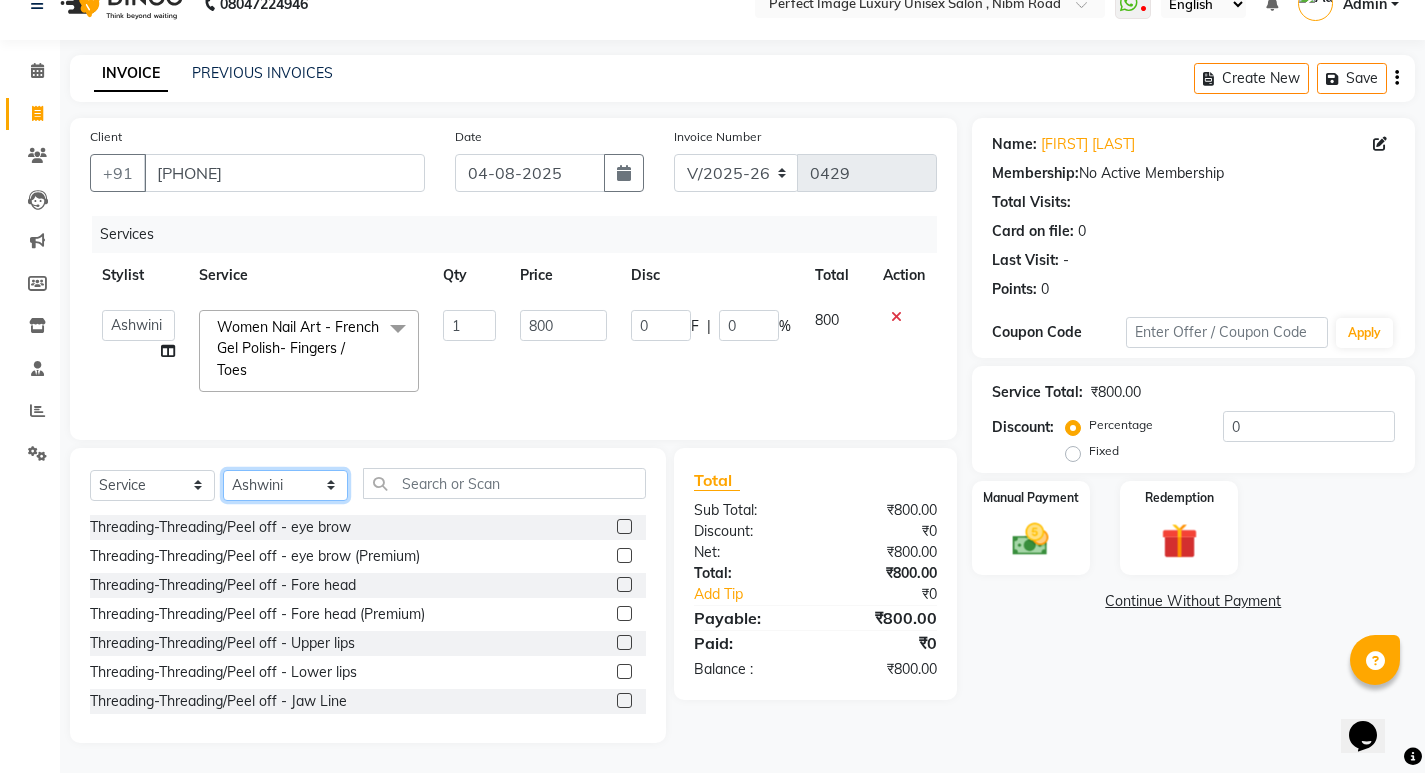 click on "Select Stylist Asha Ashwini Manager  Neelam Neeta Reshma Sanket Shanti Soniya" 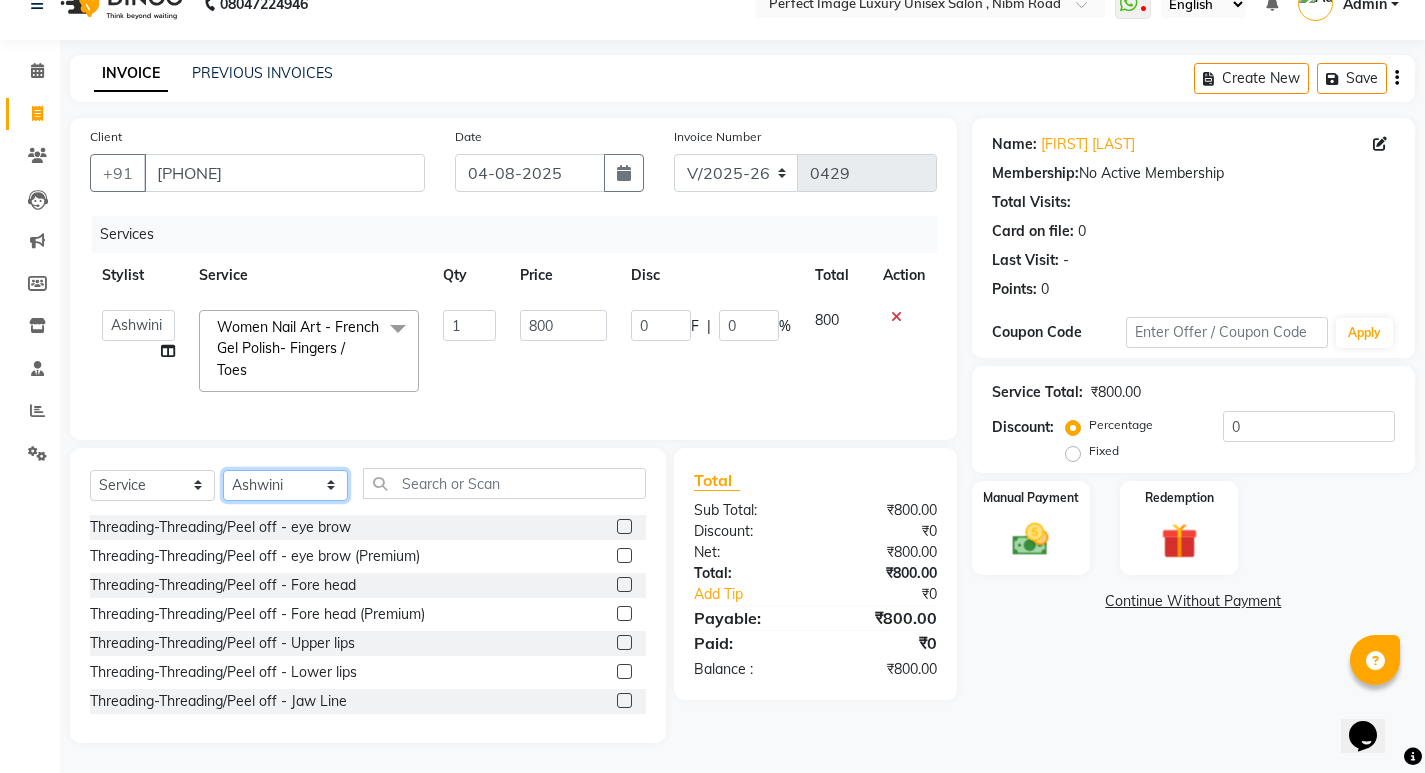select on "33183" 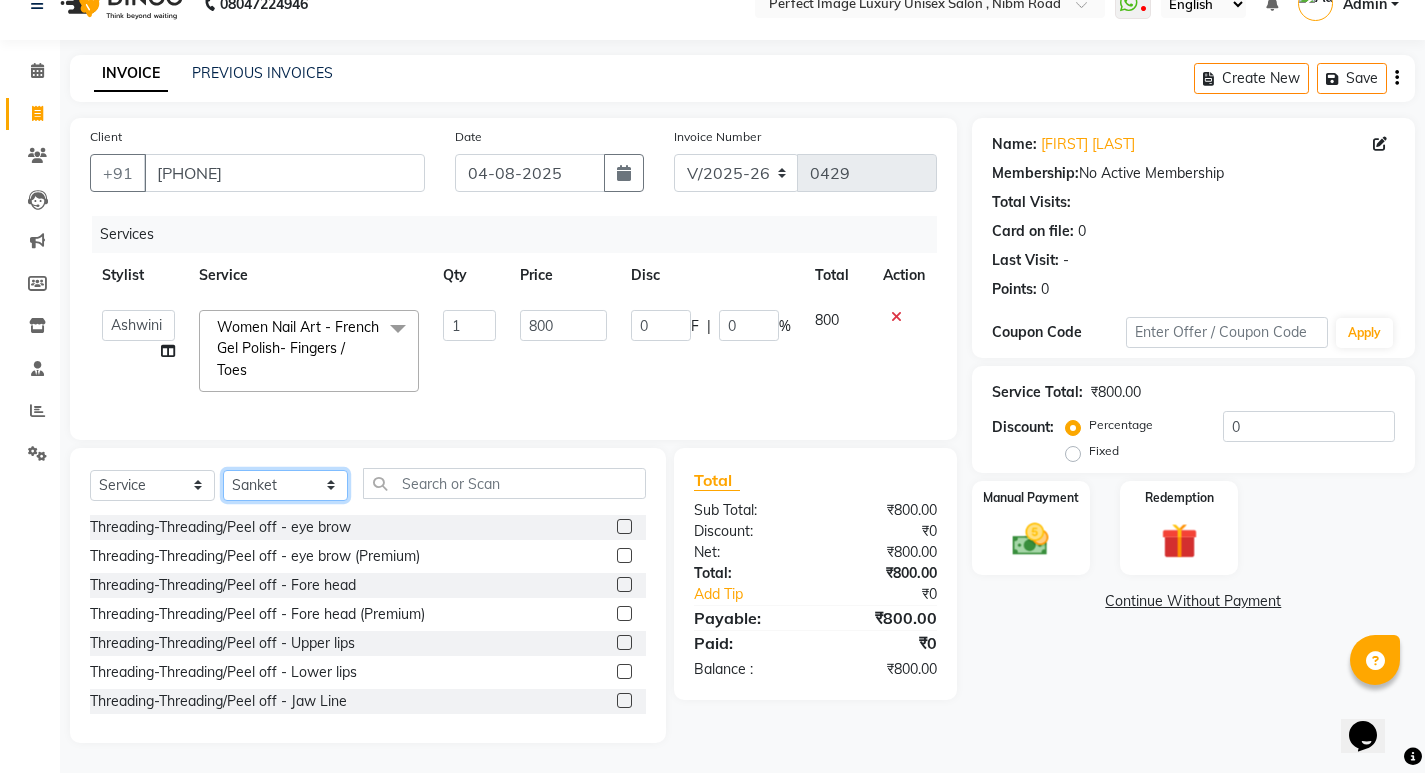 click on "Select Stylist Asha Ashwini Manager  Neelam Neeta Reshma Sanket Shanti Soniya" 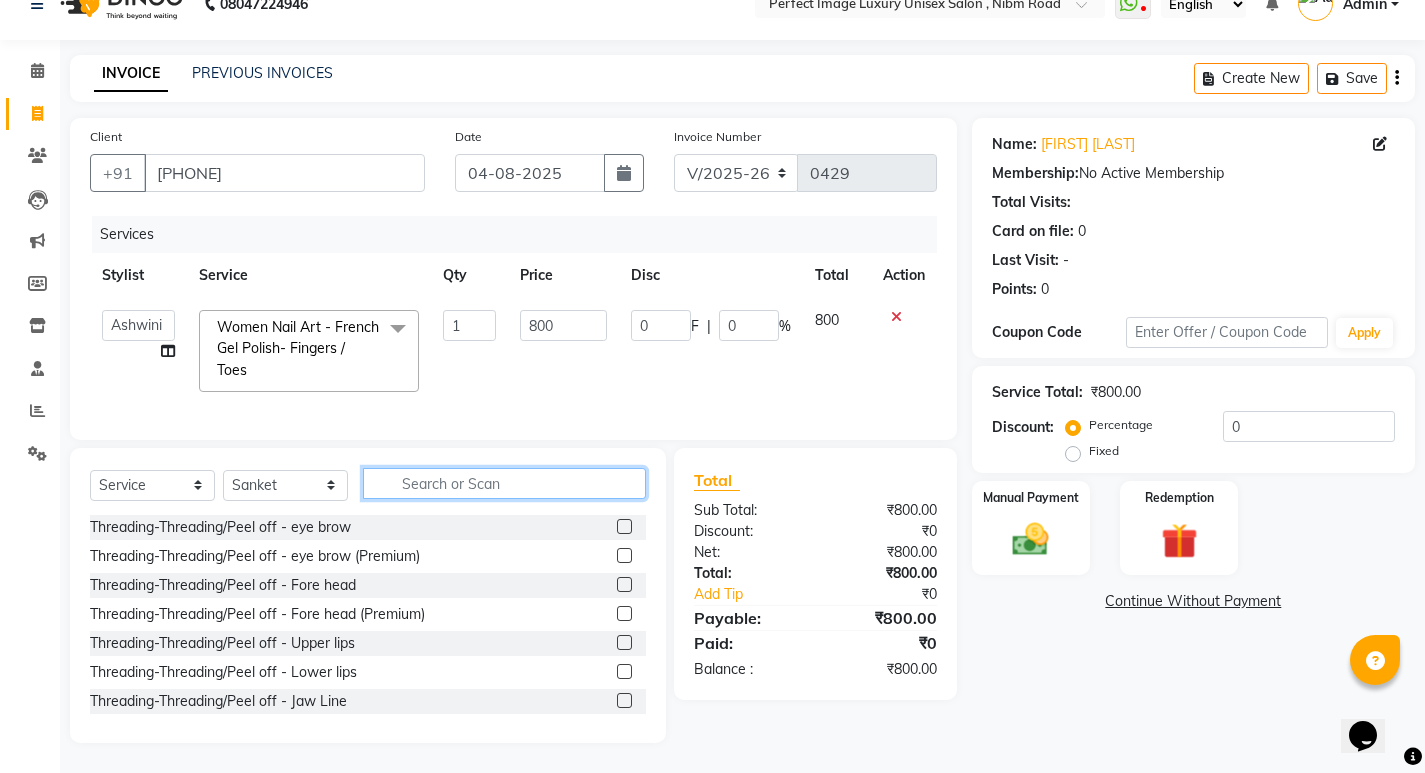 click 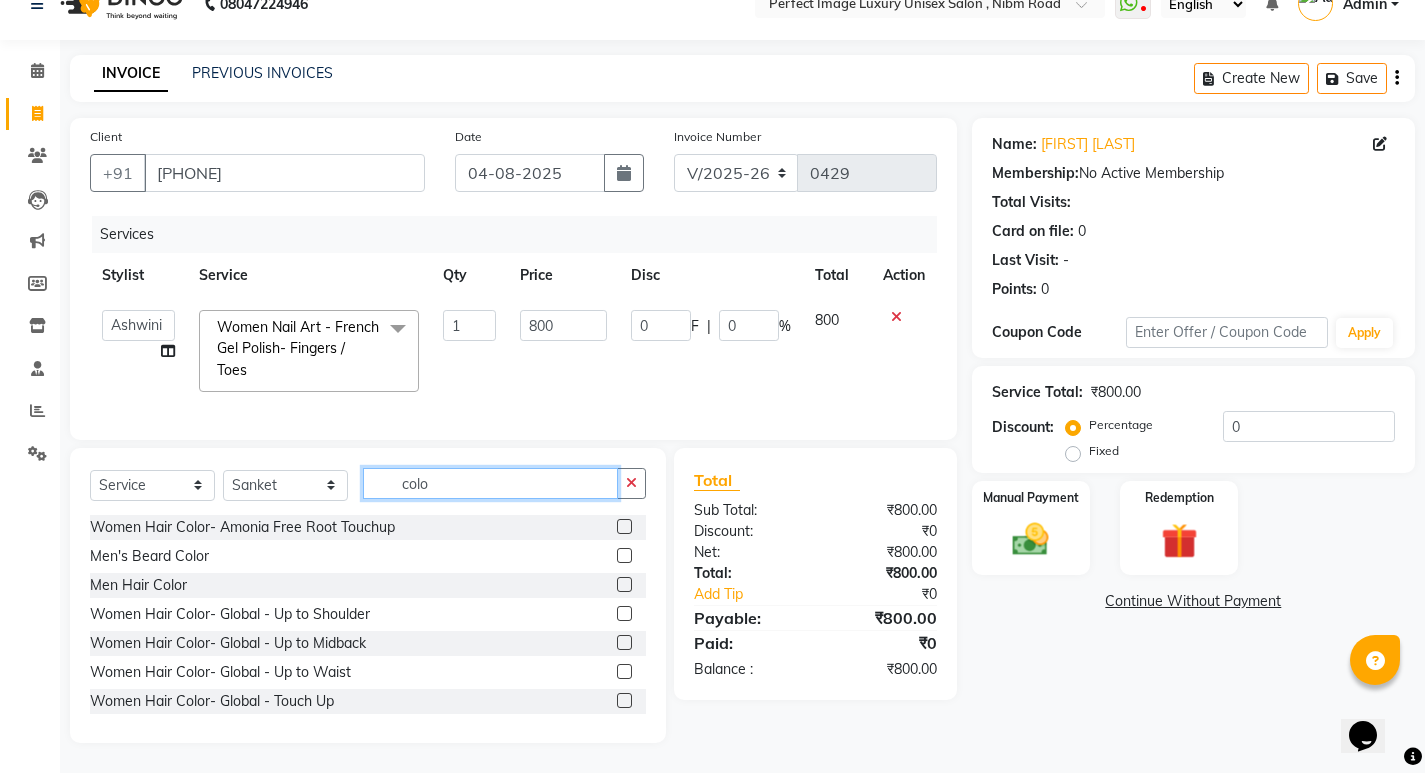 type on "colo" 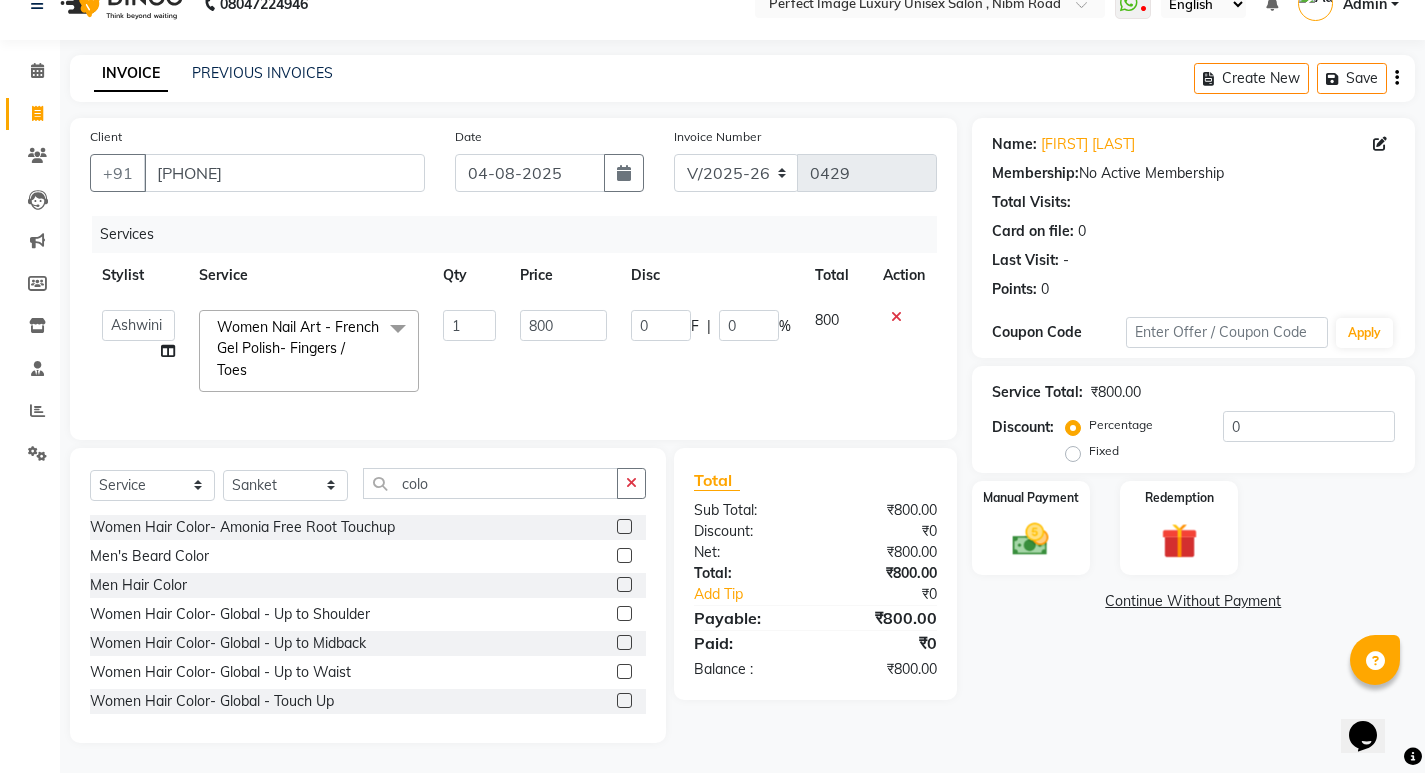 click 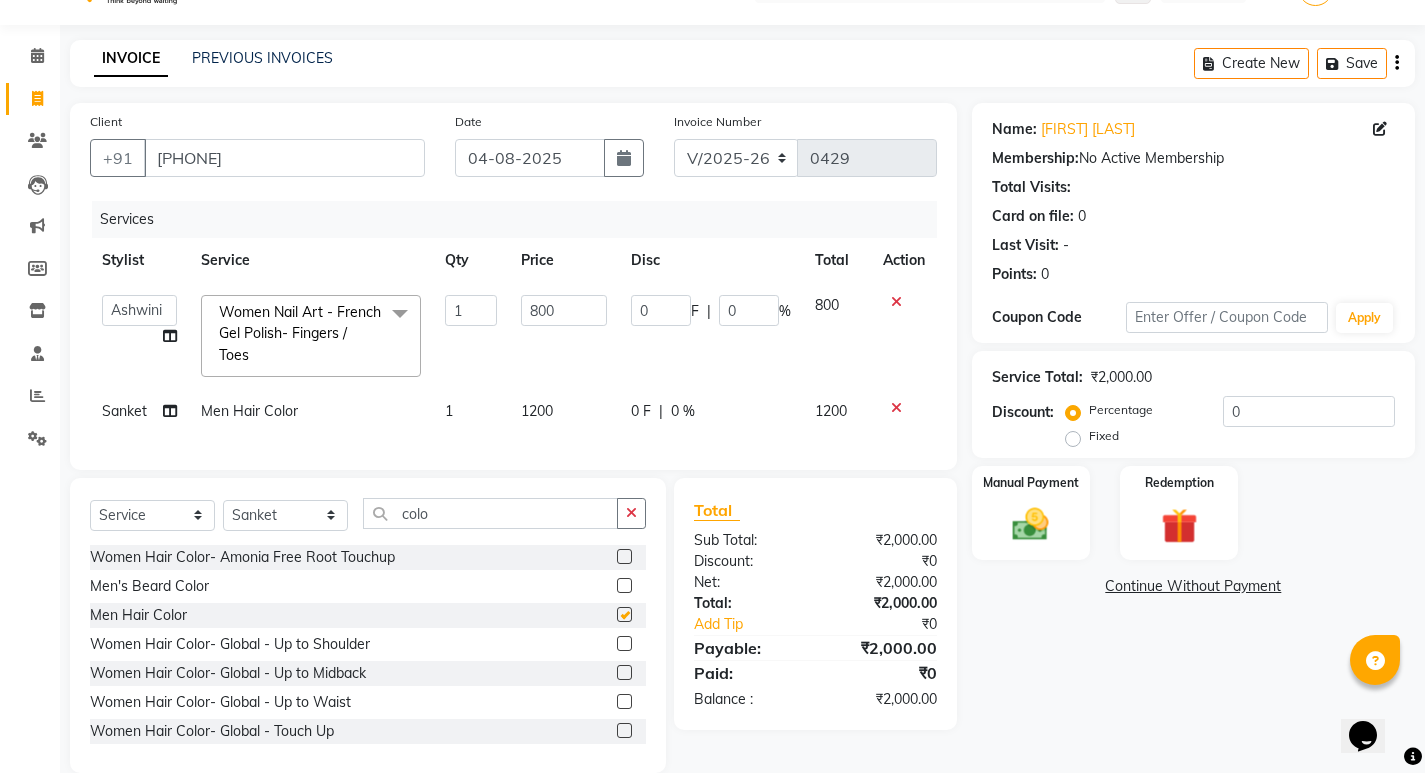 checkbox on "false" 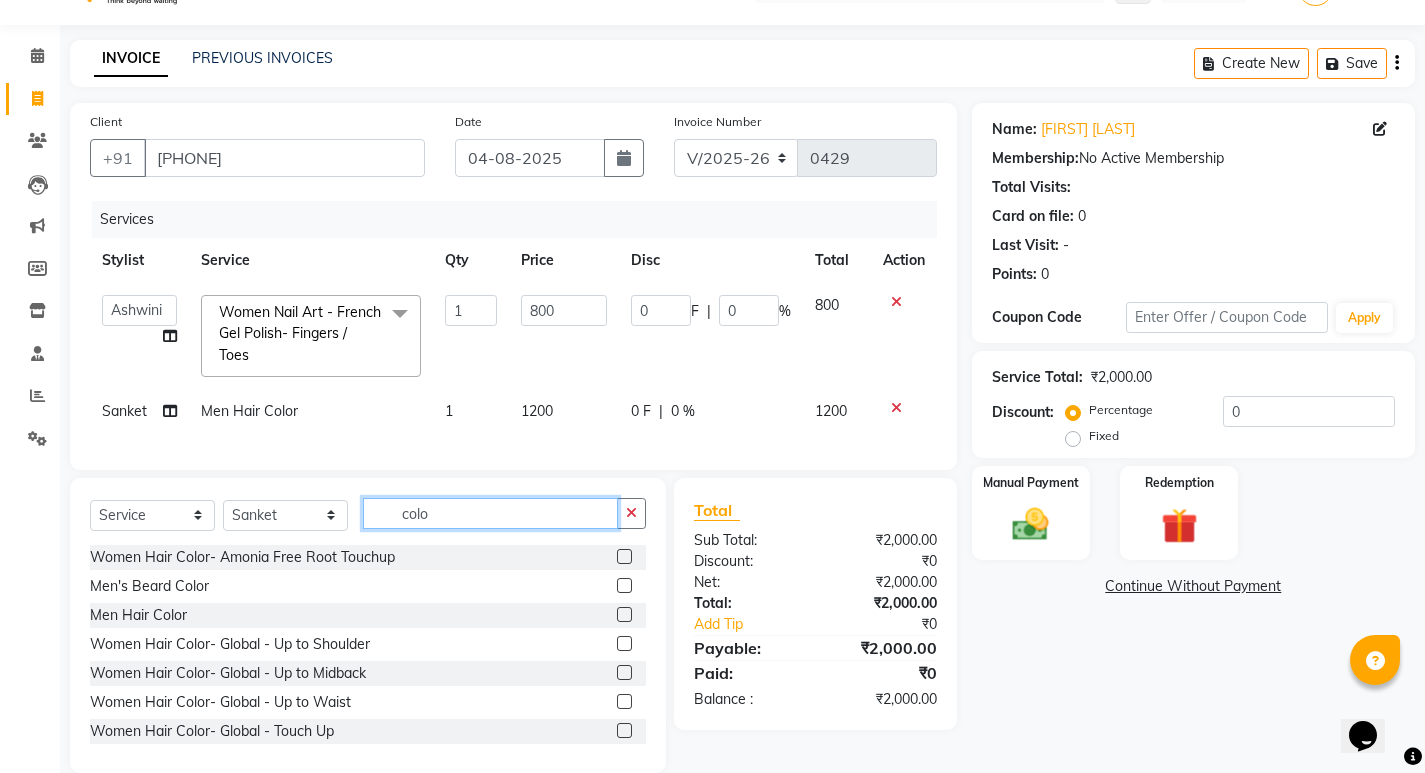 click on "colo" 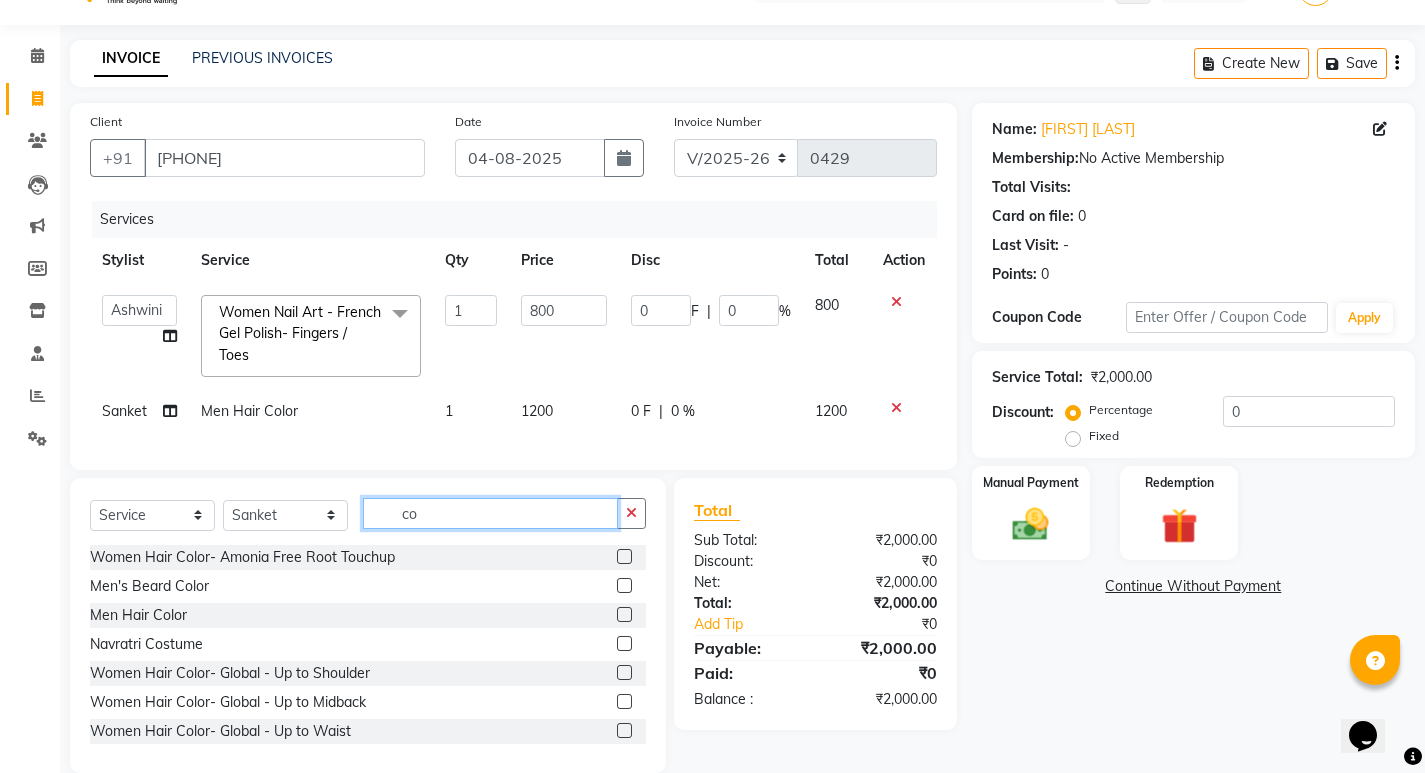 type on "c" 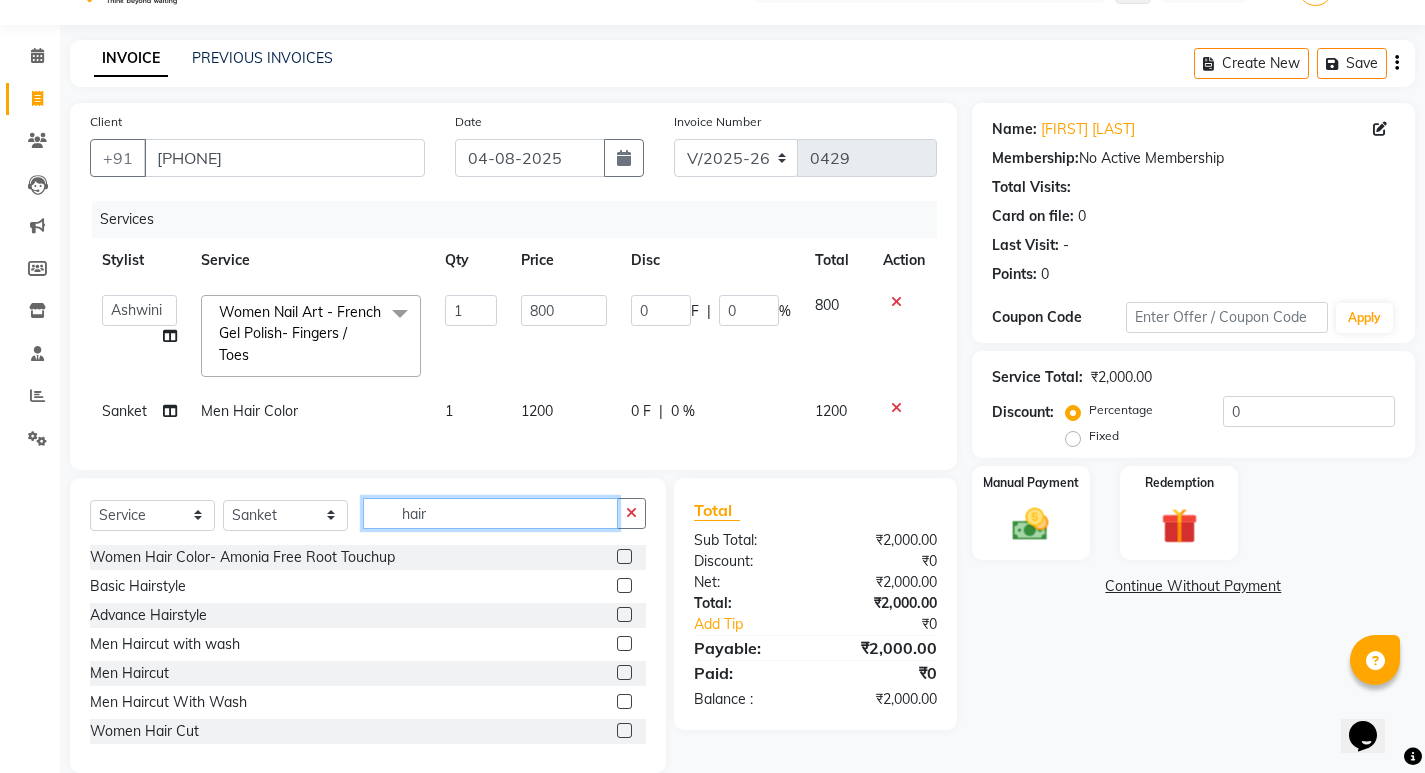 type on "hair" 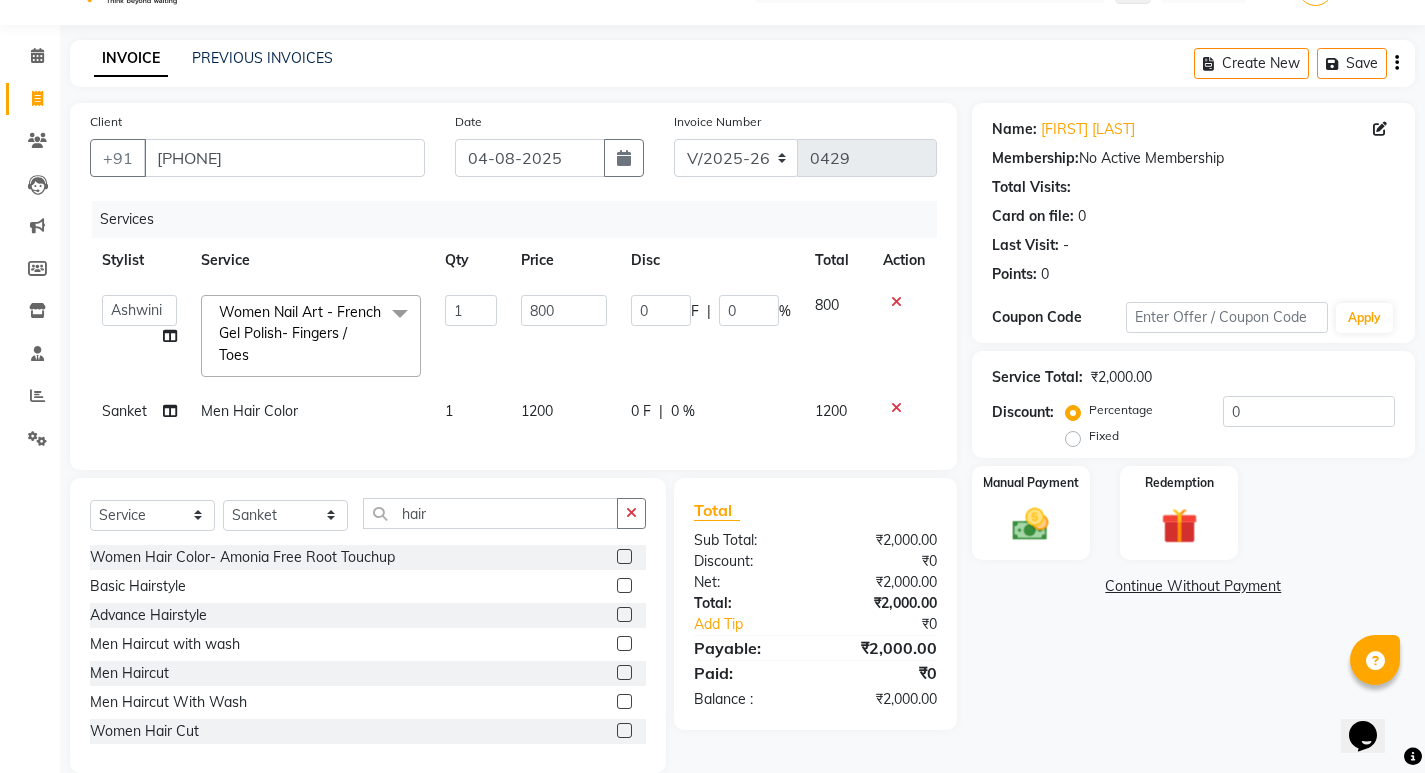 click 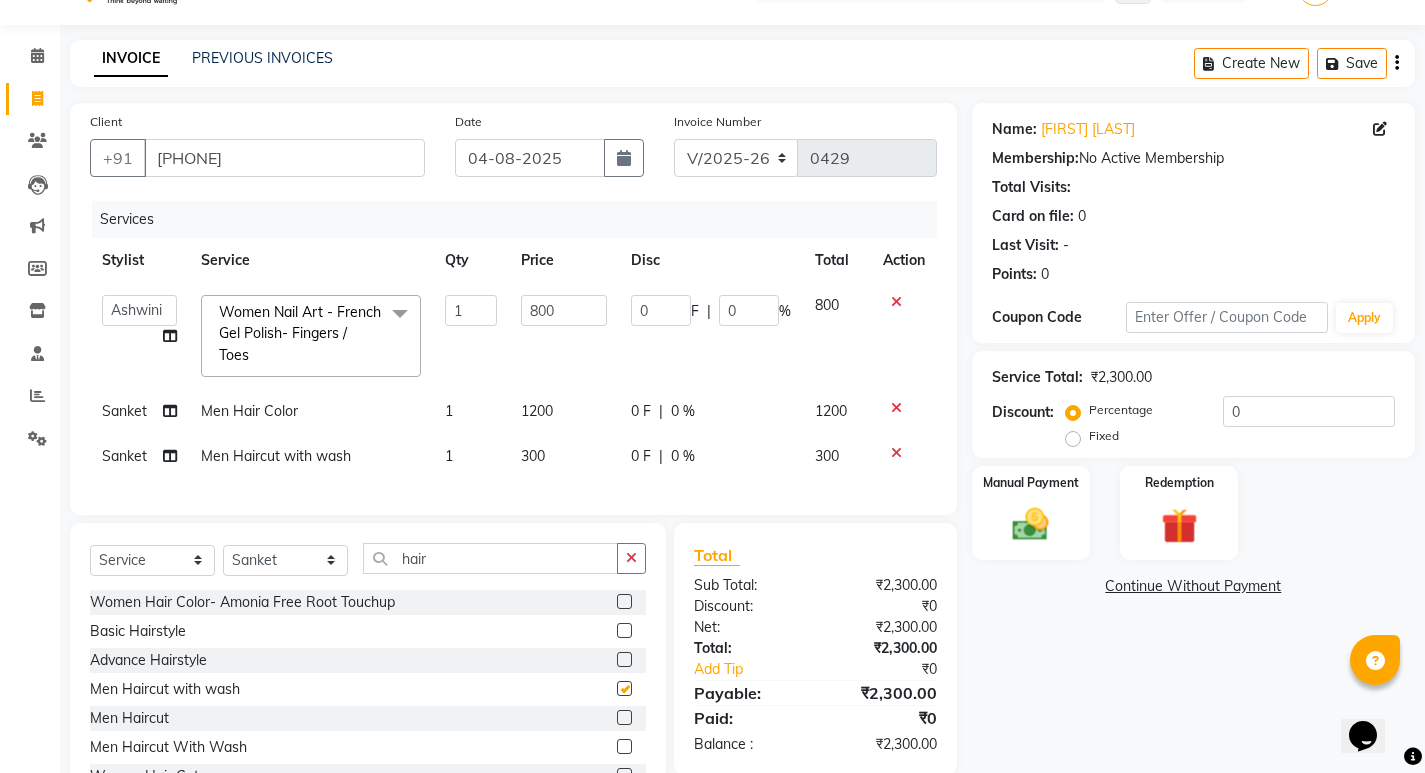 checkbox on "false" 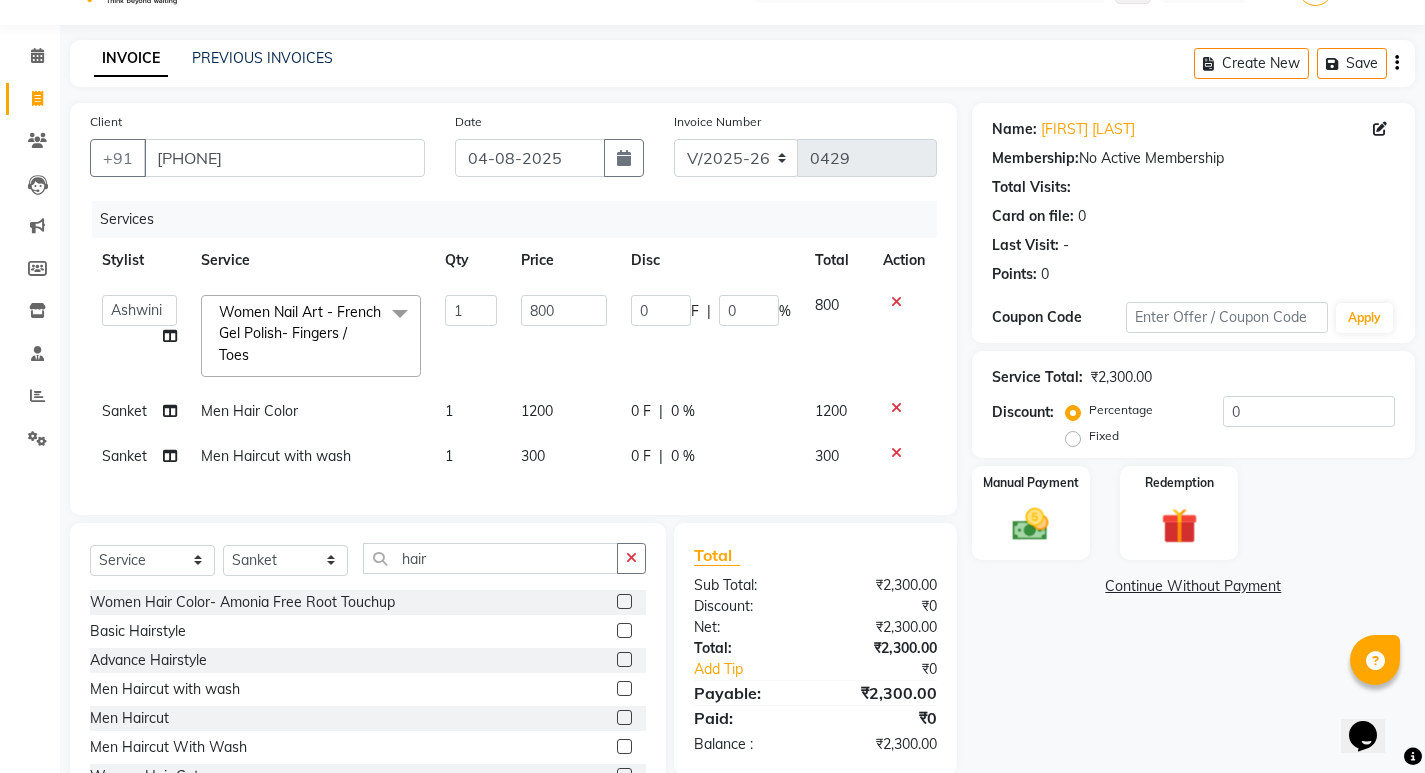 click on "1200" 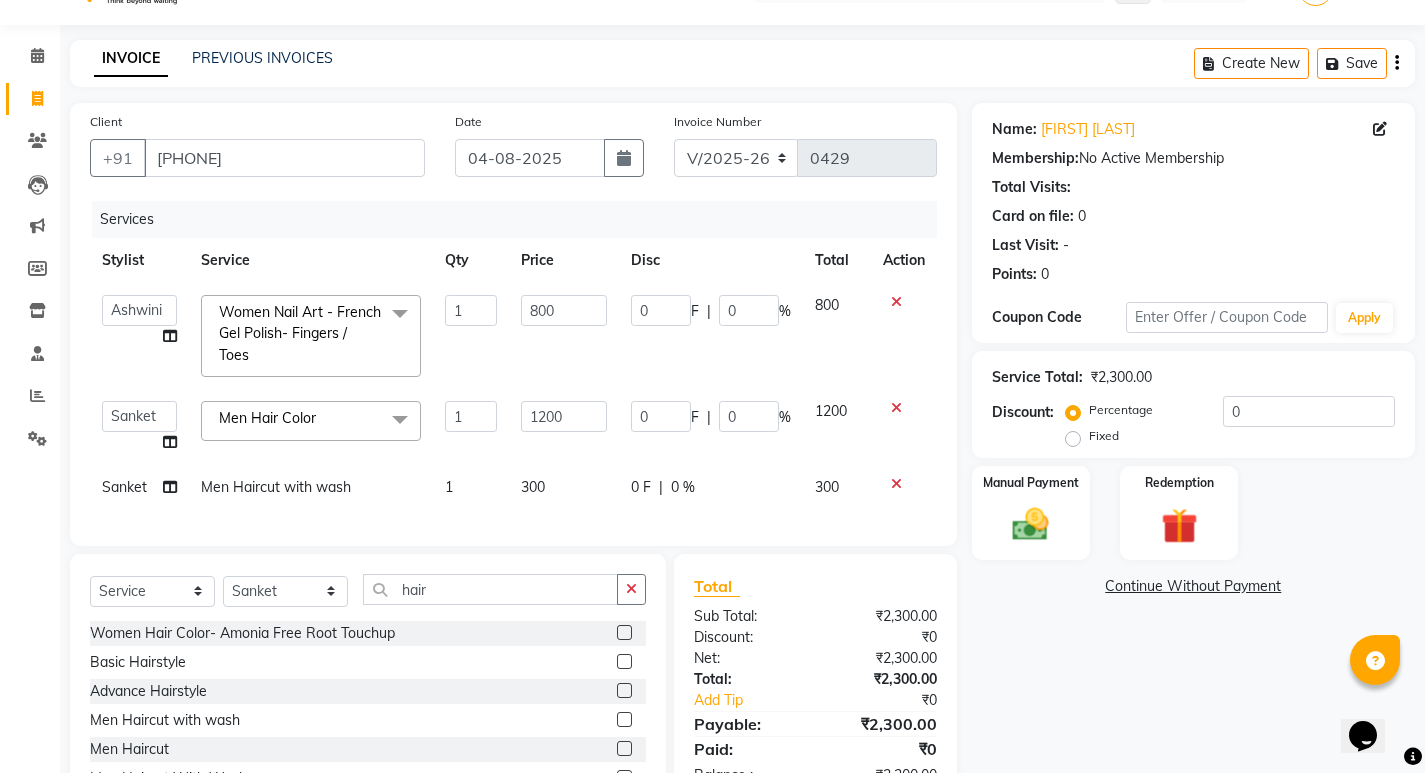 click on "300" 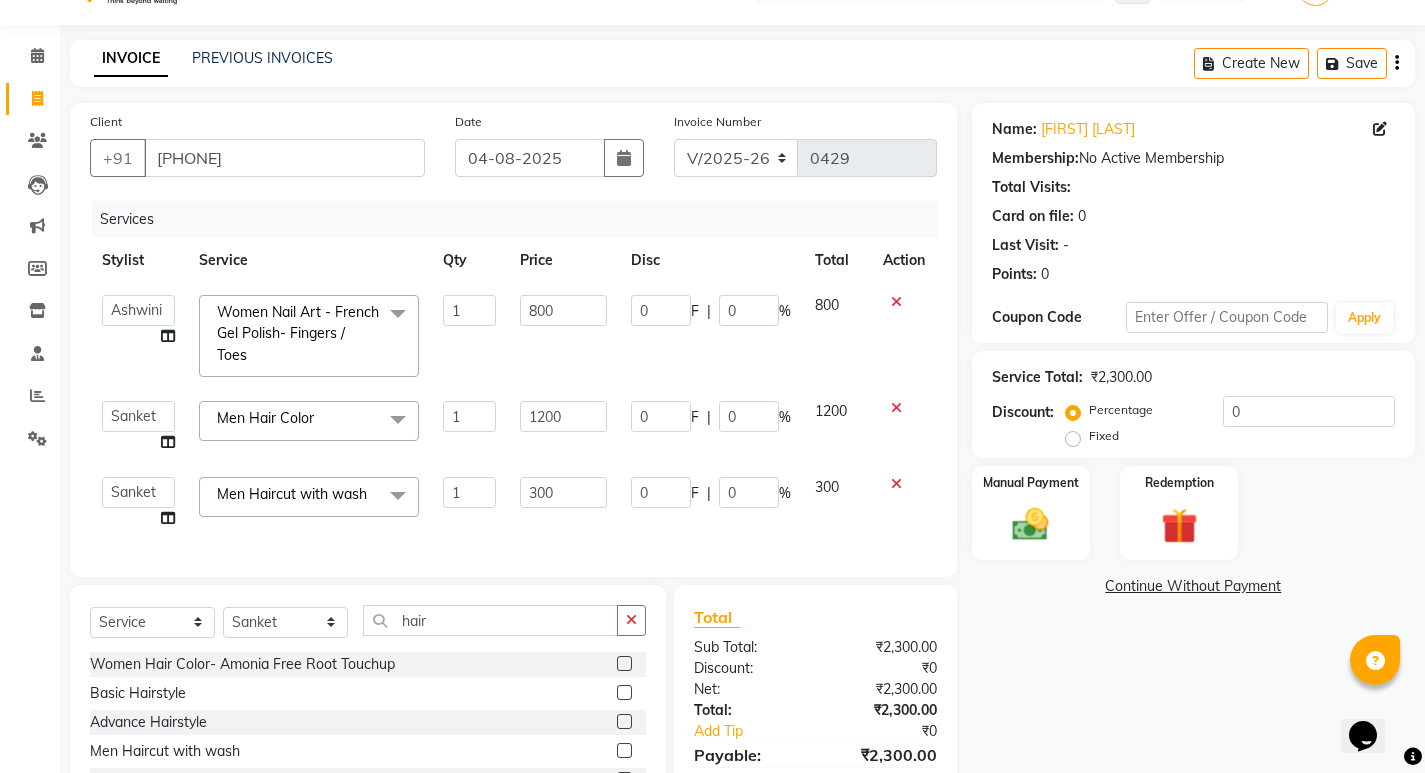click on "300" 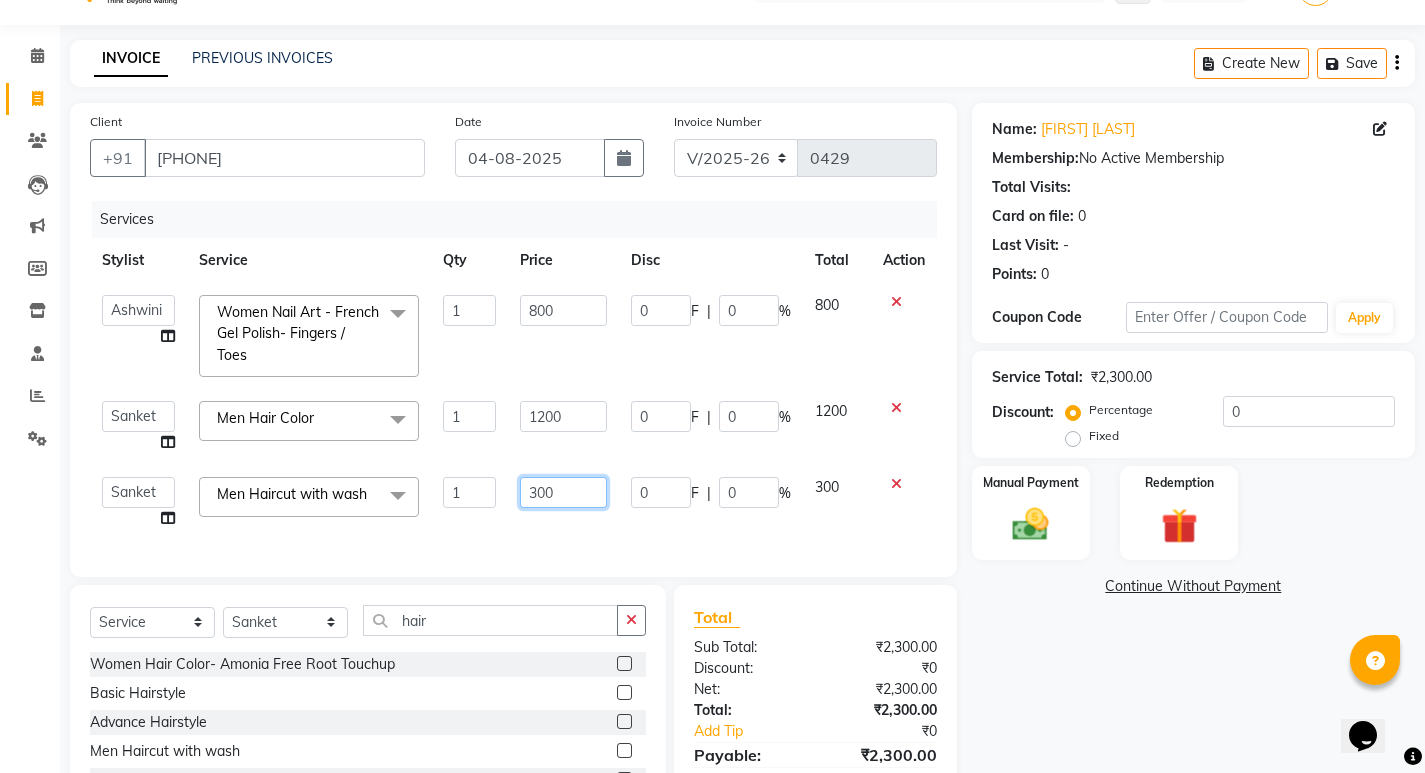 click on "300" 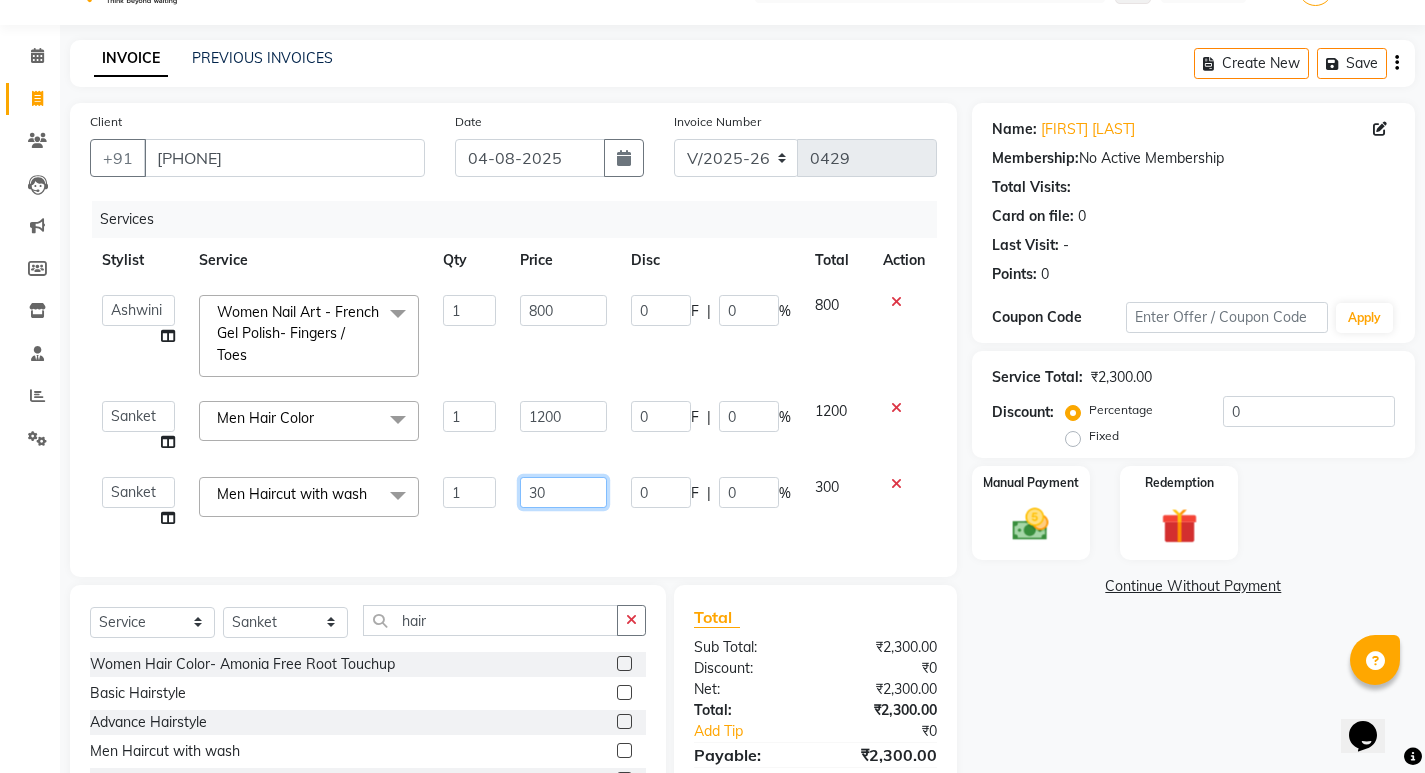 type on "350" 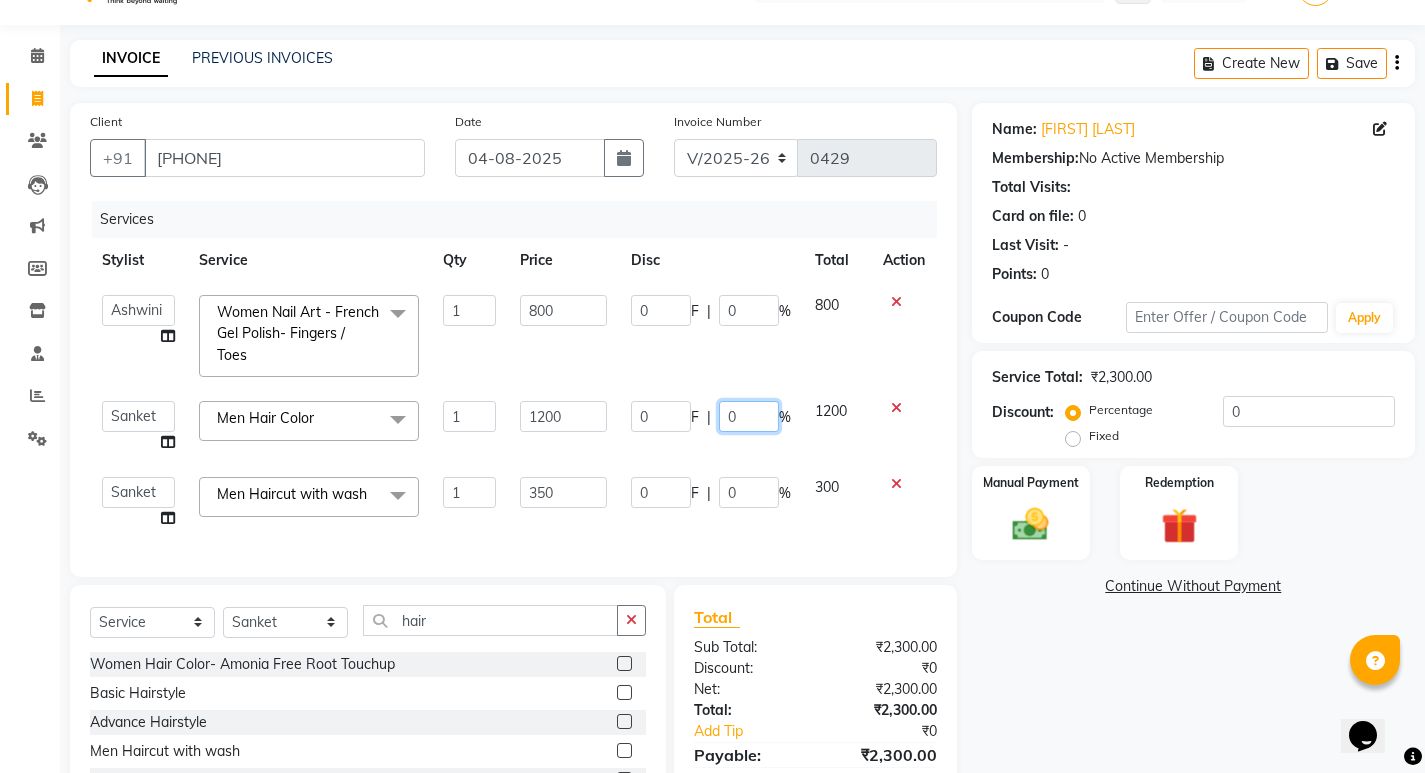 click on "0" 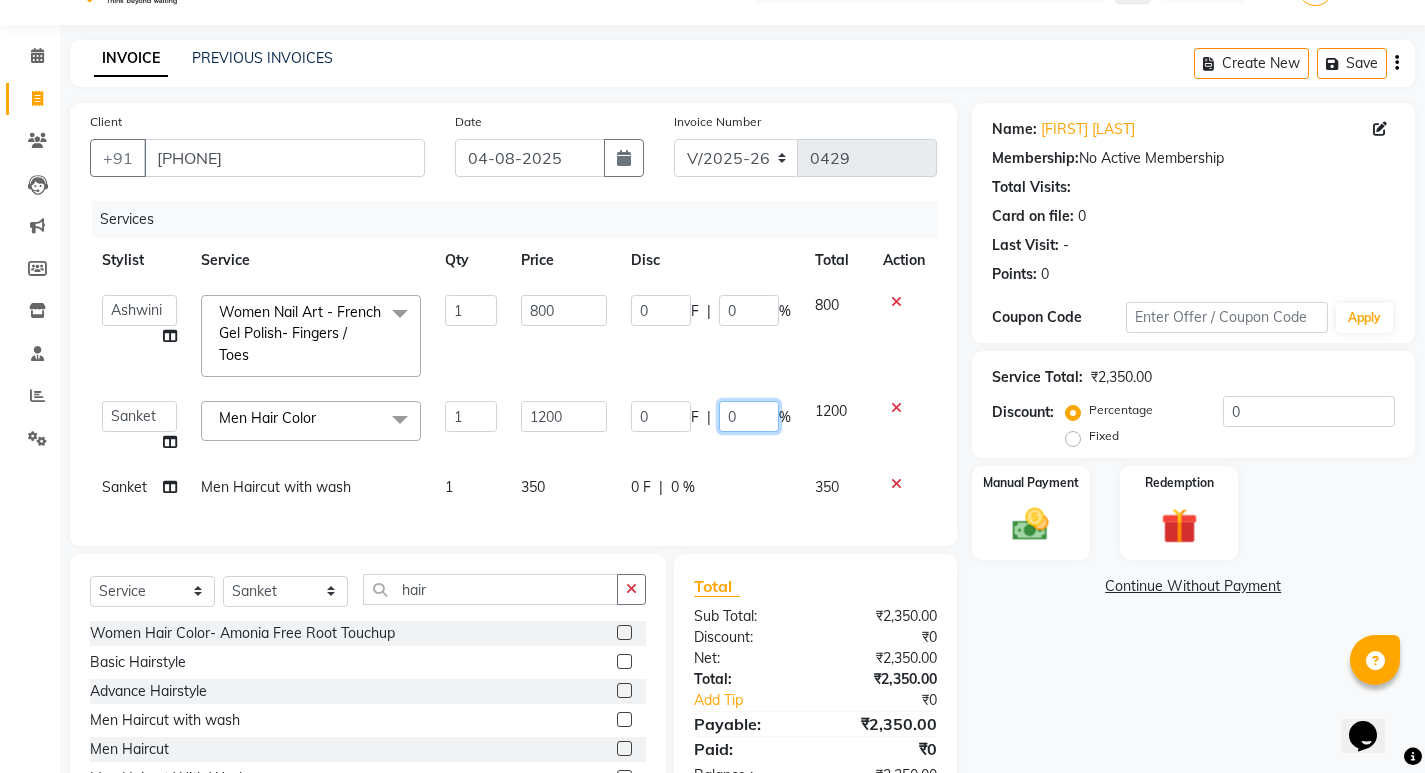click on "0" 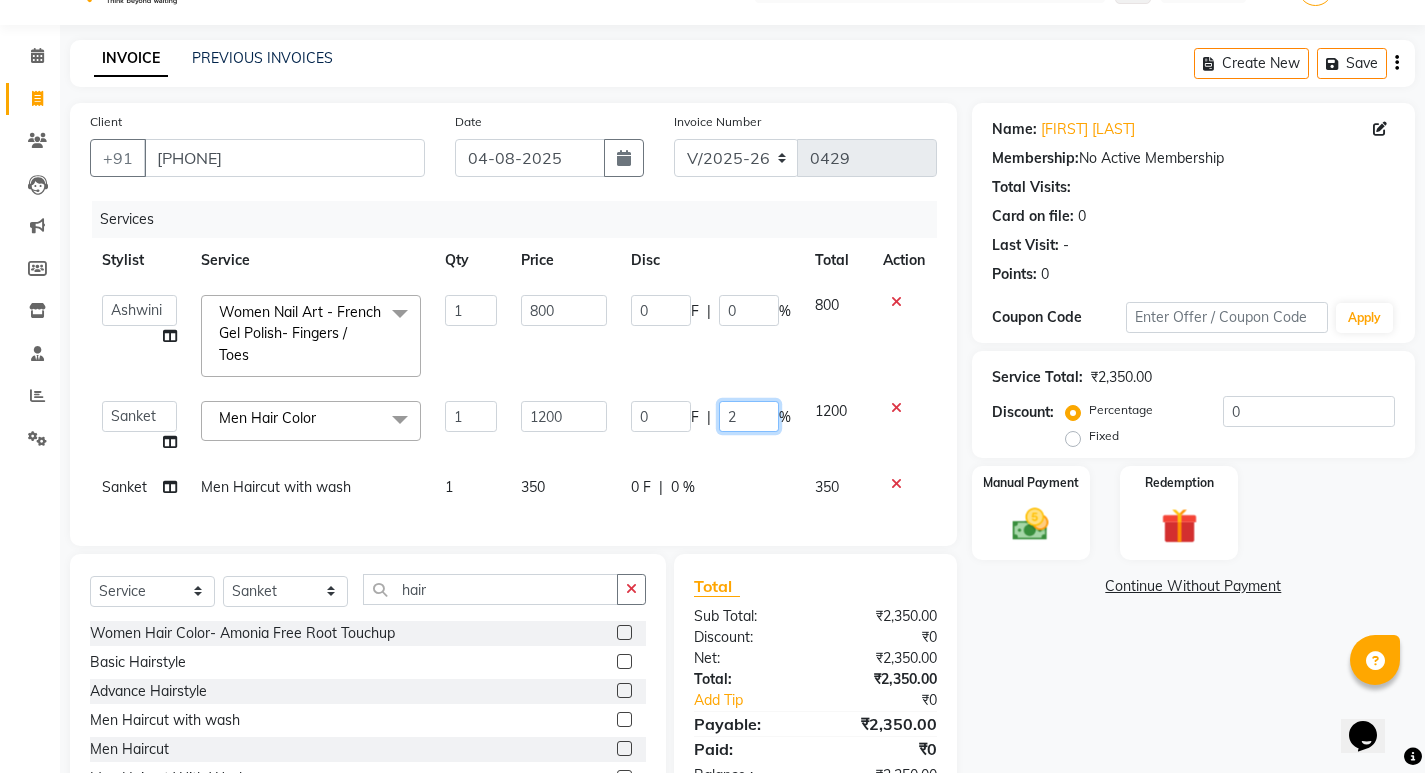 type on "20" 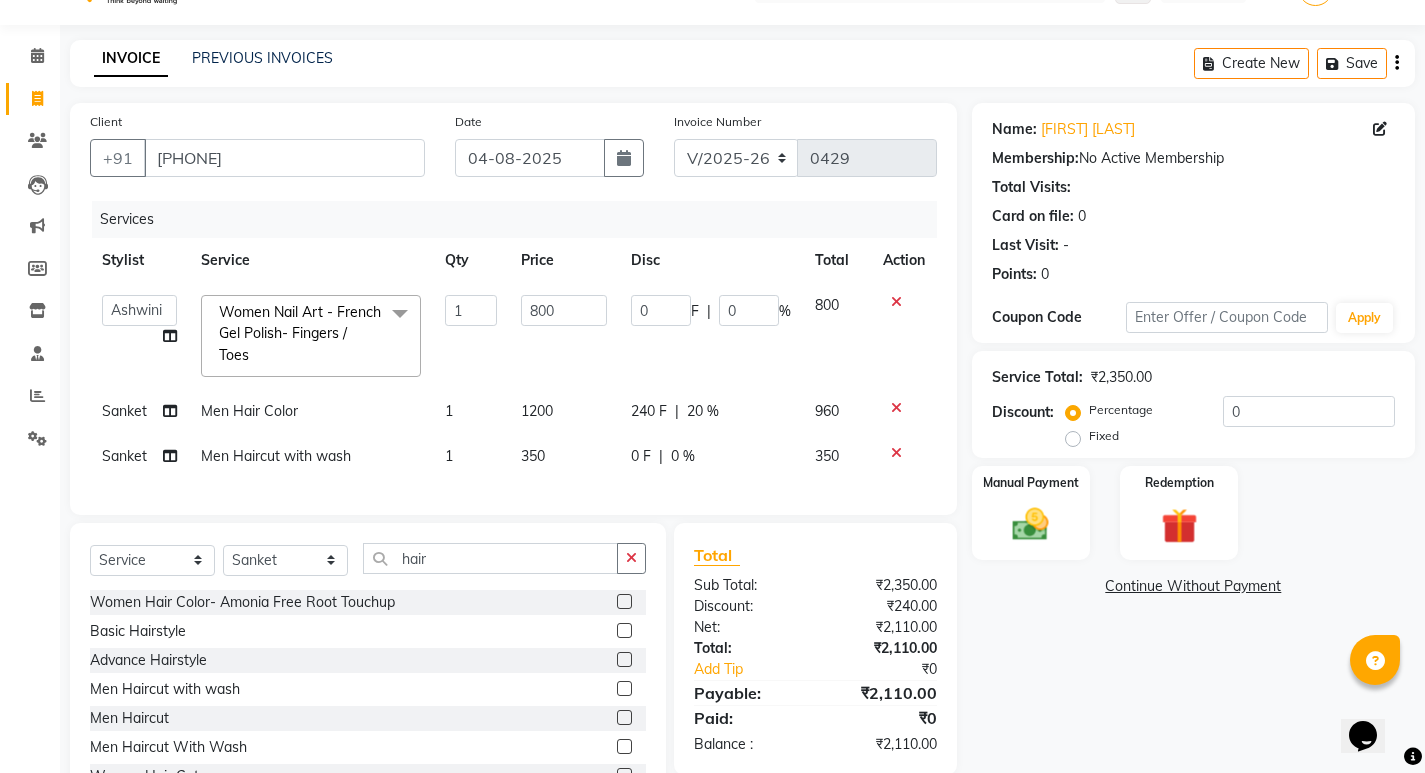 click on "Services Stylist Service Qty Price Disc Total Action  [FIRST]   [FIRST]   Manager    [FIRST]   [FIRST]   [FIRST]   [FIRST]   [FIRST]   [FIRST]  Women Nail Art - French Gel Polish- Fingers / Toes  x Threading-Threading/Peel off - eye brow Threading-Threading/Peel off - eye brow (Premium) Threading-Threading/Peel off - Fore head Threading-Threading/Peel off - Fore head (Premium) Threading-Threading/Peel off - Upper lips Threading-Threading/Peel off - Lower lips Threading-Threading/Peel off - Jaw Line Threading-Threading/Peel off - Jaw Line (Premium) Threading-Threading/Peel off - Neck Threading-Threading/Peel off - Neck (Premium) Threading-Threading/Peel off - face Threading-Threading/Peel off - face (Premium) Threading-Threading/Peel off - chin Threading-Threading/Peel off - chin (Premium) Threading-Threading/Peel off - side locks Threading-Threading/Peel off - side locks (Premium) Basic Makeup Nail Gel Overlay Women Hair Color- Amonia Free Root Touchup Basic Hairstyle Advance Hairstyle Men Haircut with wash Nose wax 1" 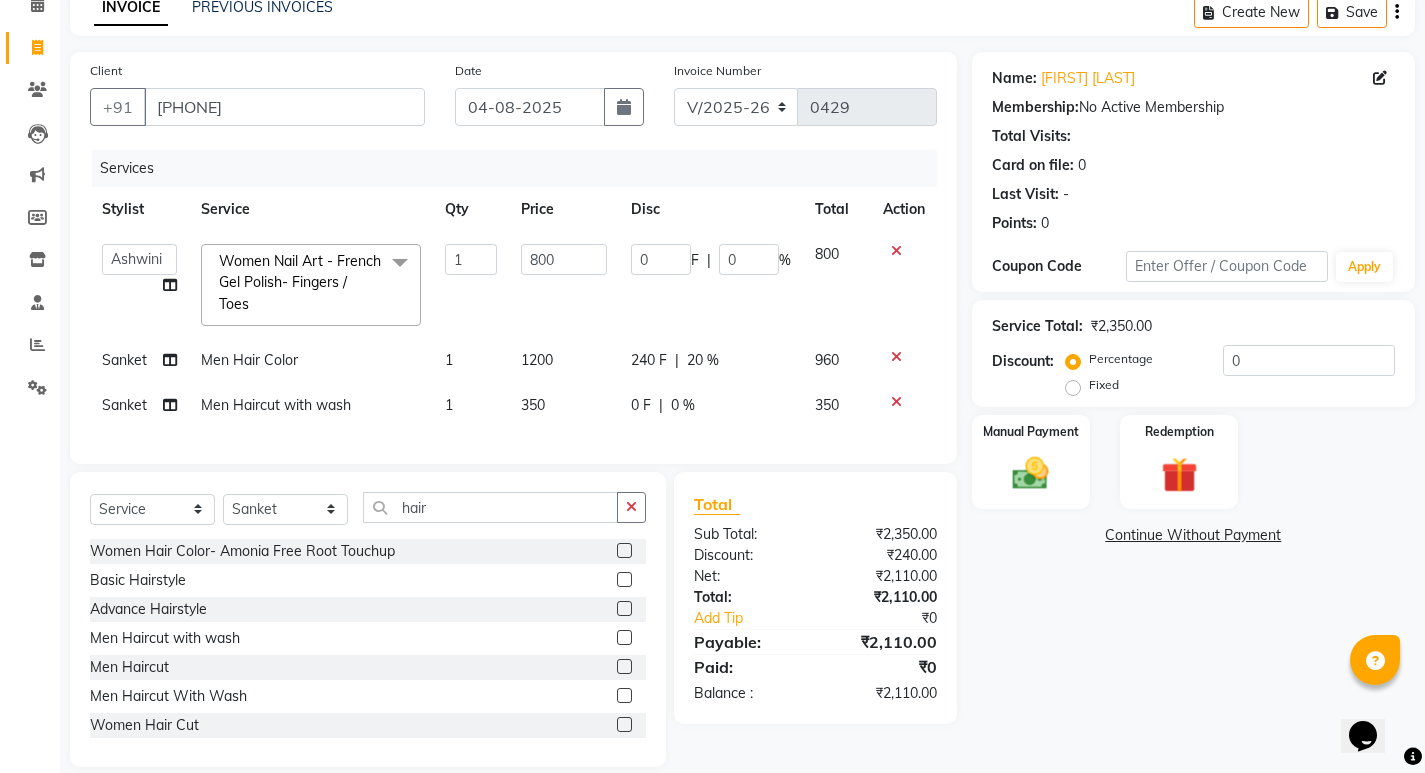scroll, scrollTop: 137, scrollLeft: 0, axis: vertical 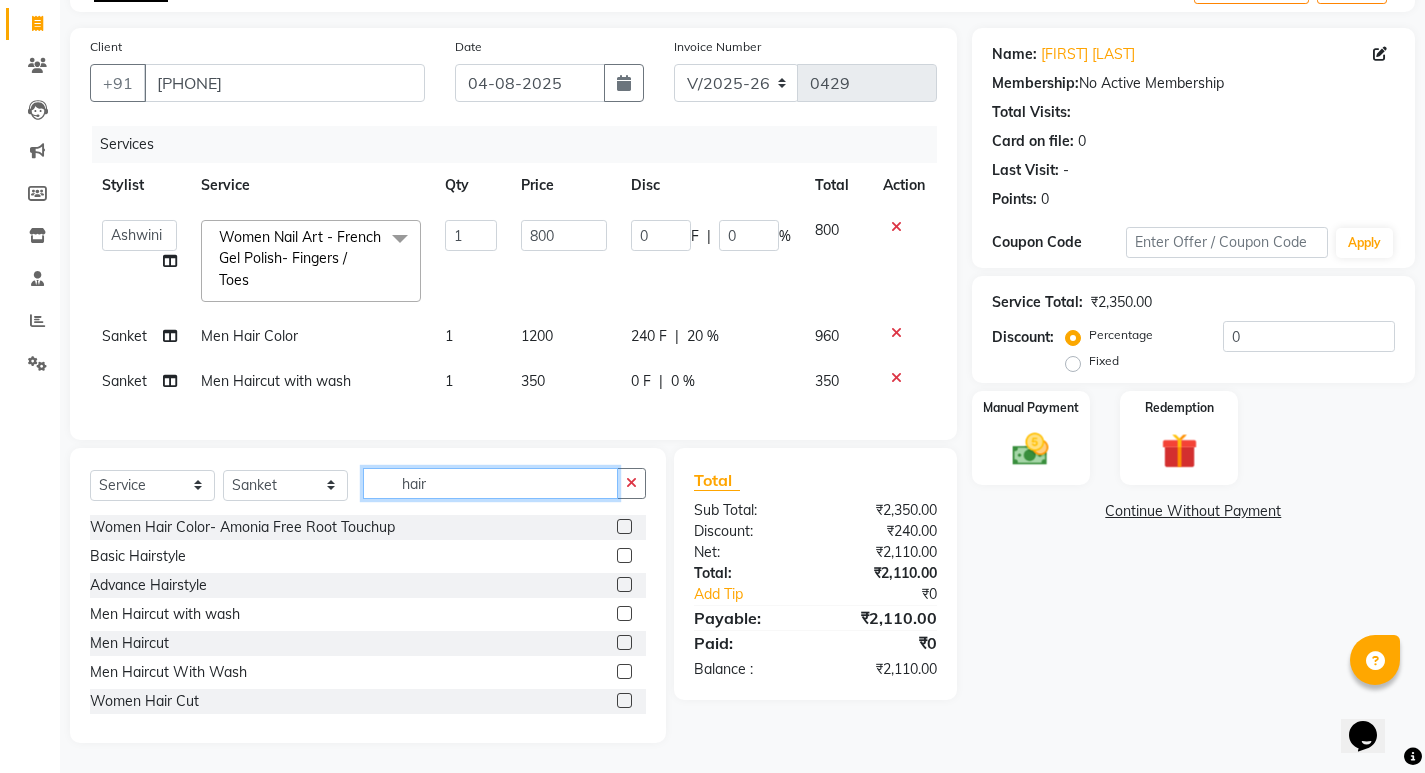 click on "hair" 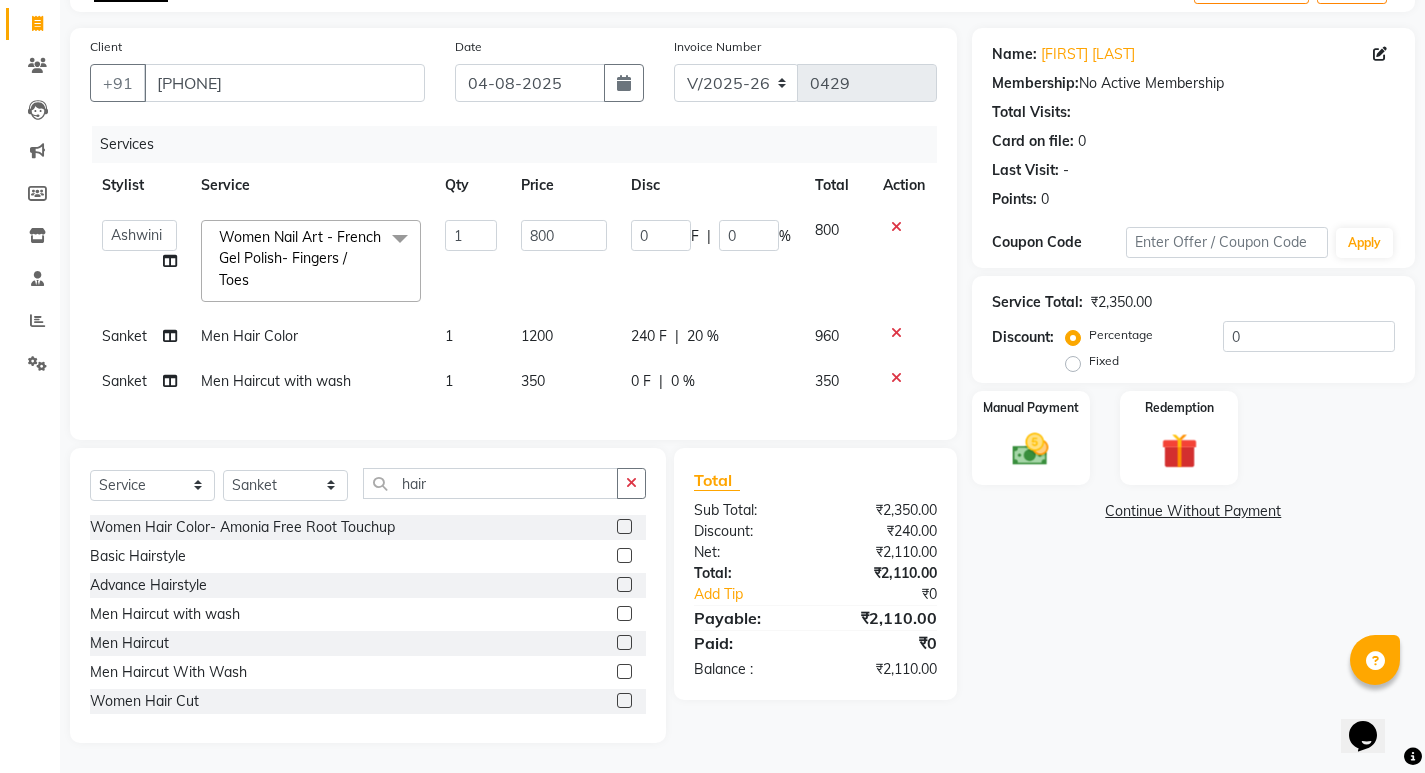 click on "1200" 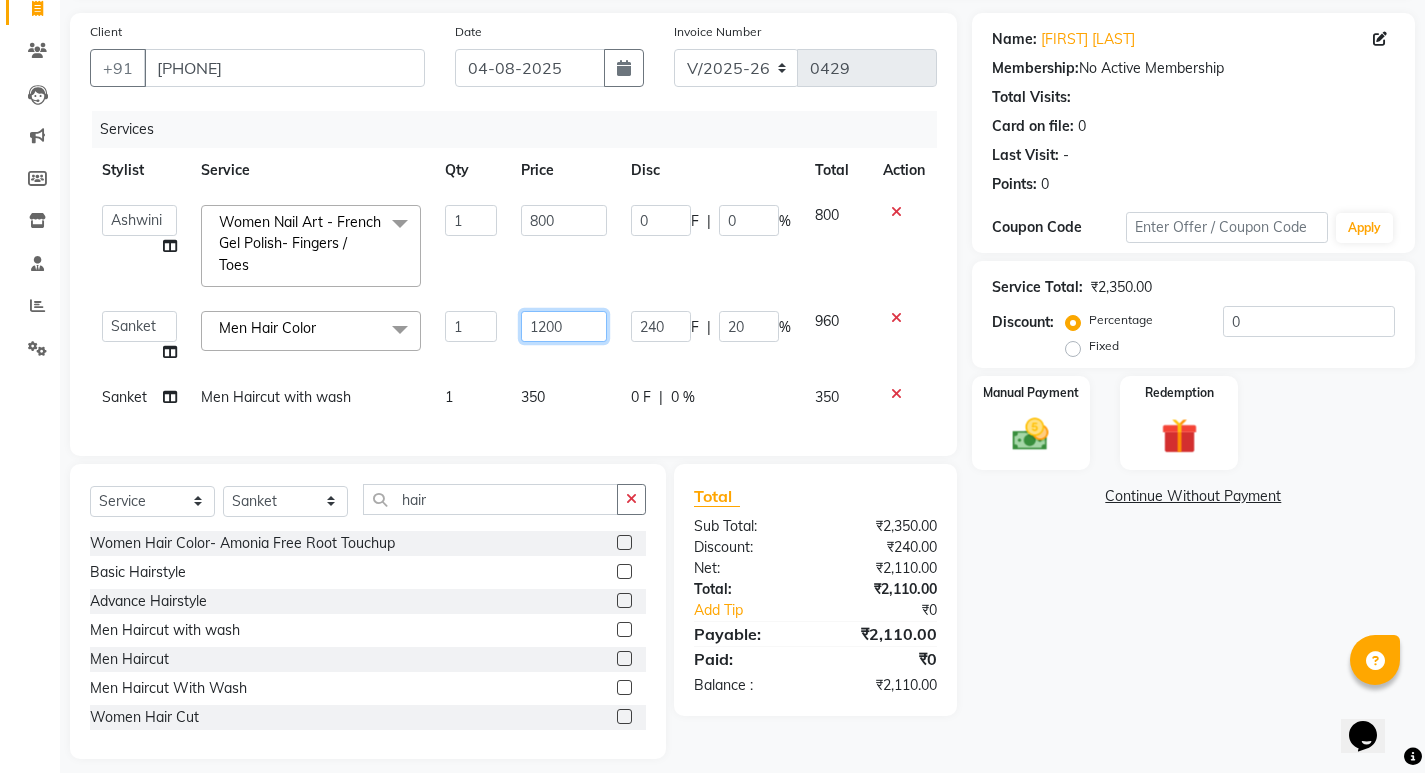 click on "1200" 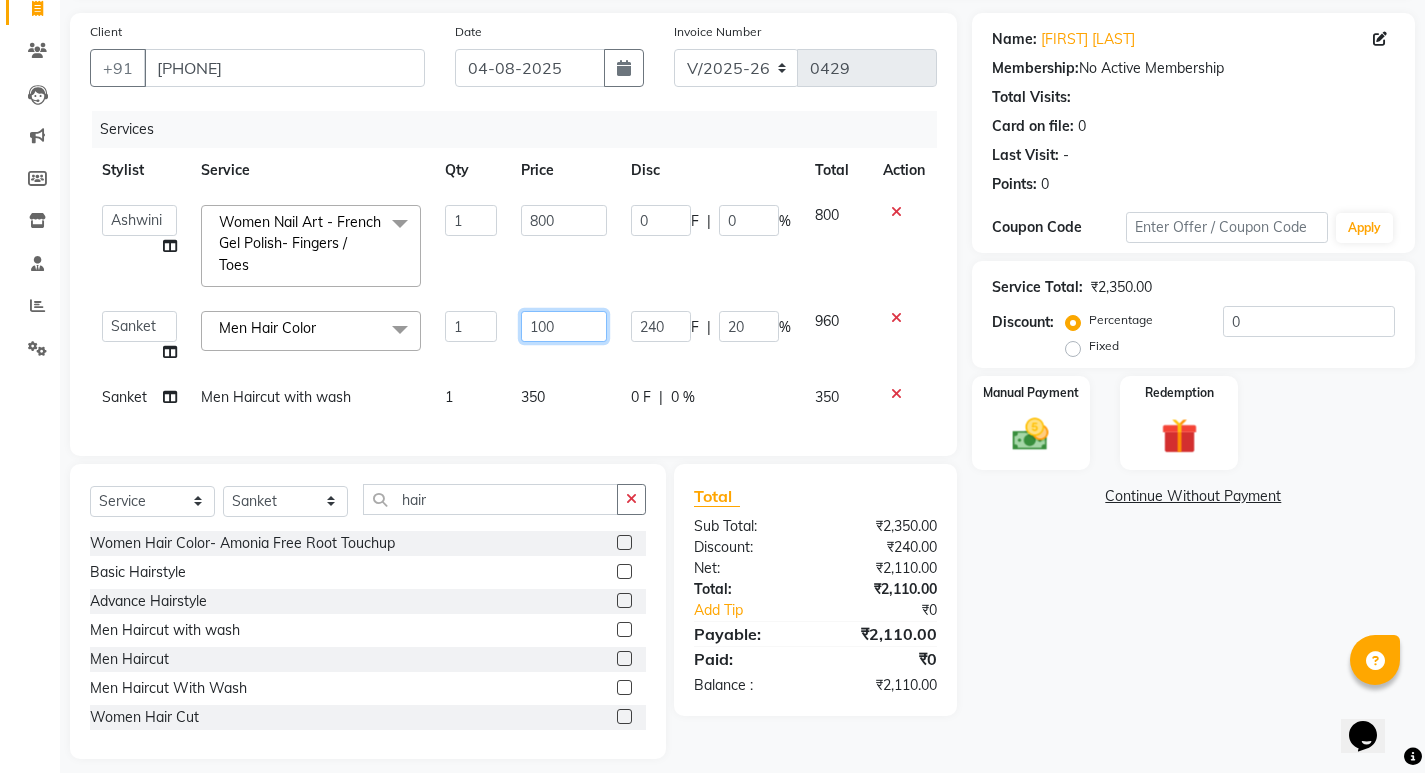 type on "1000" 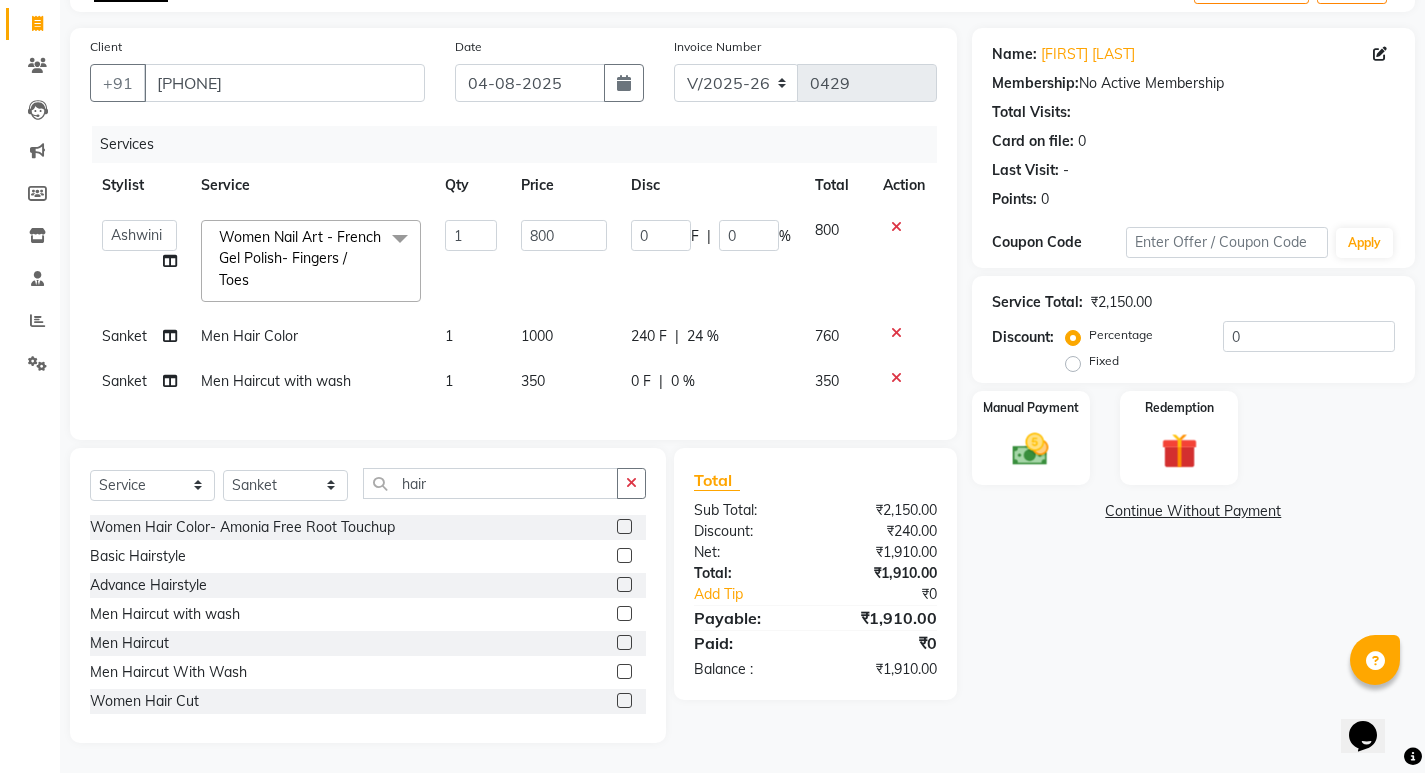 click on "24 %" 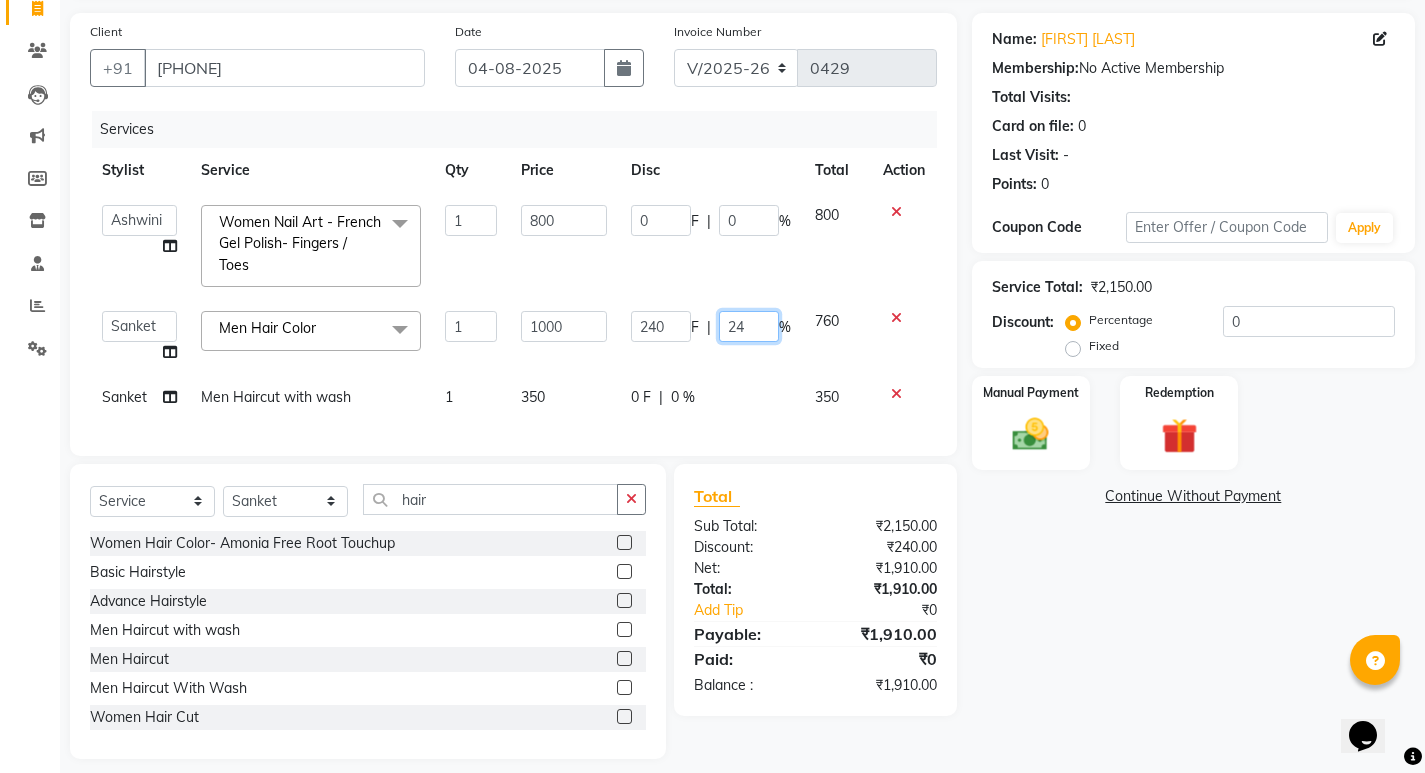 click on "24" 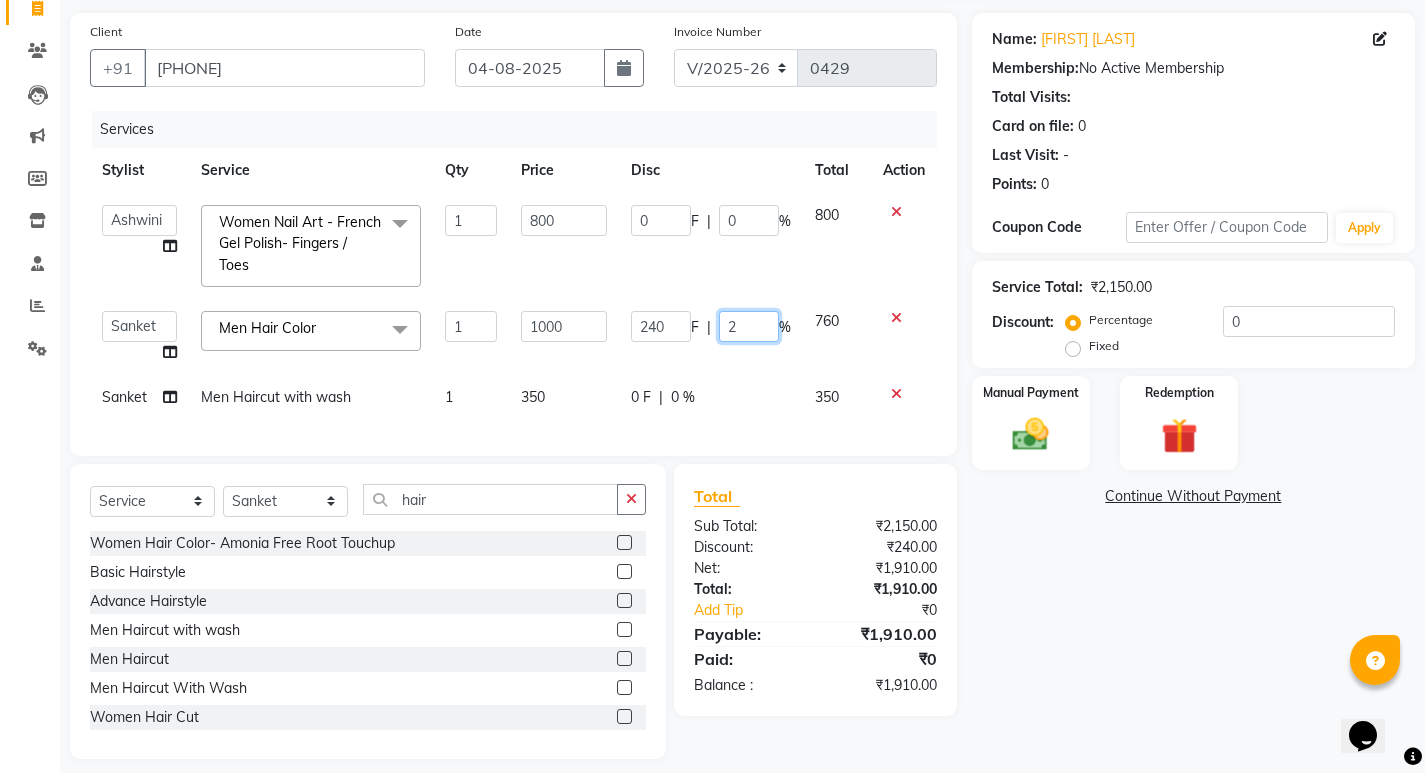 type on "20" 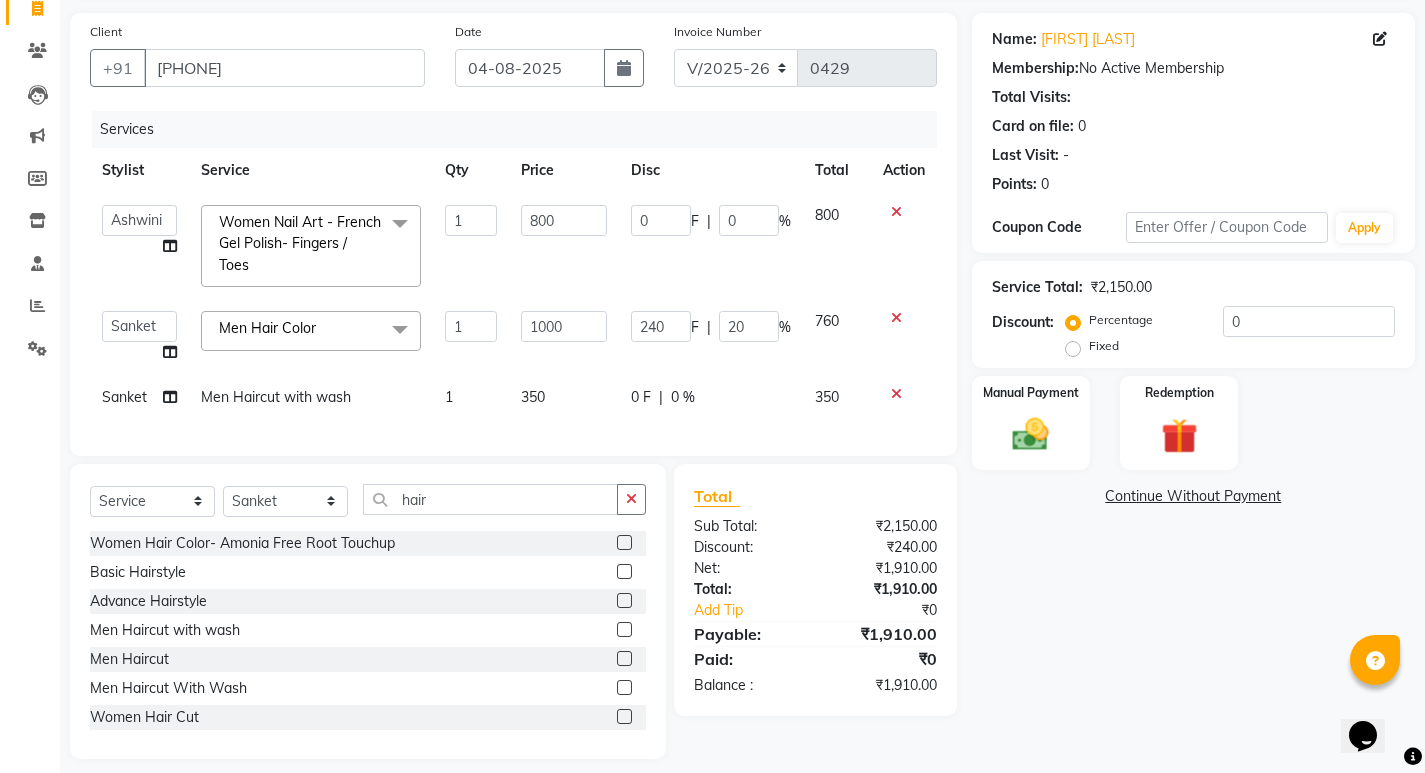 click on "0 F | 0 %" 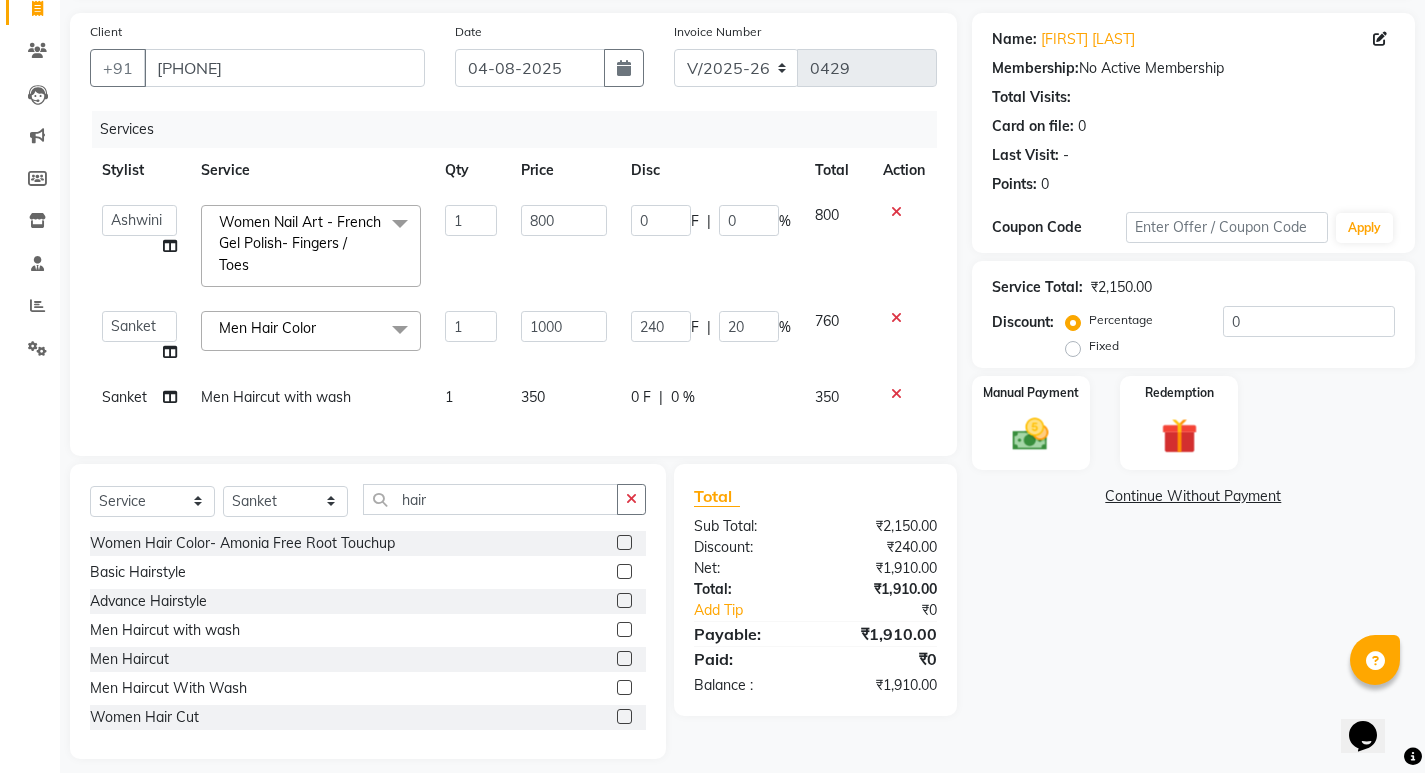 select on "33183" 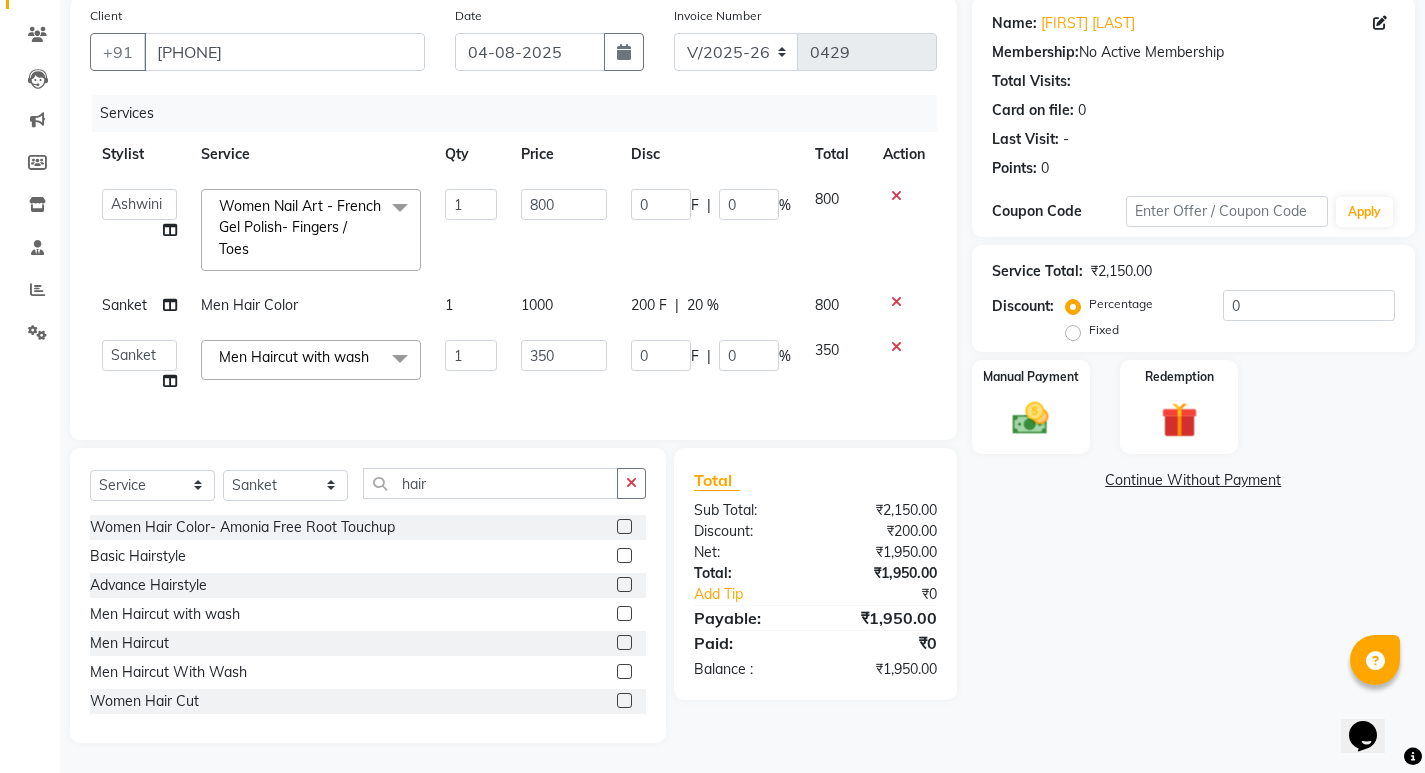 scroll, scrollTop: 168, scrollLeft: 0, axis: vertical 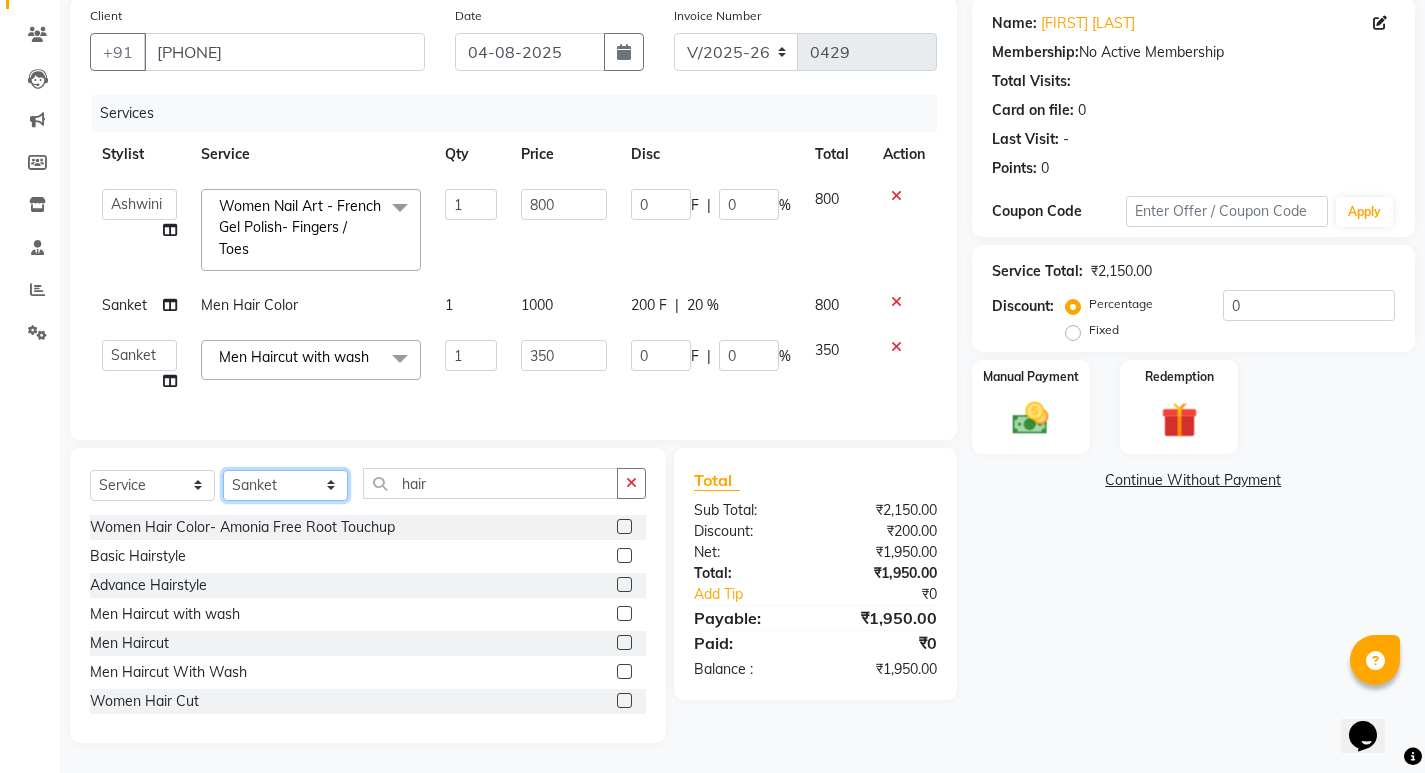 click on "Select Stylist Asha Ashwini Manager  Neelam Neeta Reshma Sanket Shanti Soniya" 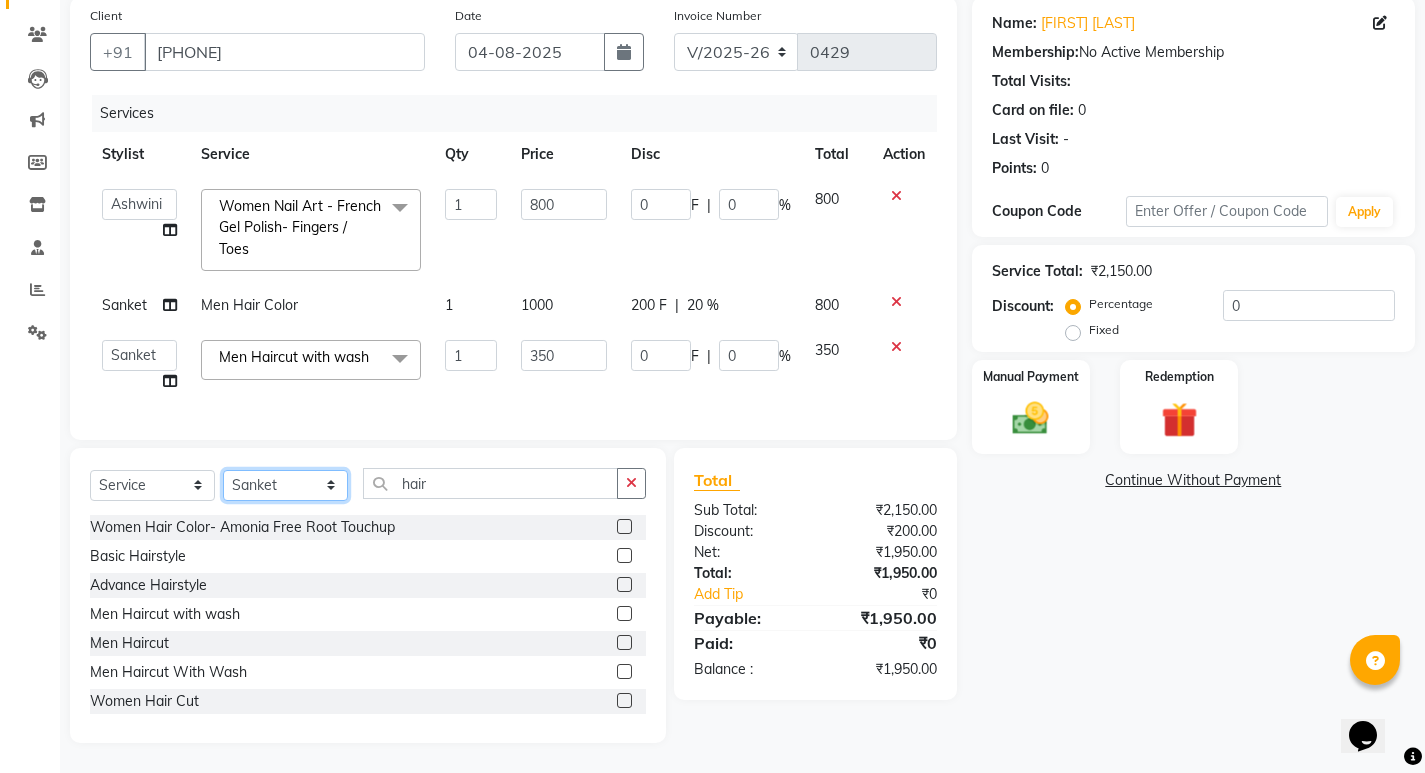 select on "41881" 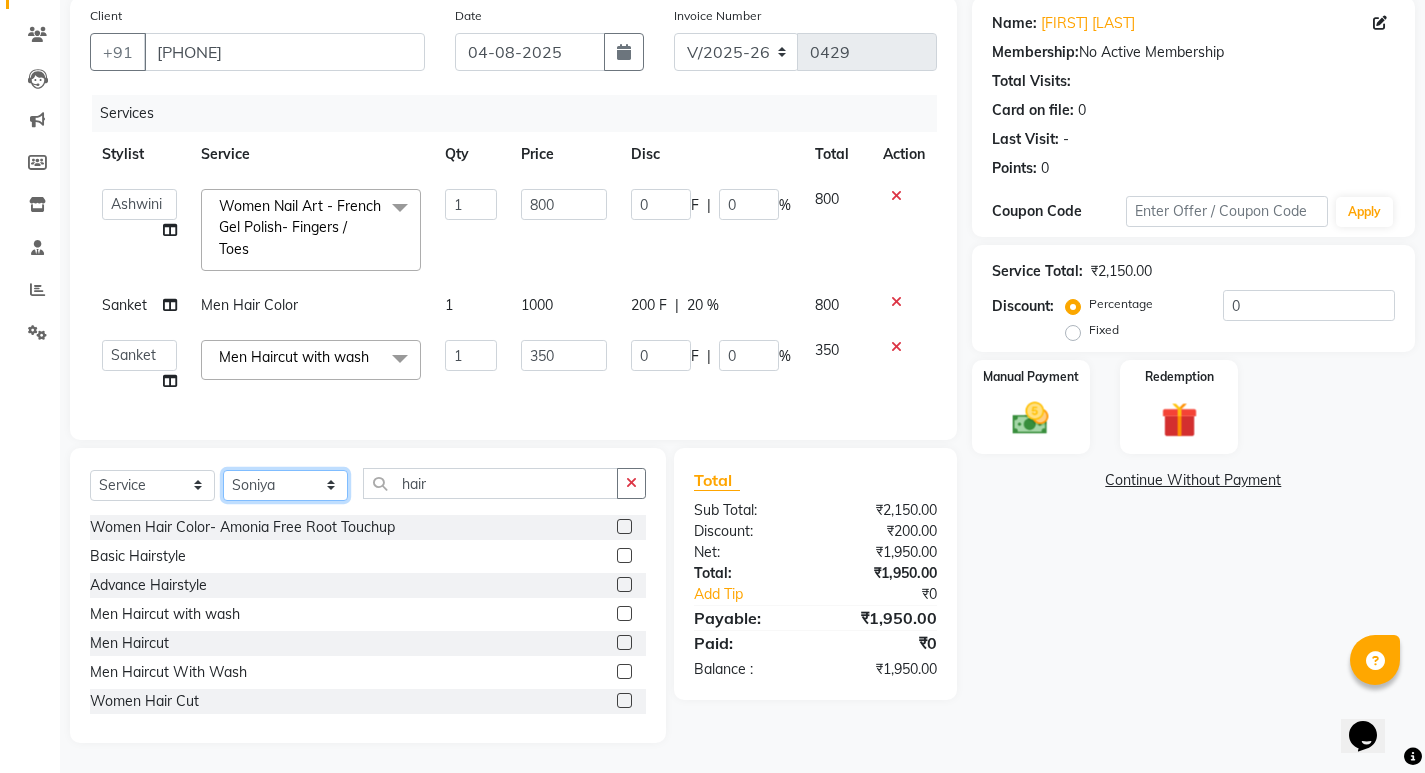 click on "Select Stylist Asha Ashwini Manager  Neelam Neeta Reshma Sanket Shanti Soniya" 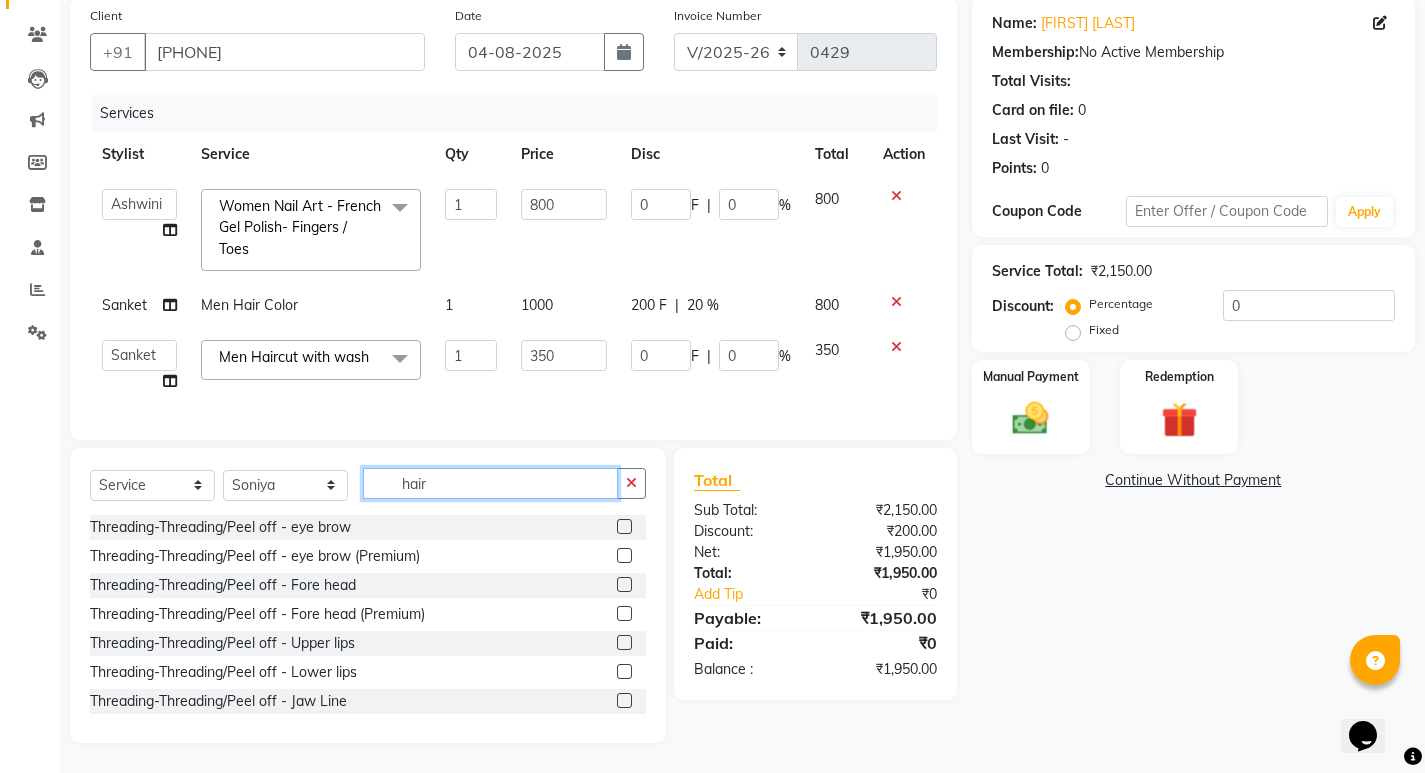 click on "hair" 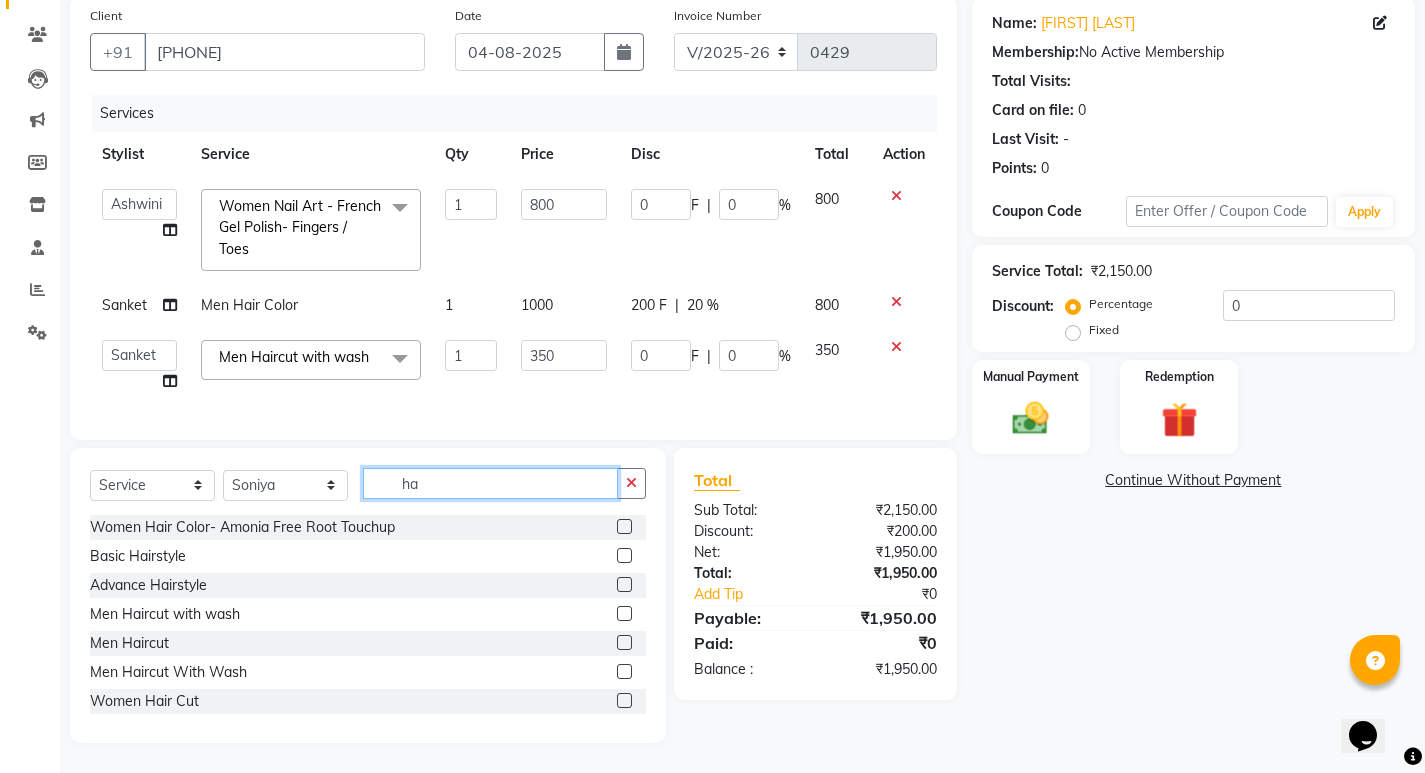 type on "h" 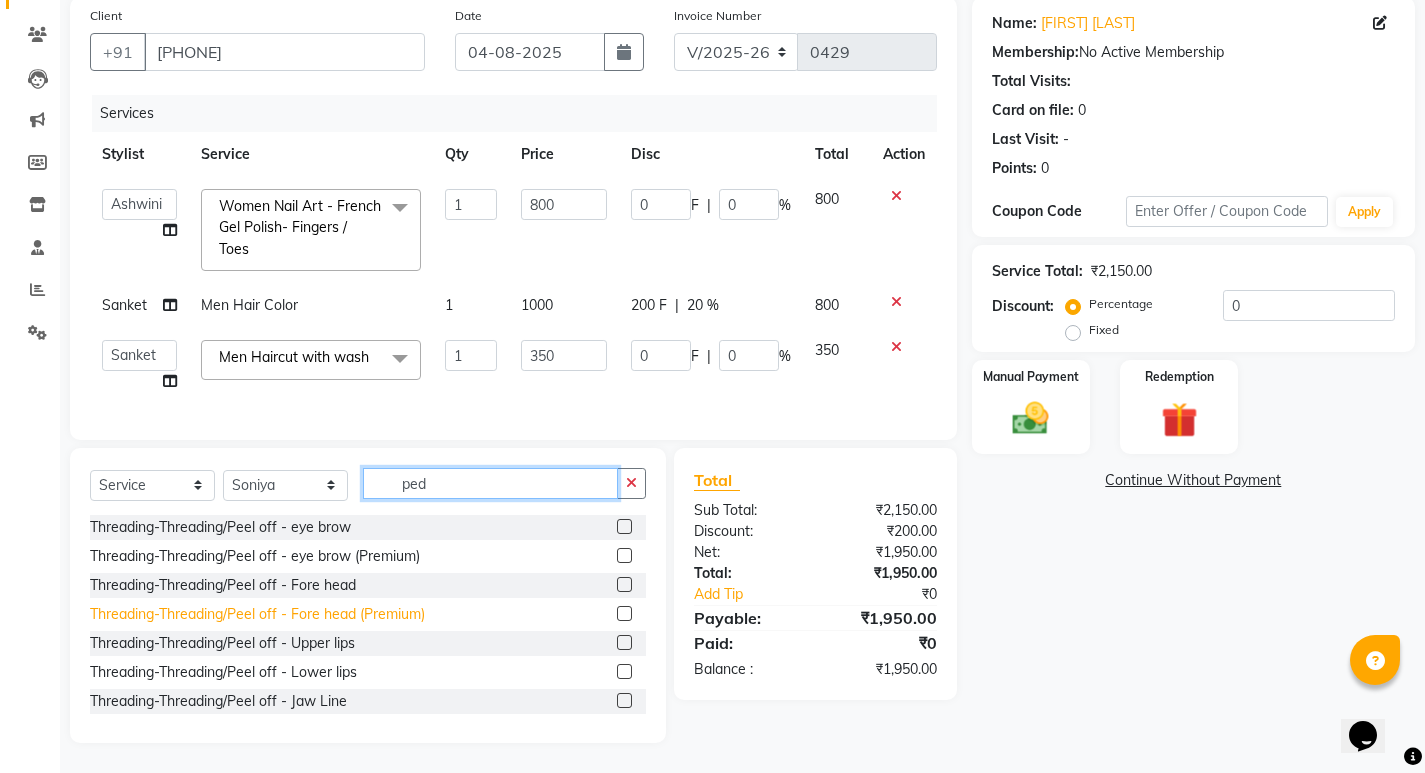 scroll, scrollTop: 142, scrollLeft: 0, axis: vertical 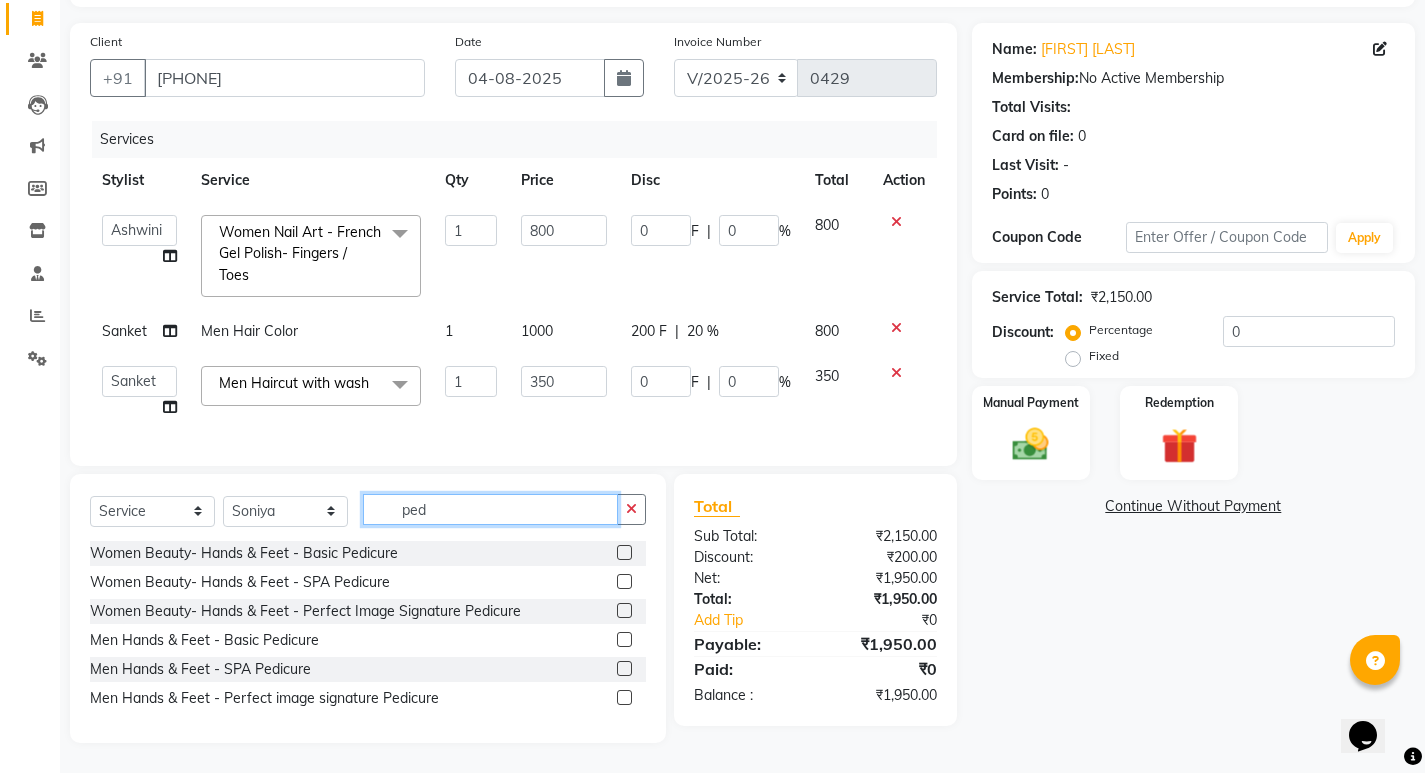 type on "ped" 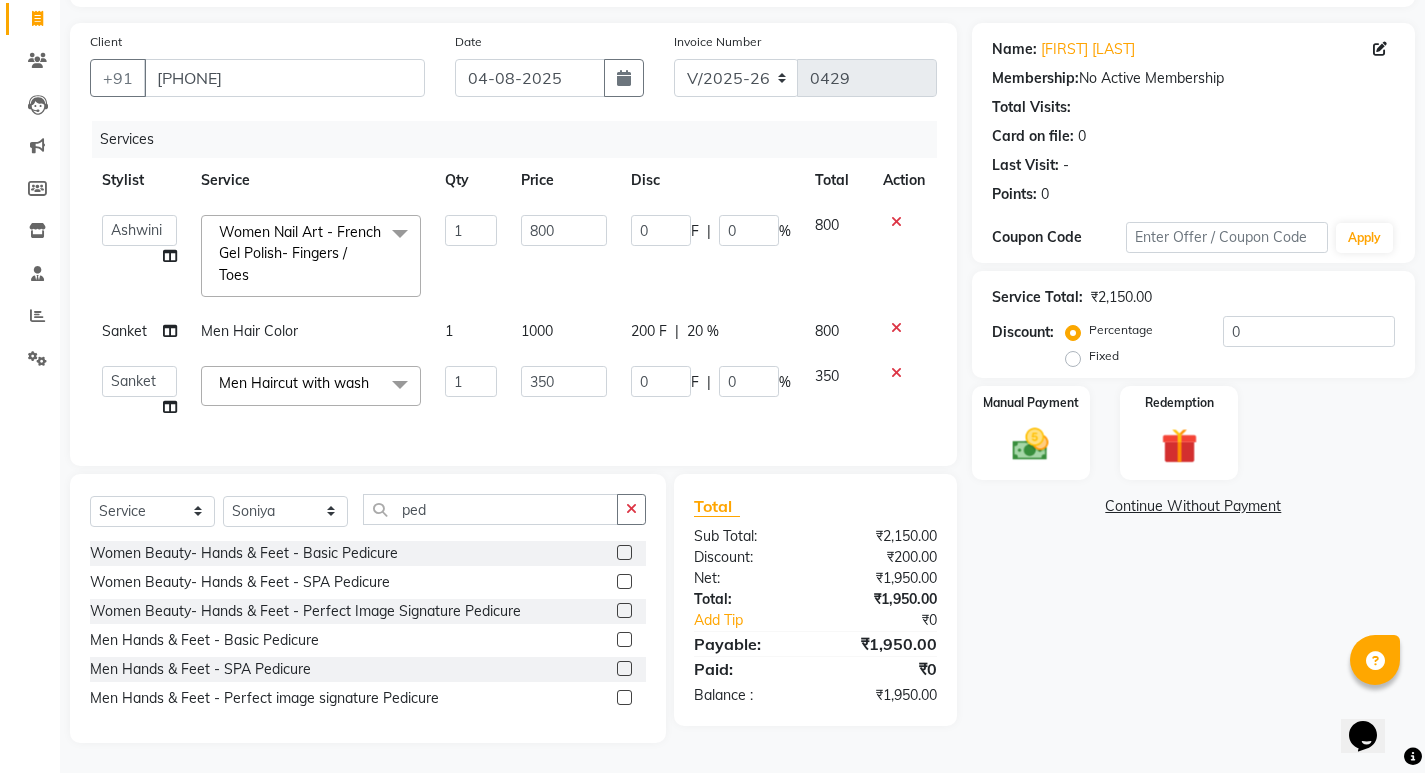 click on "Women Beauty- Hands & Feet  - Basic Pedicure" 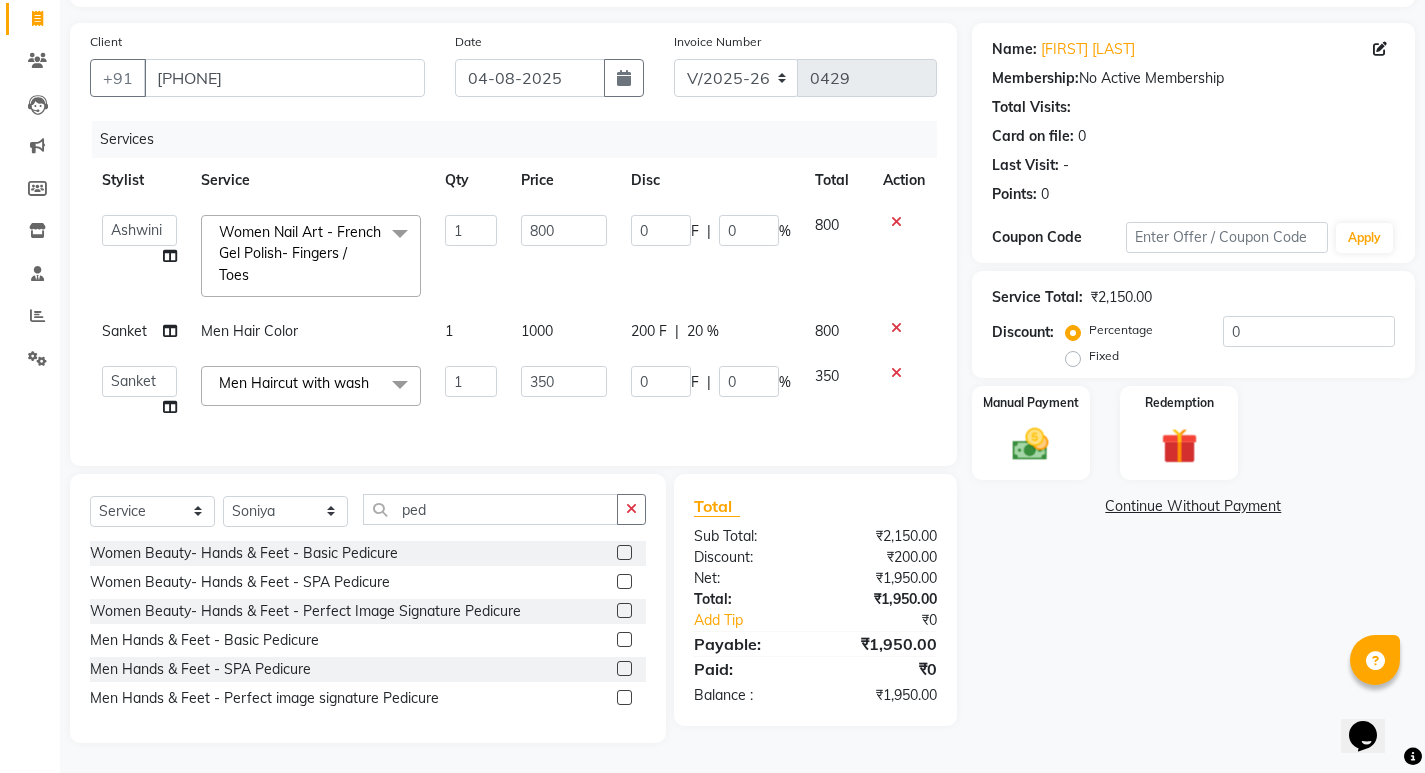 click 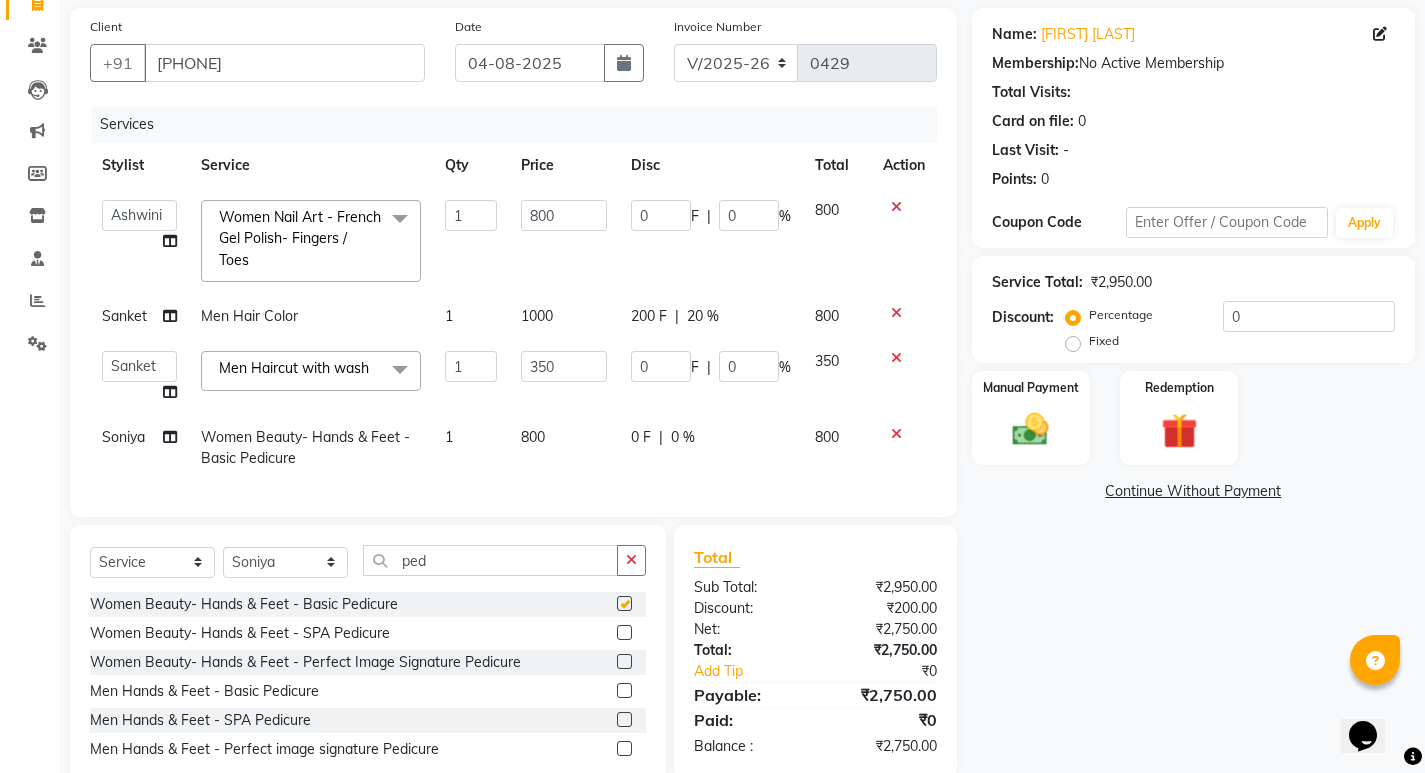 checkbox on "false" 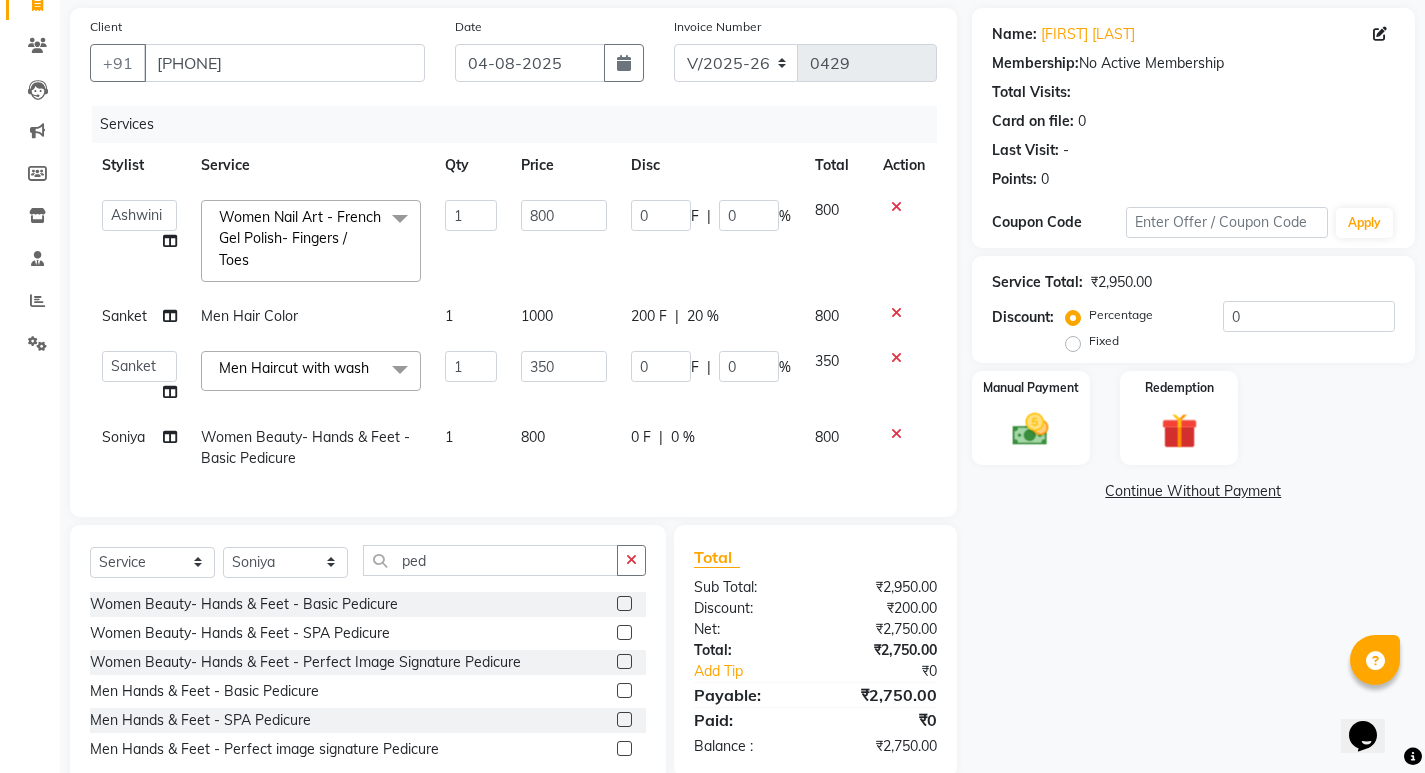 click on "800" 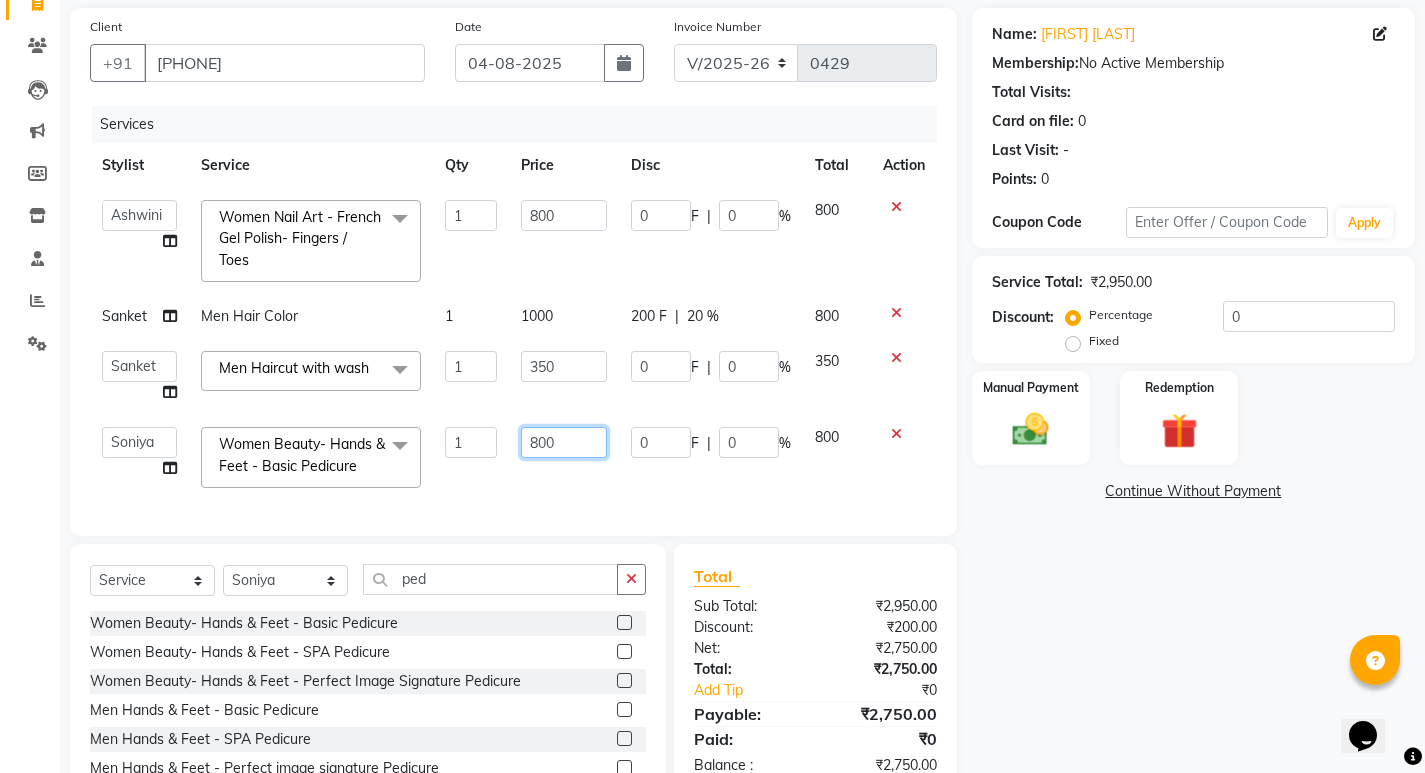 click on "800" 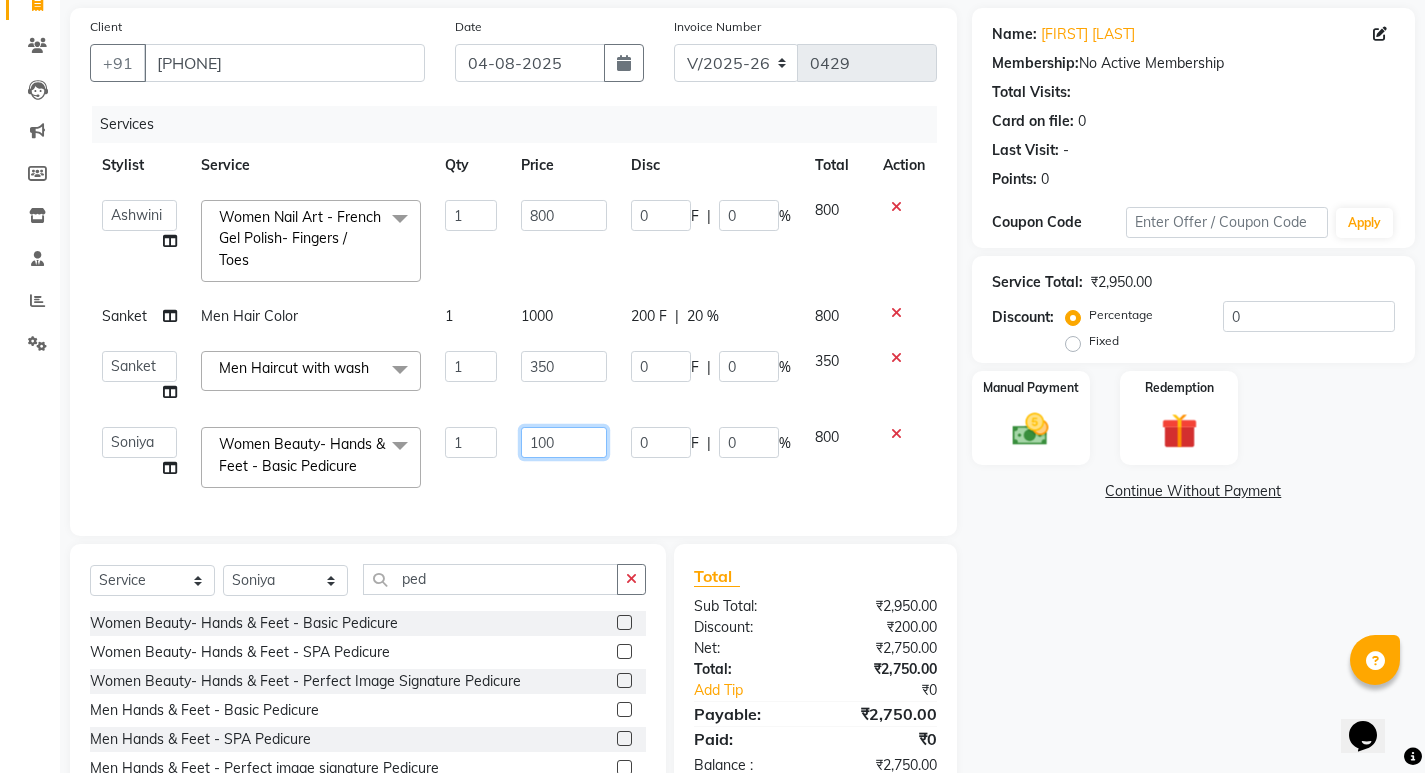 type on "1000" 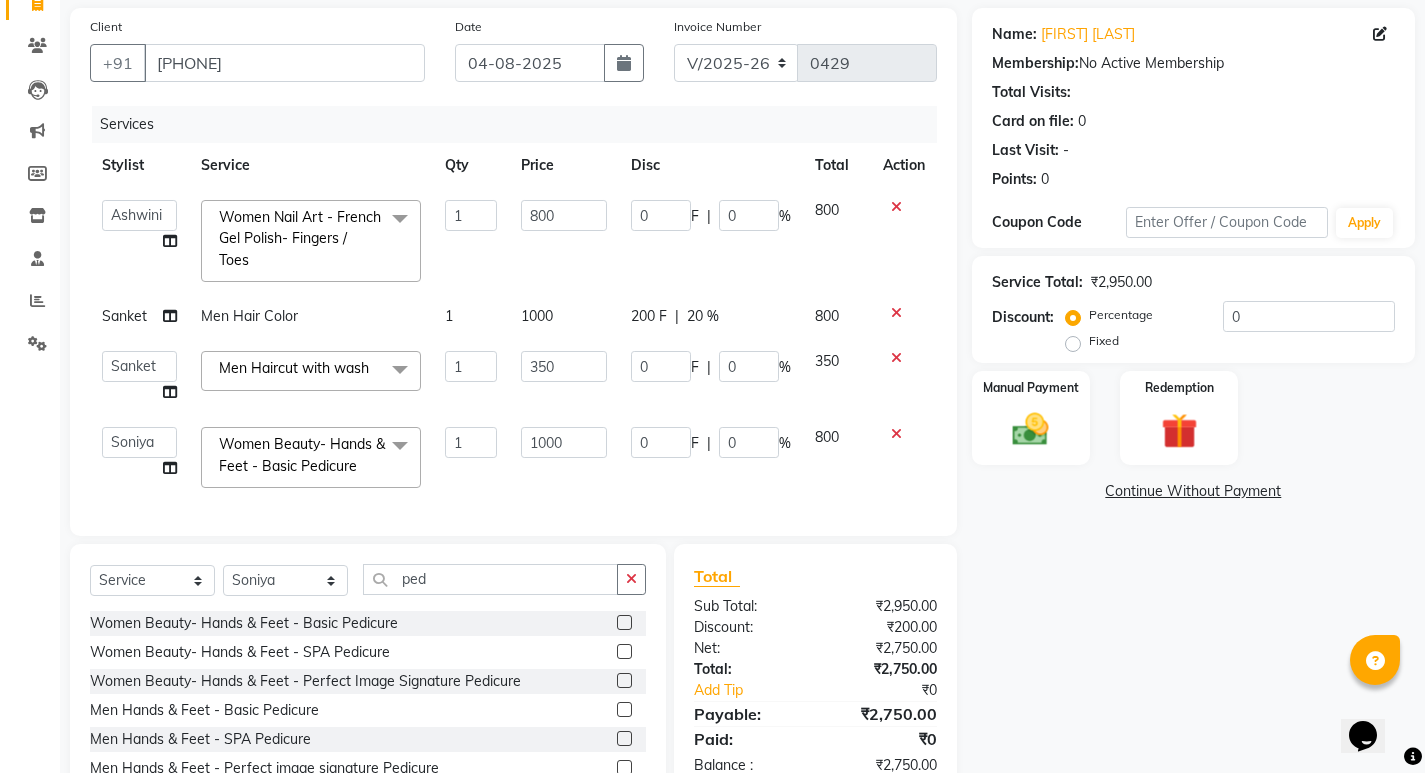 click on "1000" 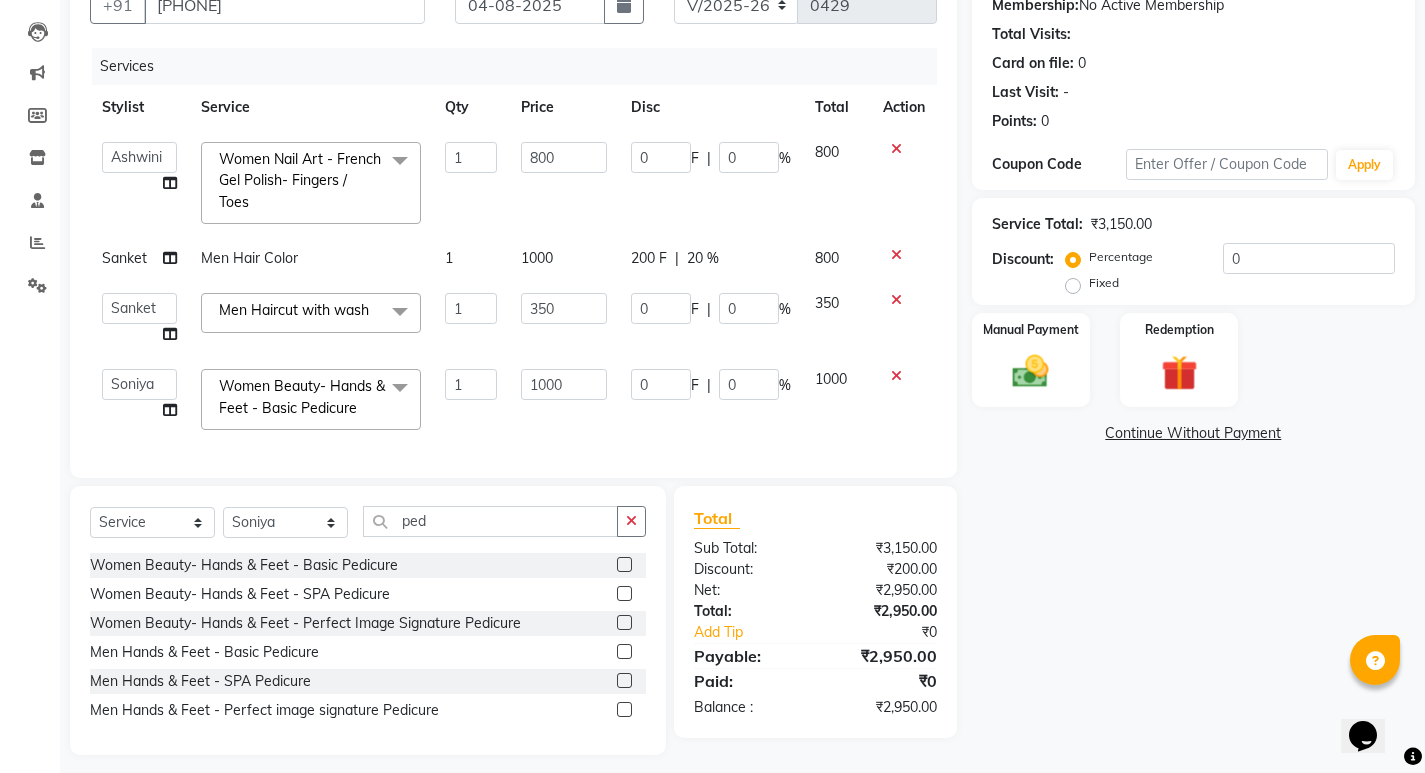 scroll, scrollTop: 227, scrollLeft: 0, axis: vertical 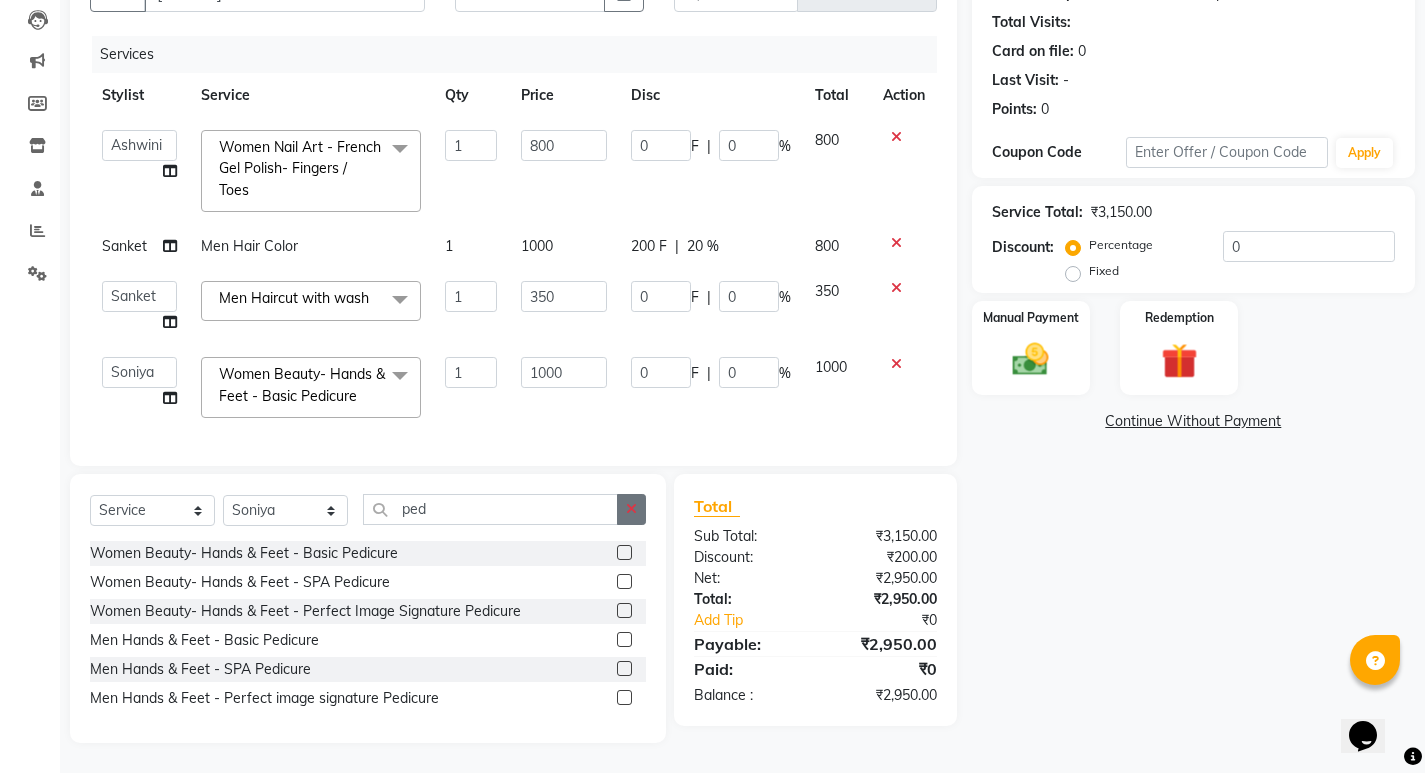 click 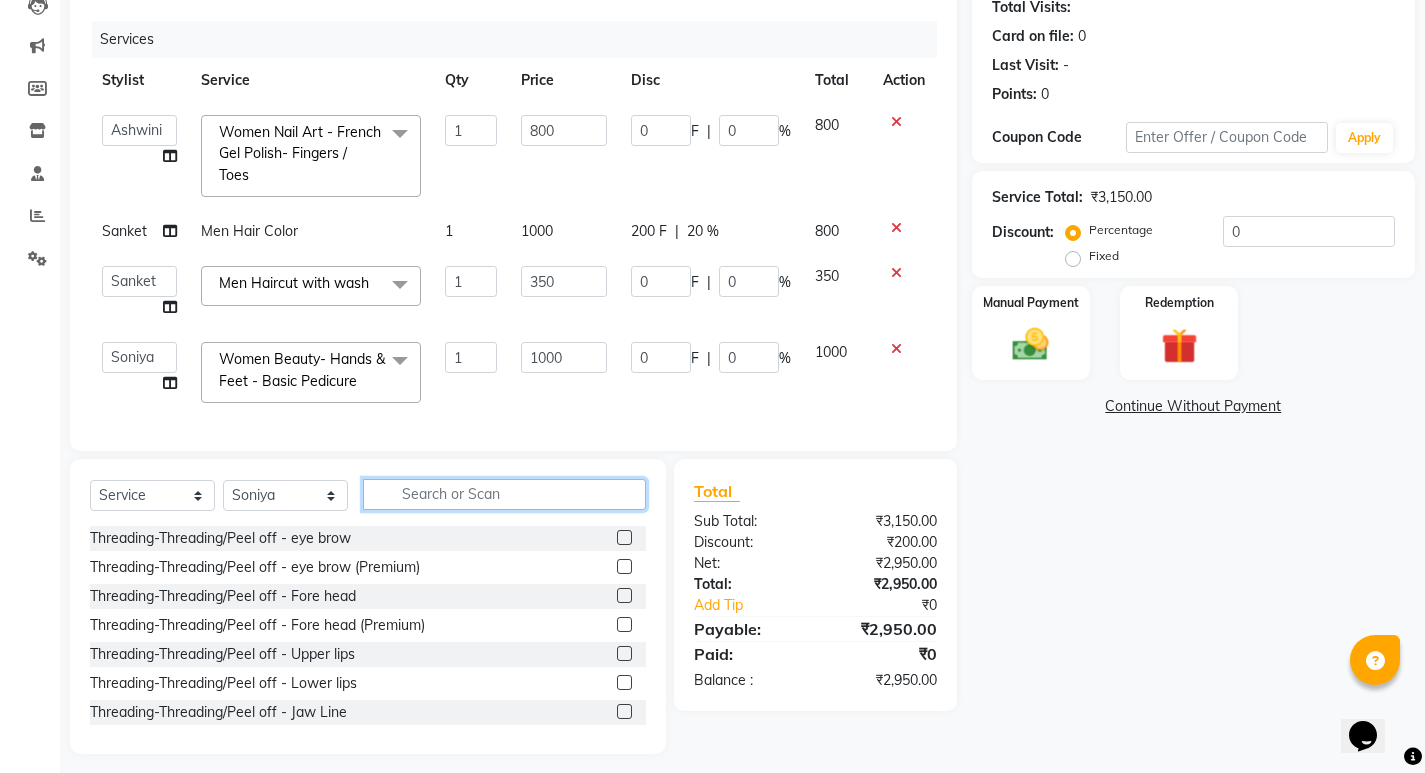 click 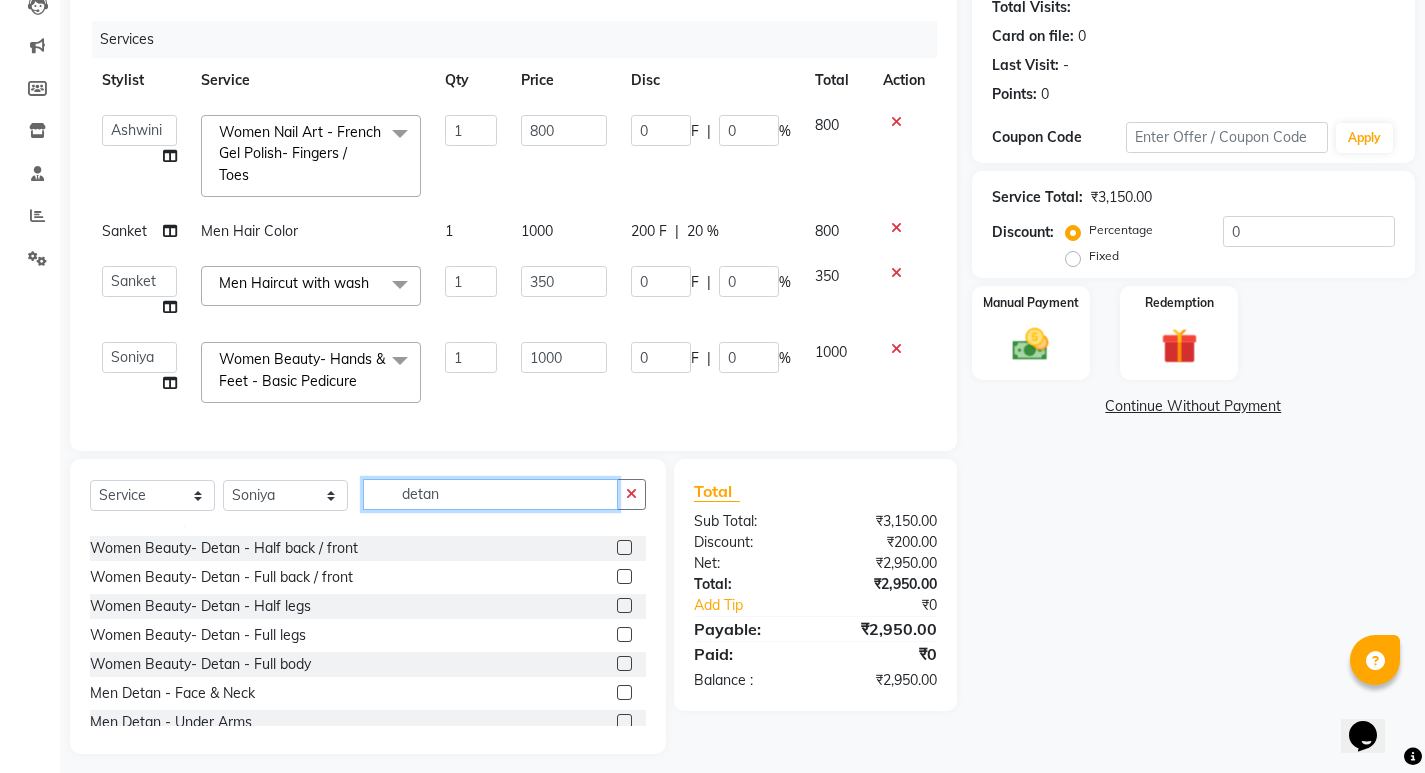 scroll, scrollTop: 264, scrollLeft: 0, axis: vertical 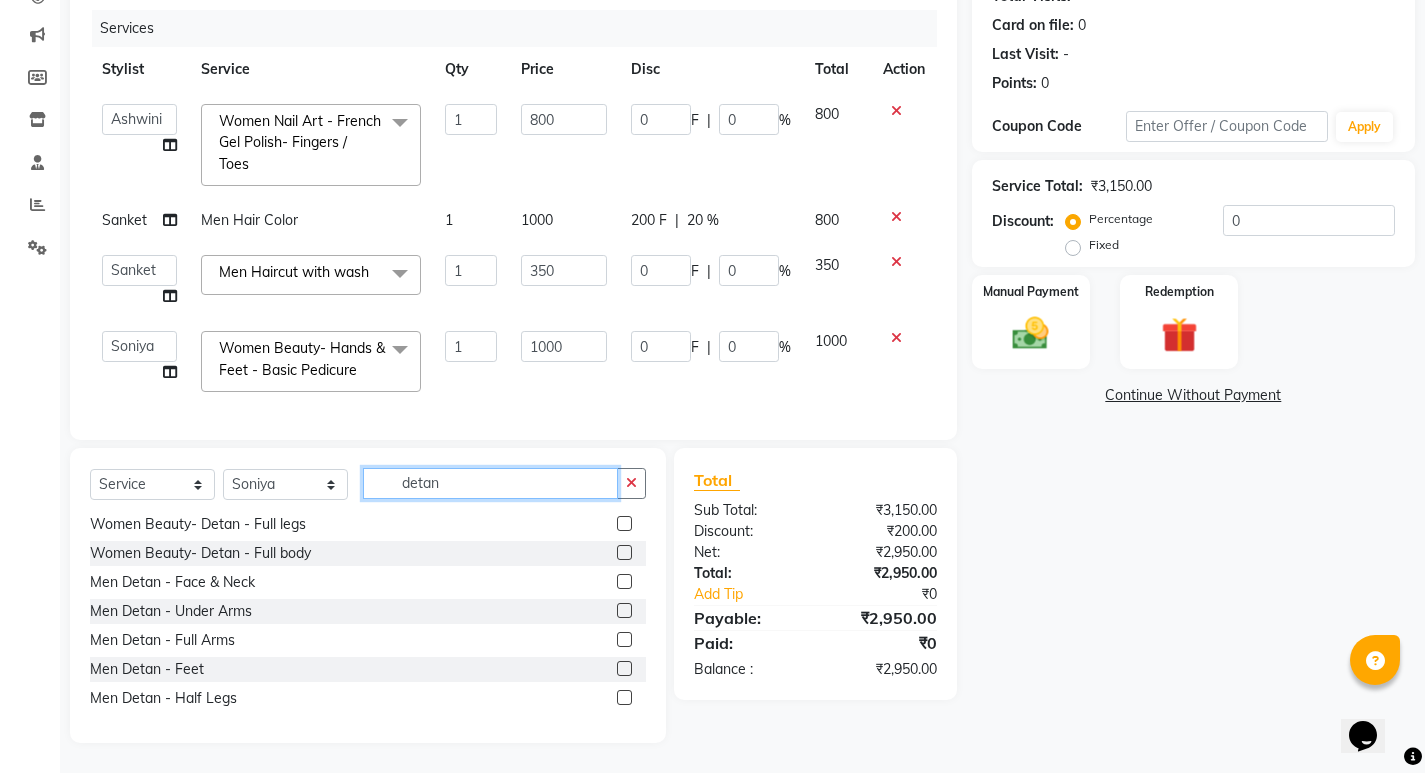 type on "detan" 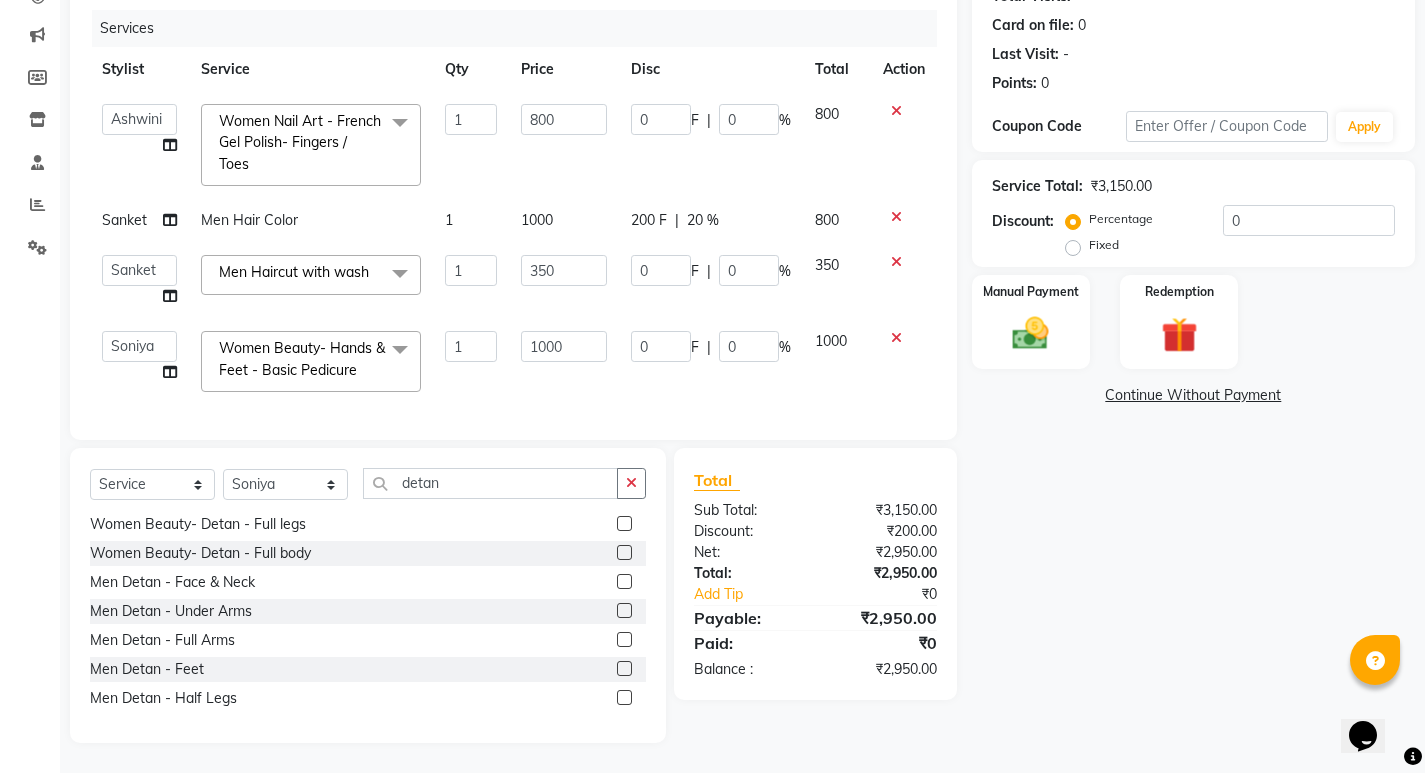 click on "Men Detan - Feet" 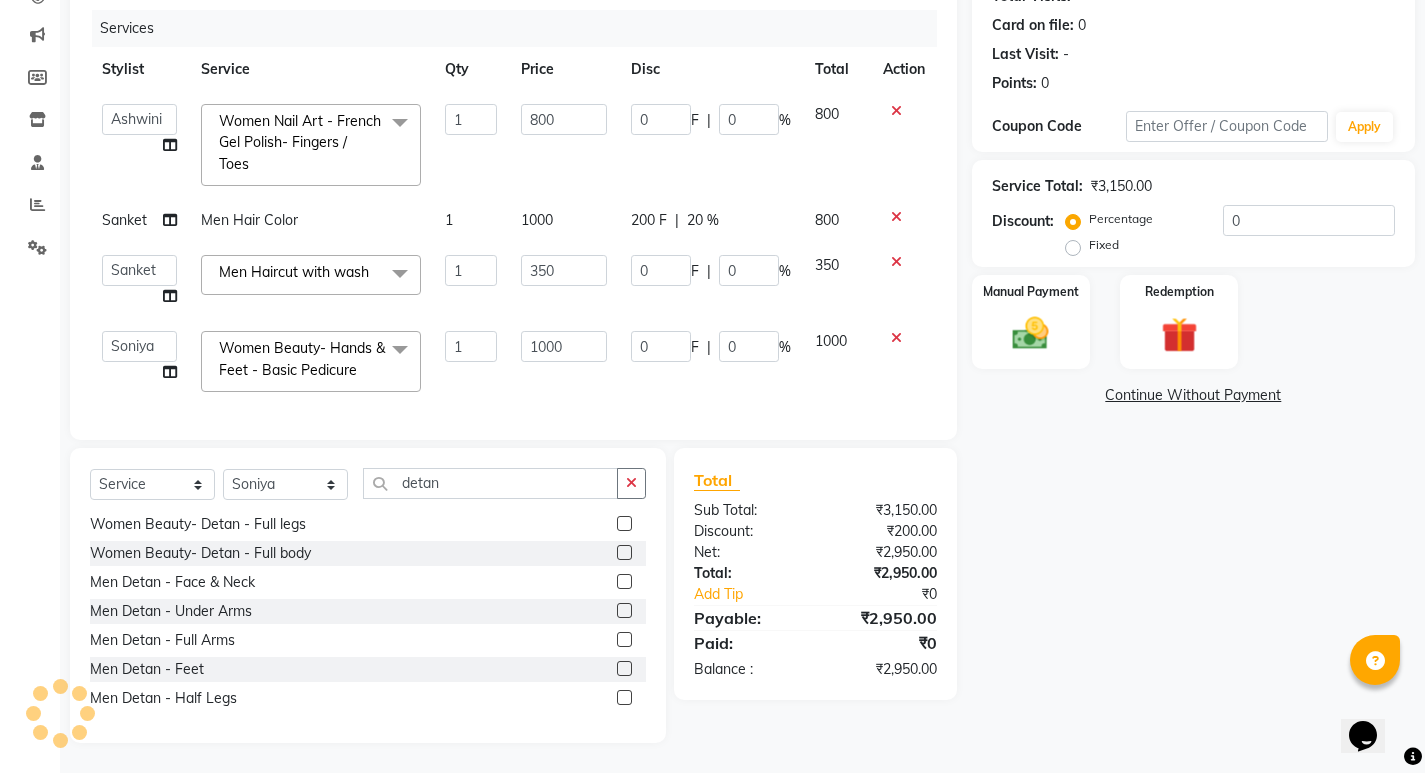 click 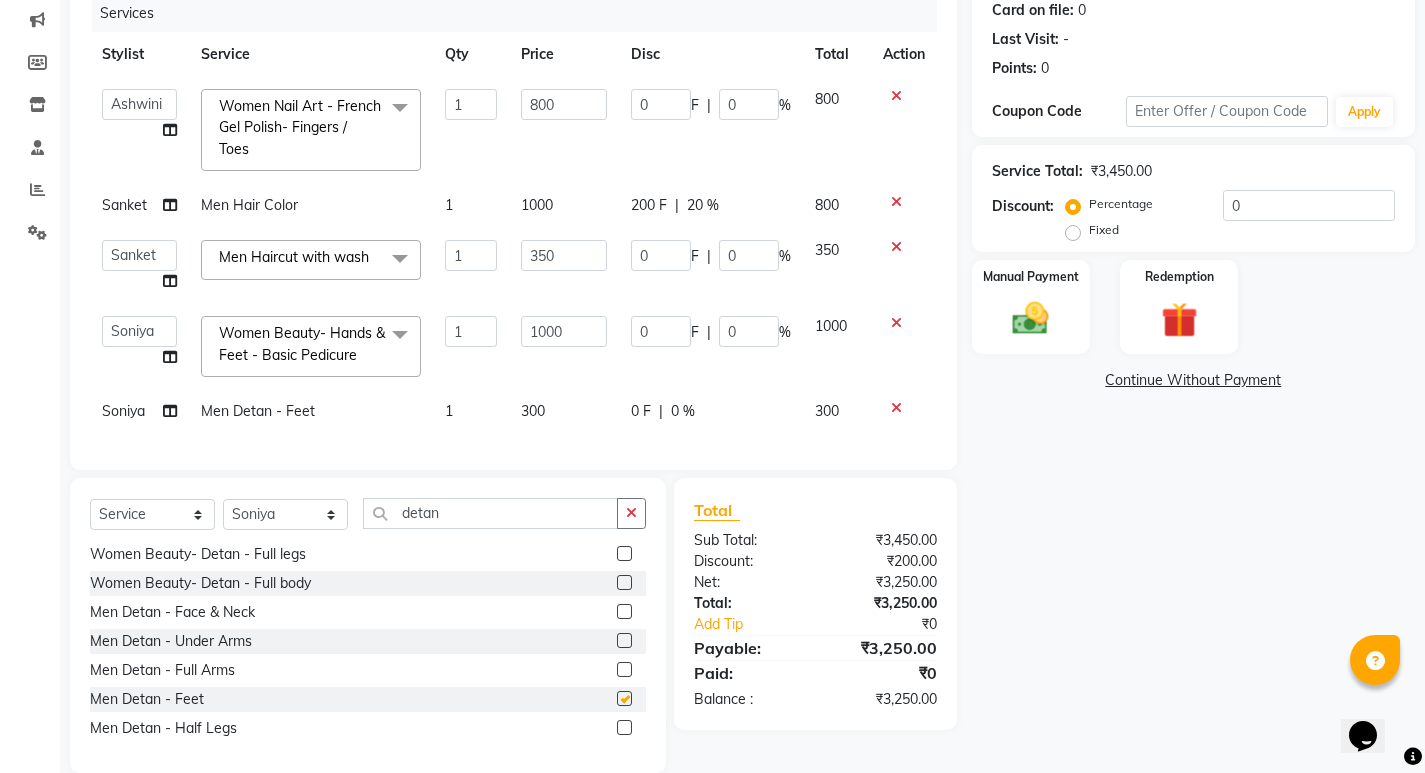 checkbox on "false" 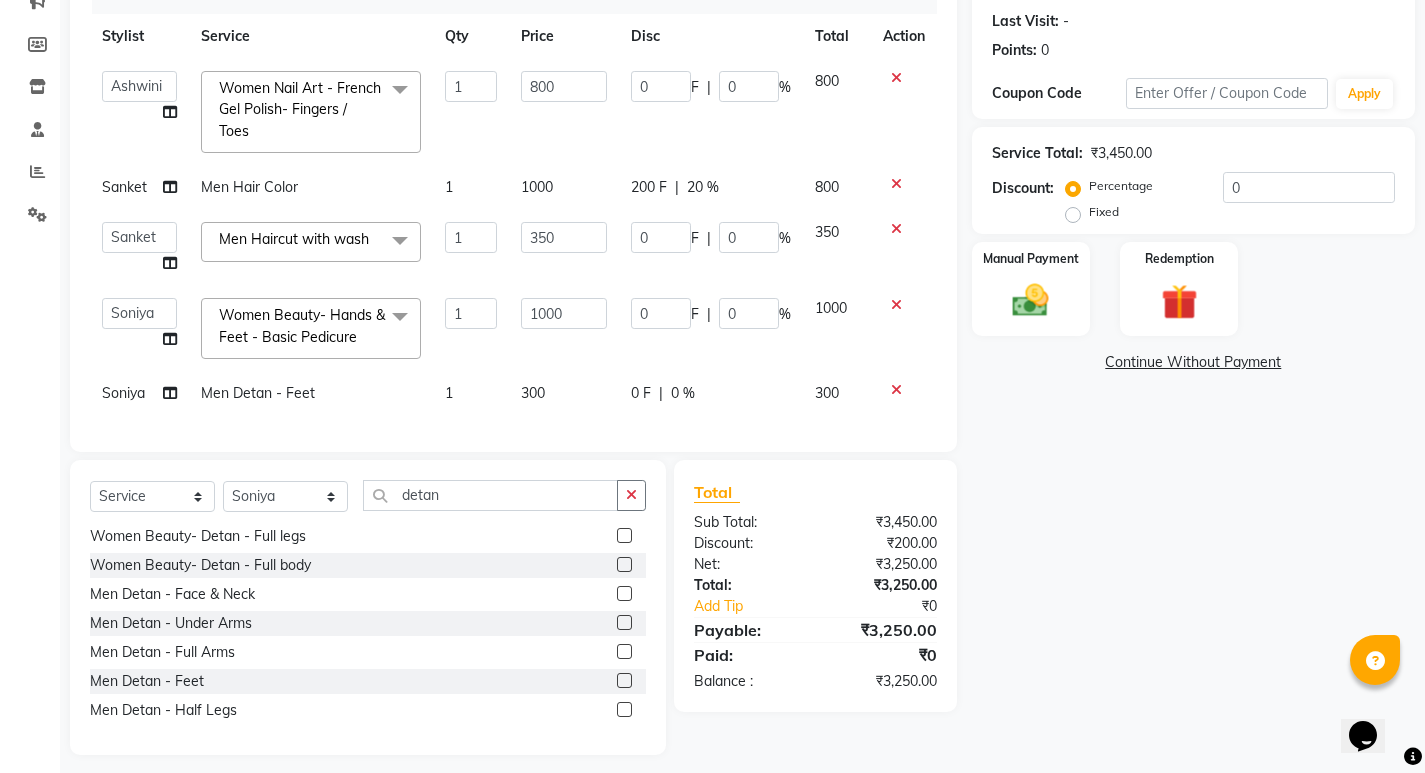 scroll, scrollTop: 298, scrollLeft: 0, axis: vertical 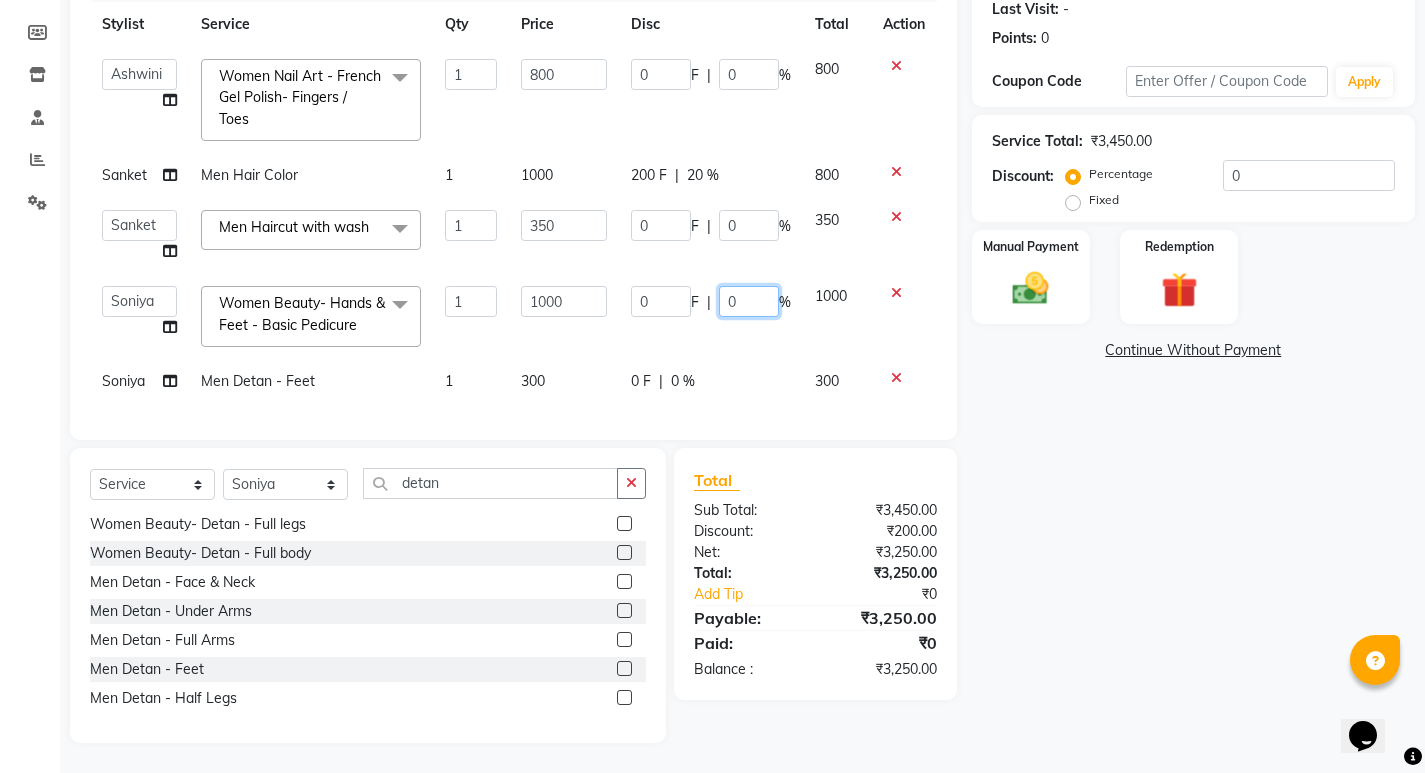click on "0" 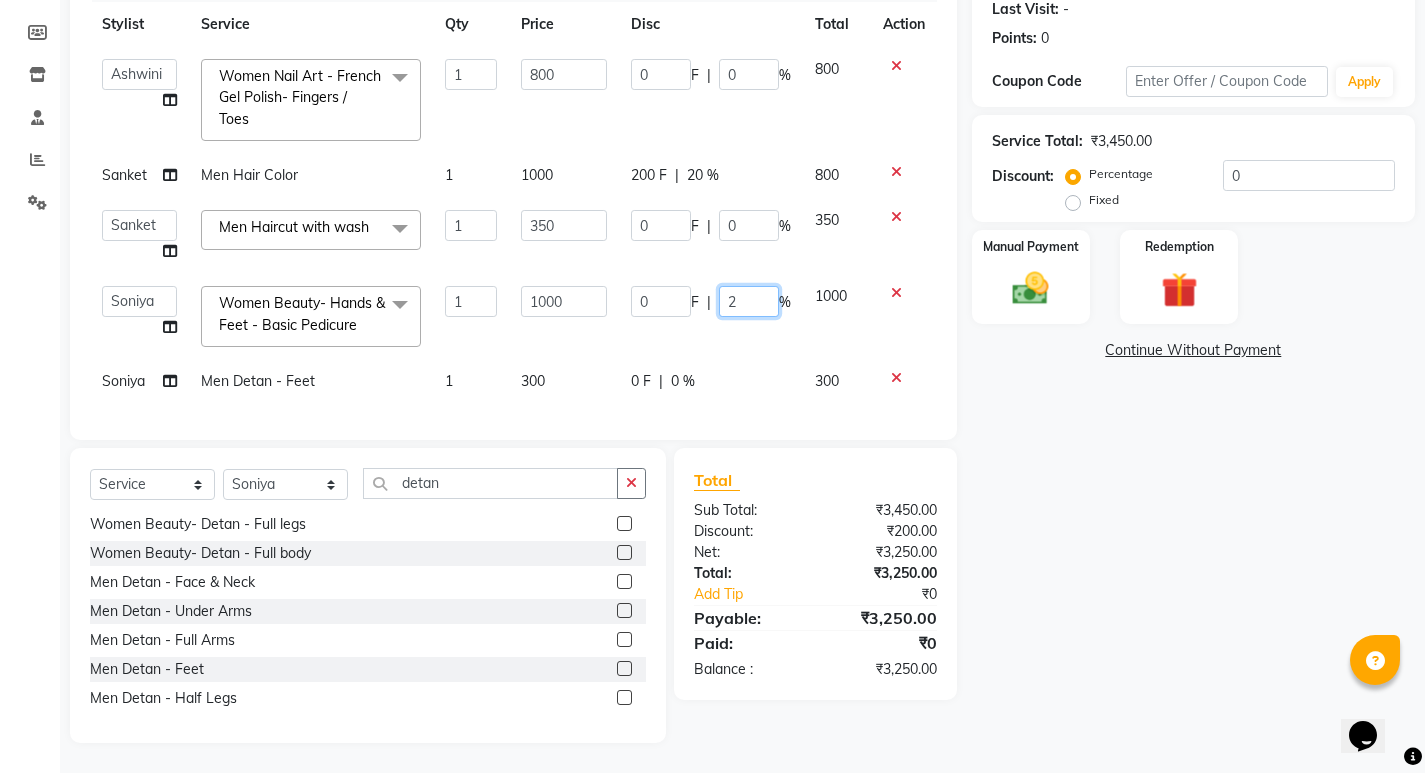 type on "20" 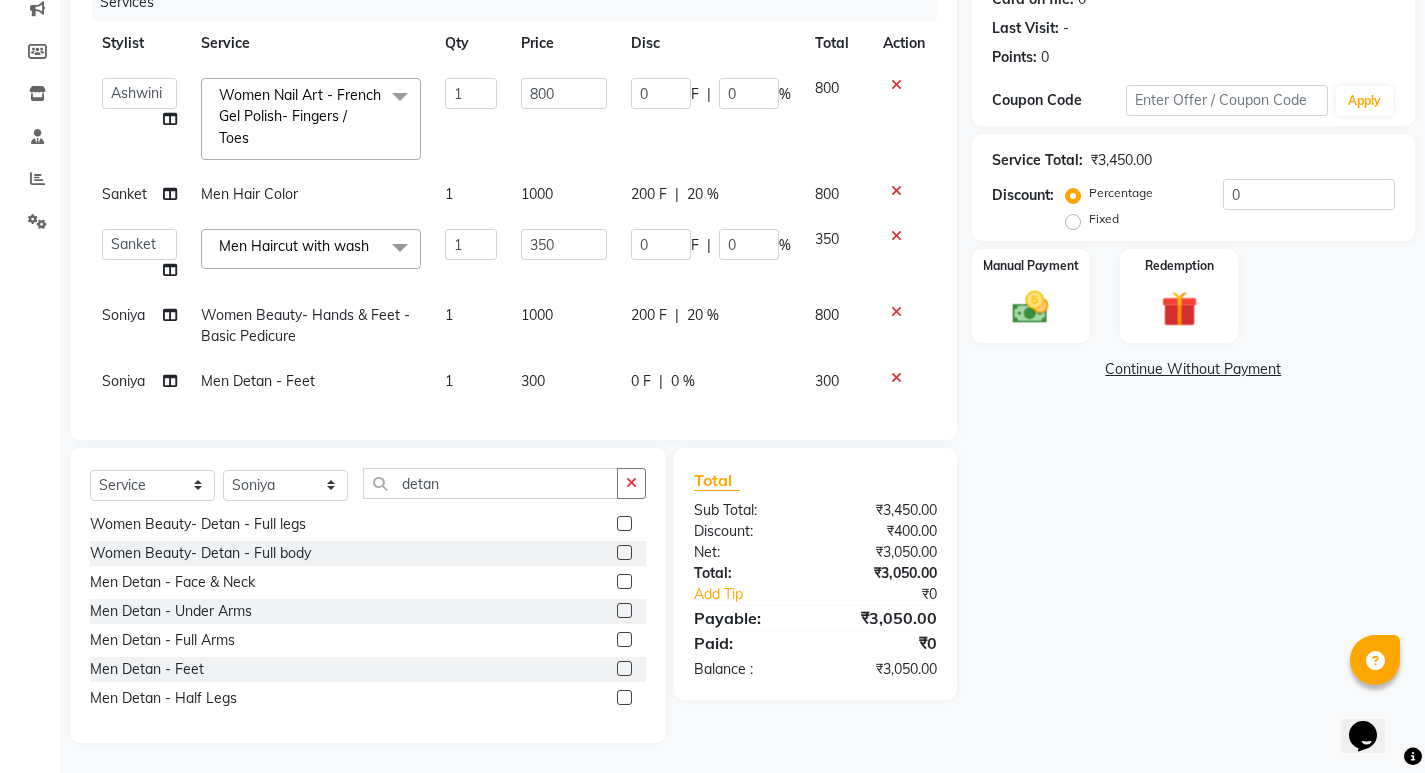 click on "200 F | 20 %" 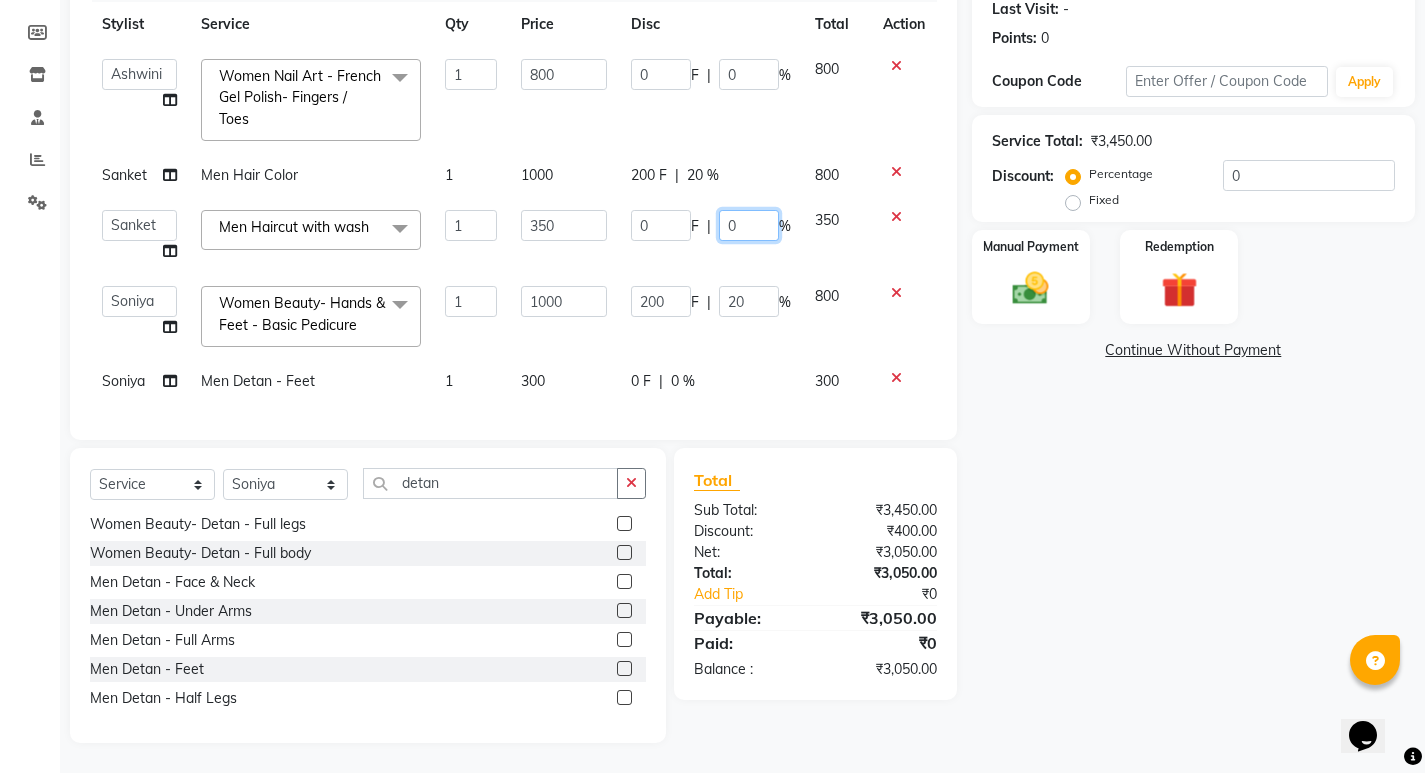 click on "0" 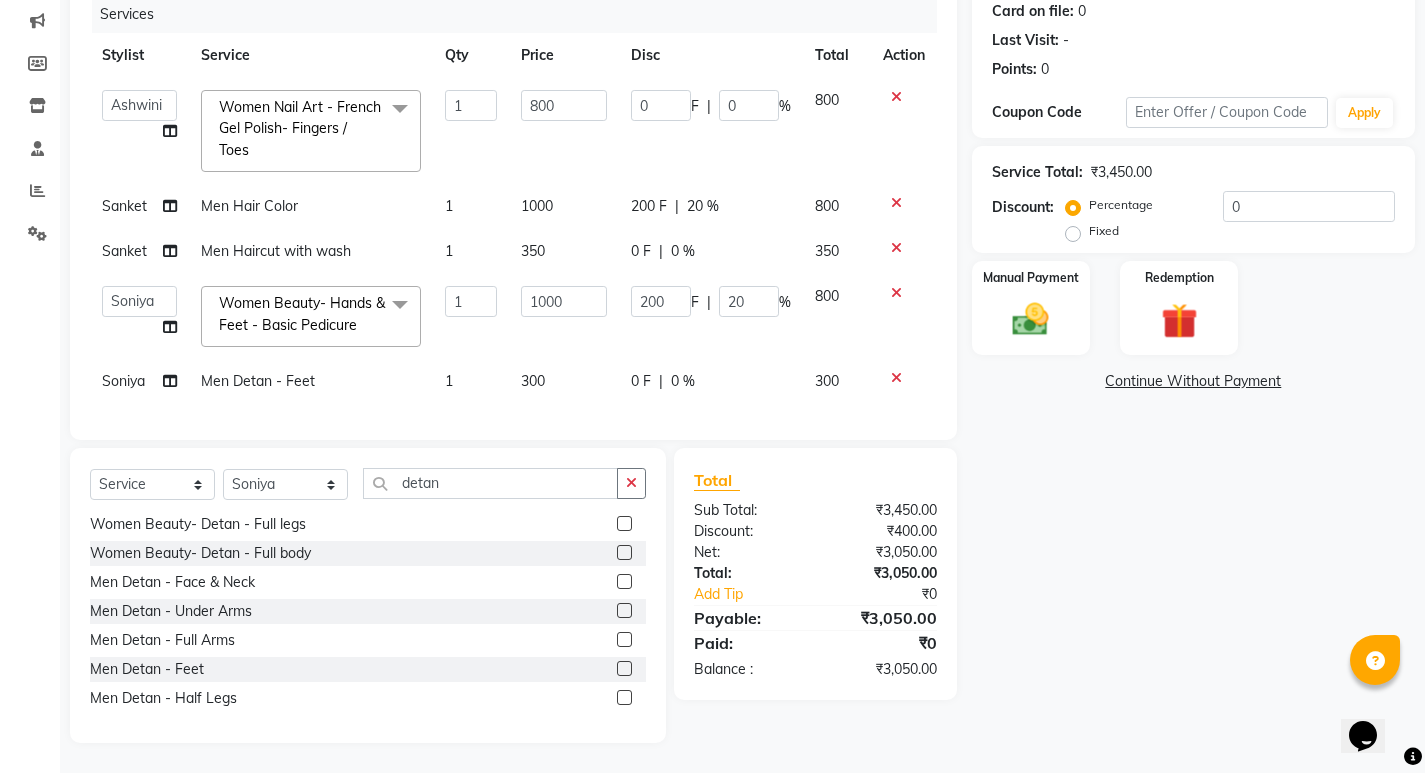 scroll, scrollTop: 267, scrollLeft: 0, axis: vertical 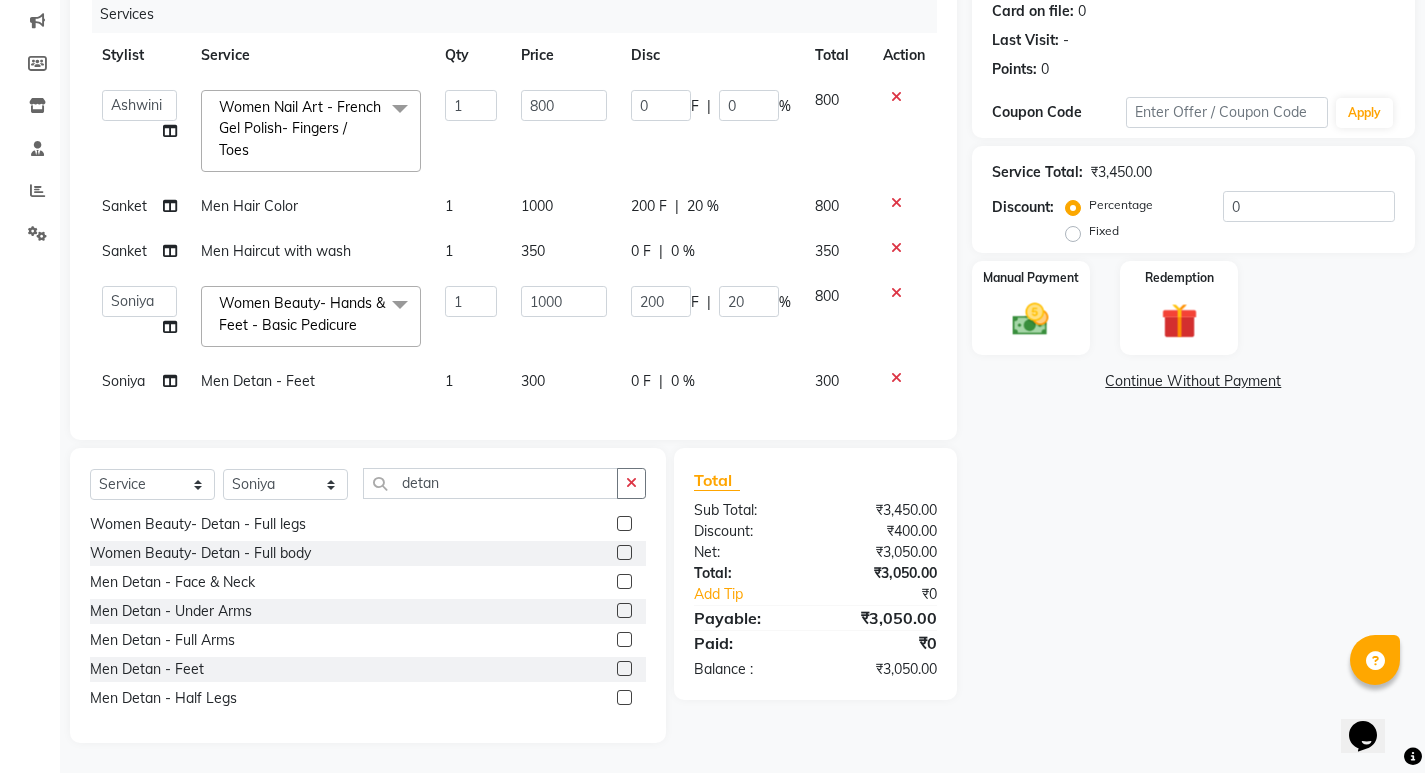 click on "Name: [FIRST] [LAST] Membership:  No Active Membership  Total Visits:   Card on file:  0 Last Visit:   - Points:   0  Coupon Code Apply Service Total:  ₹3,450.00  Discount:  Percentage   Fixed  0 Manual Payment Redemption  Continue Without Payment" 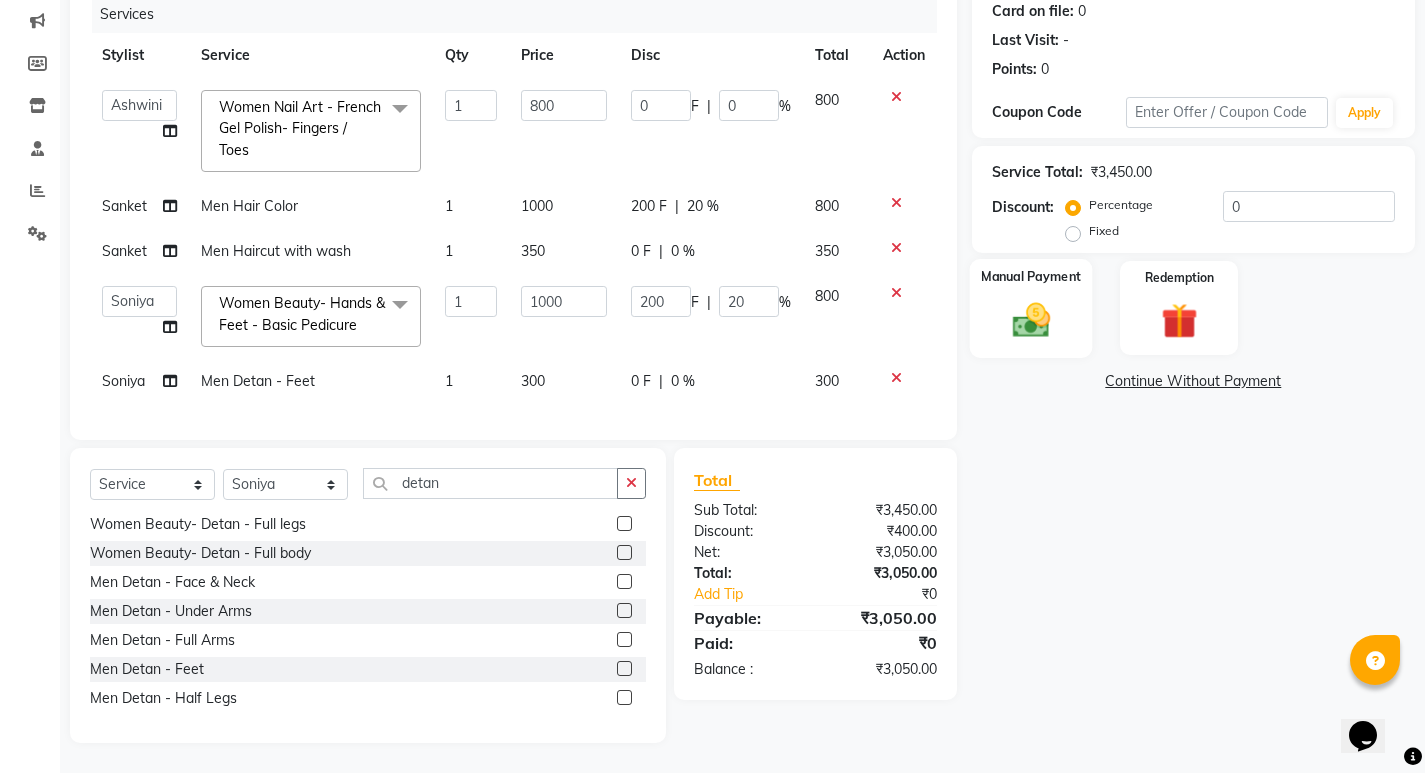 click on "Manual Payment" 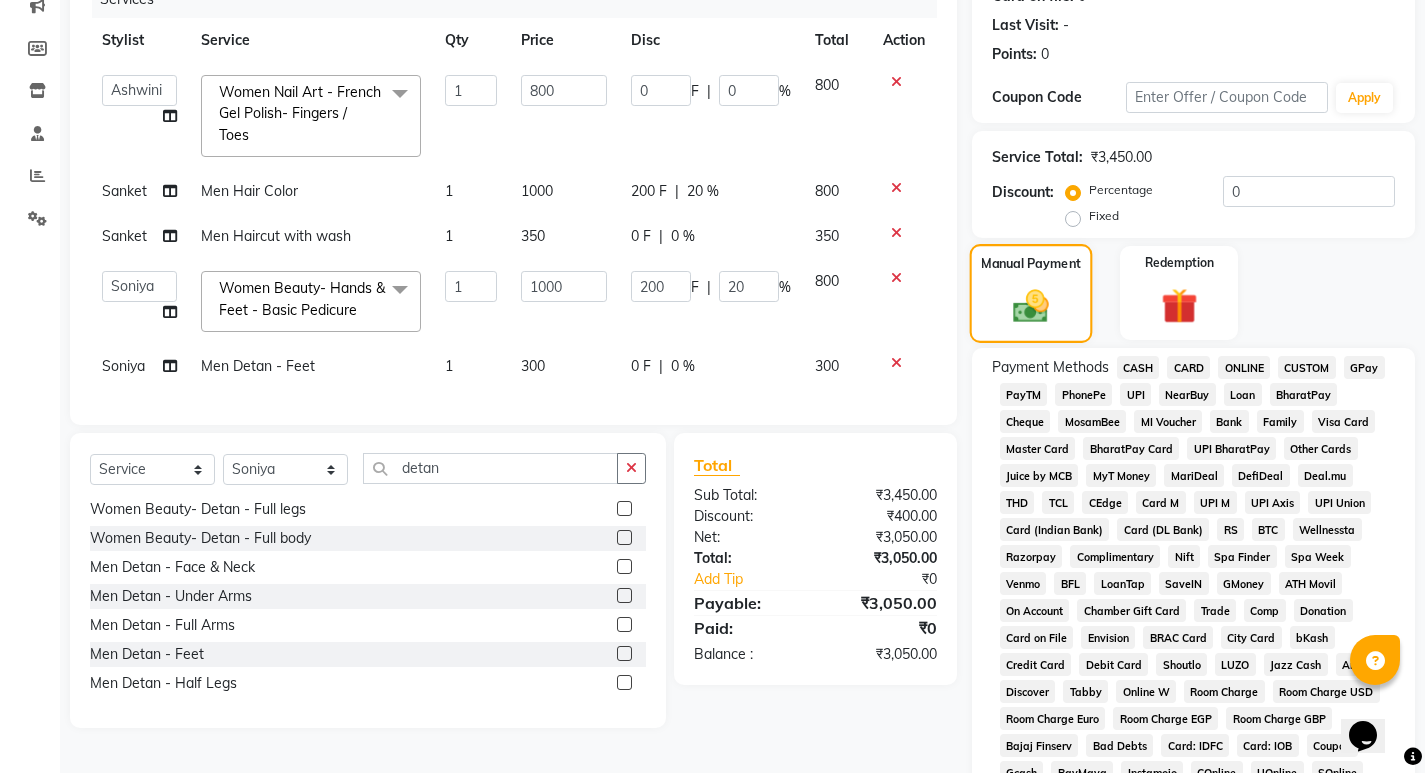 scroll, scrollTop: 298, scrollLeft: 0, axis: vertical 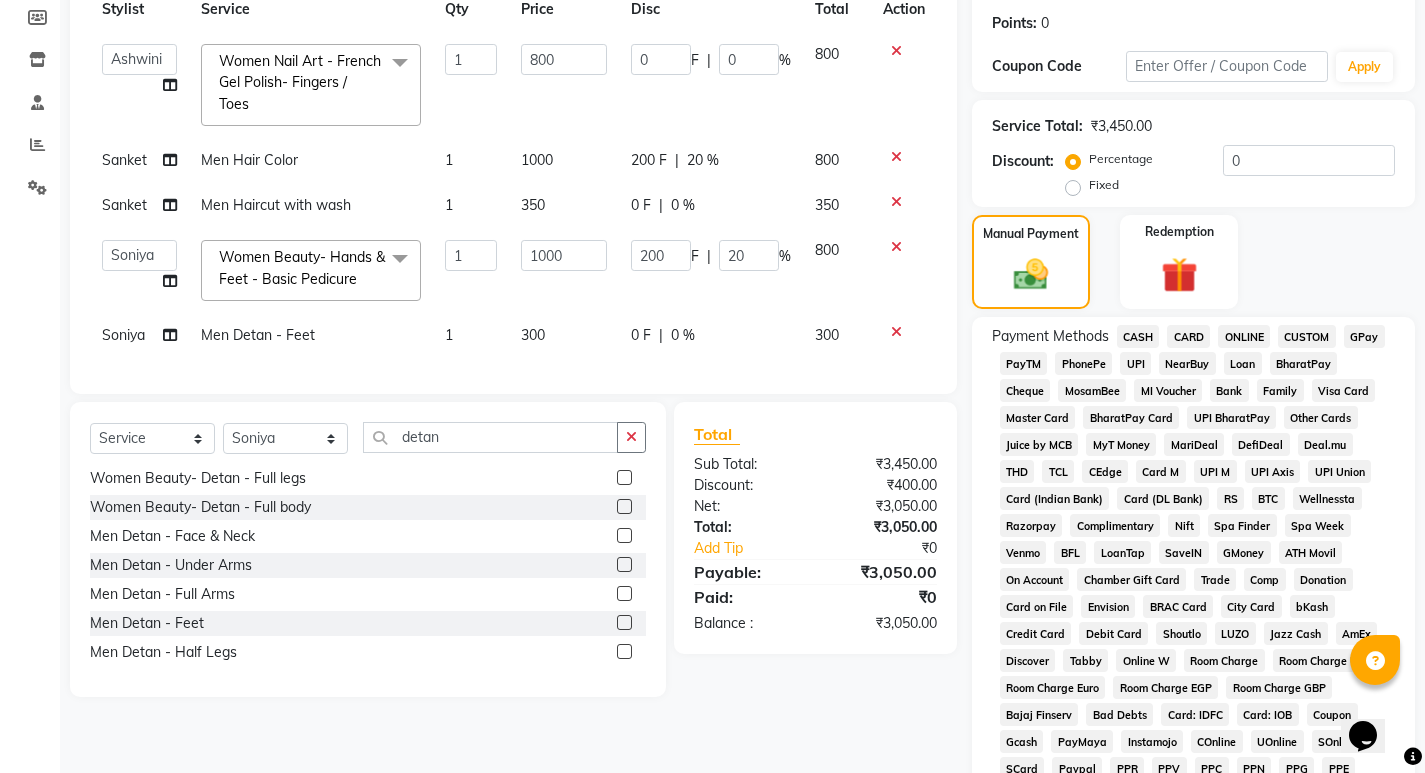 click on "PayTM" 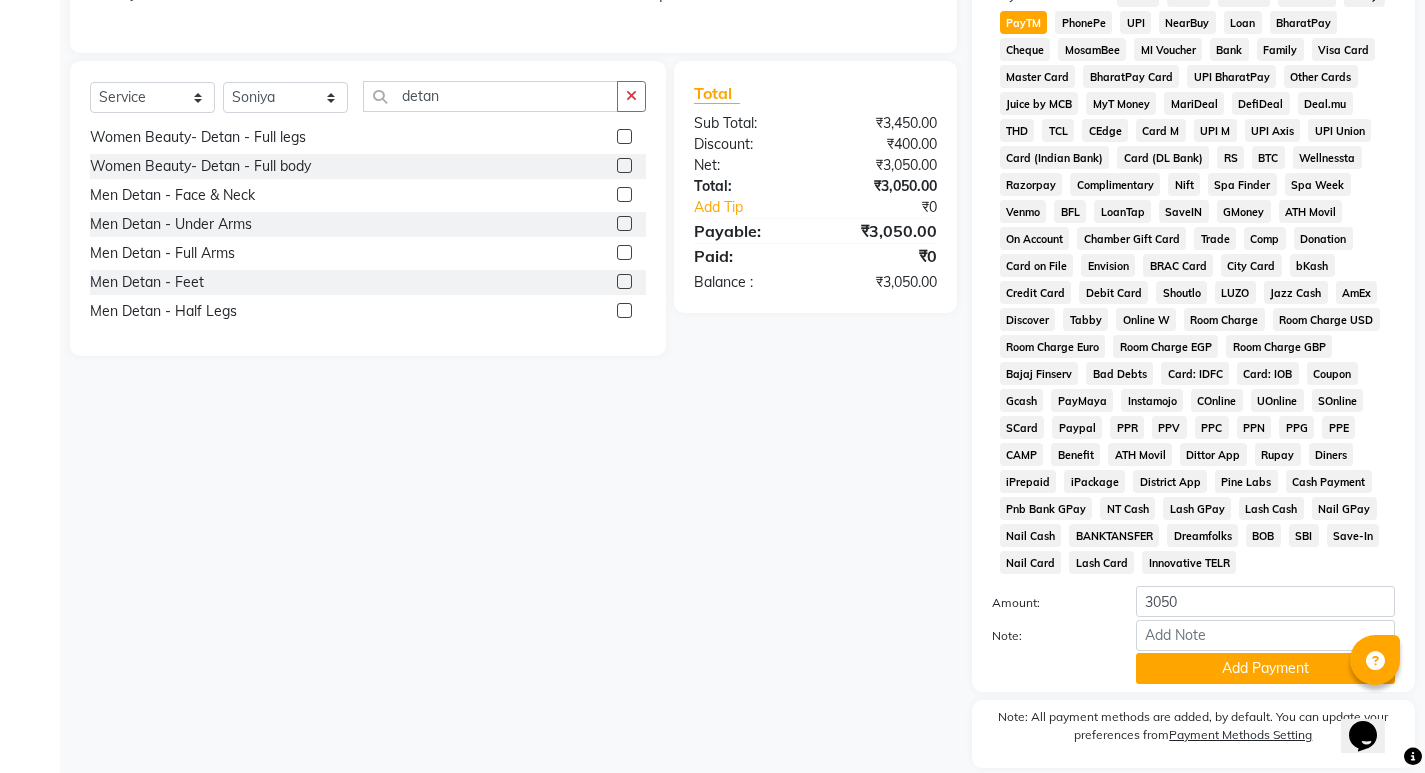scroll, scrollTop: 605, scrollLeft: 0, axis: vertical 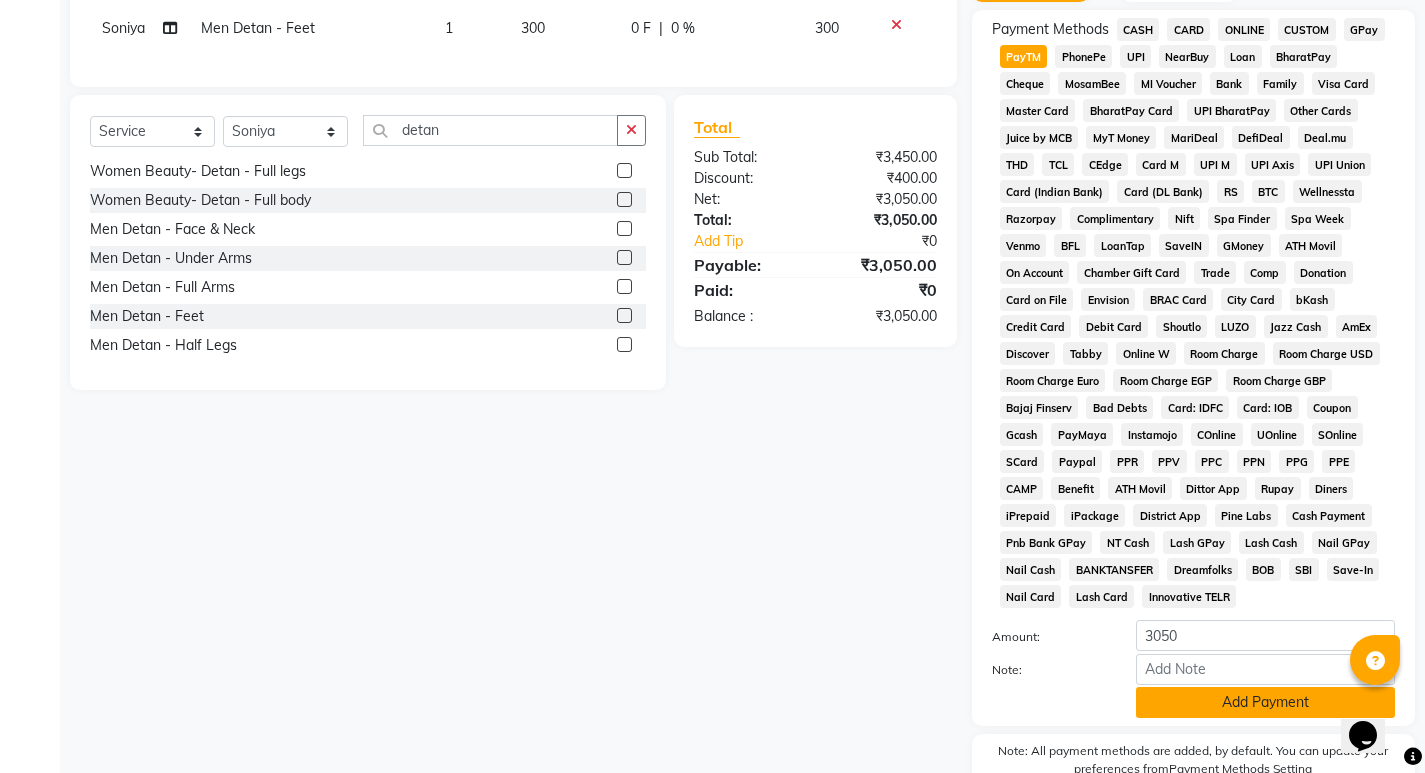 click on "Add Payment" 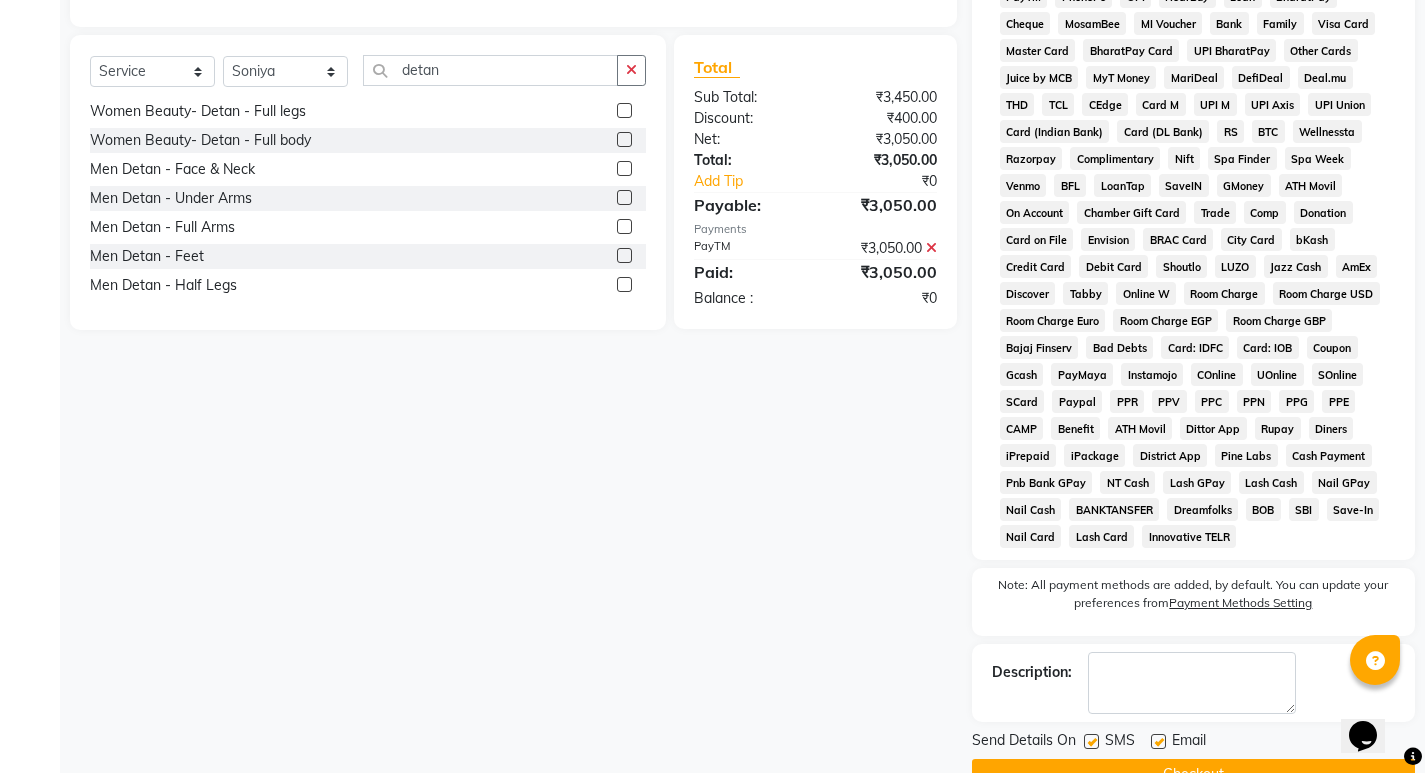 scroll, scrollTop: 712, scrollLeft: 0, axis: vertical 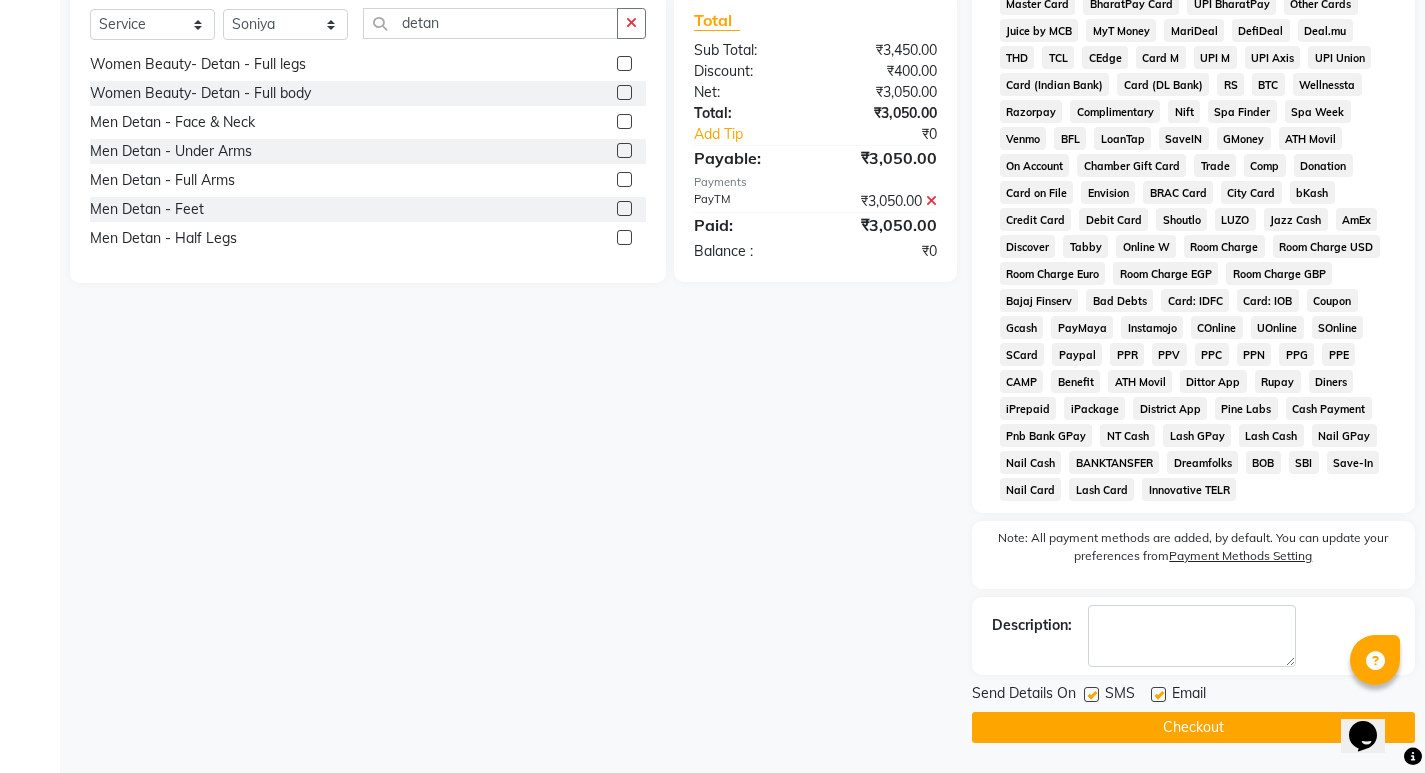 click on "Checkout" 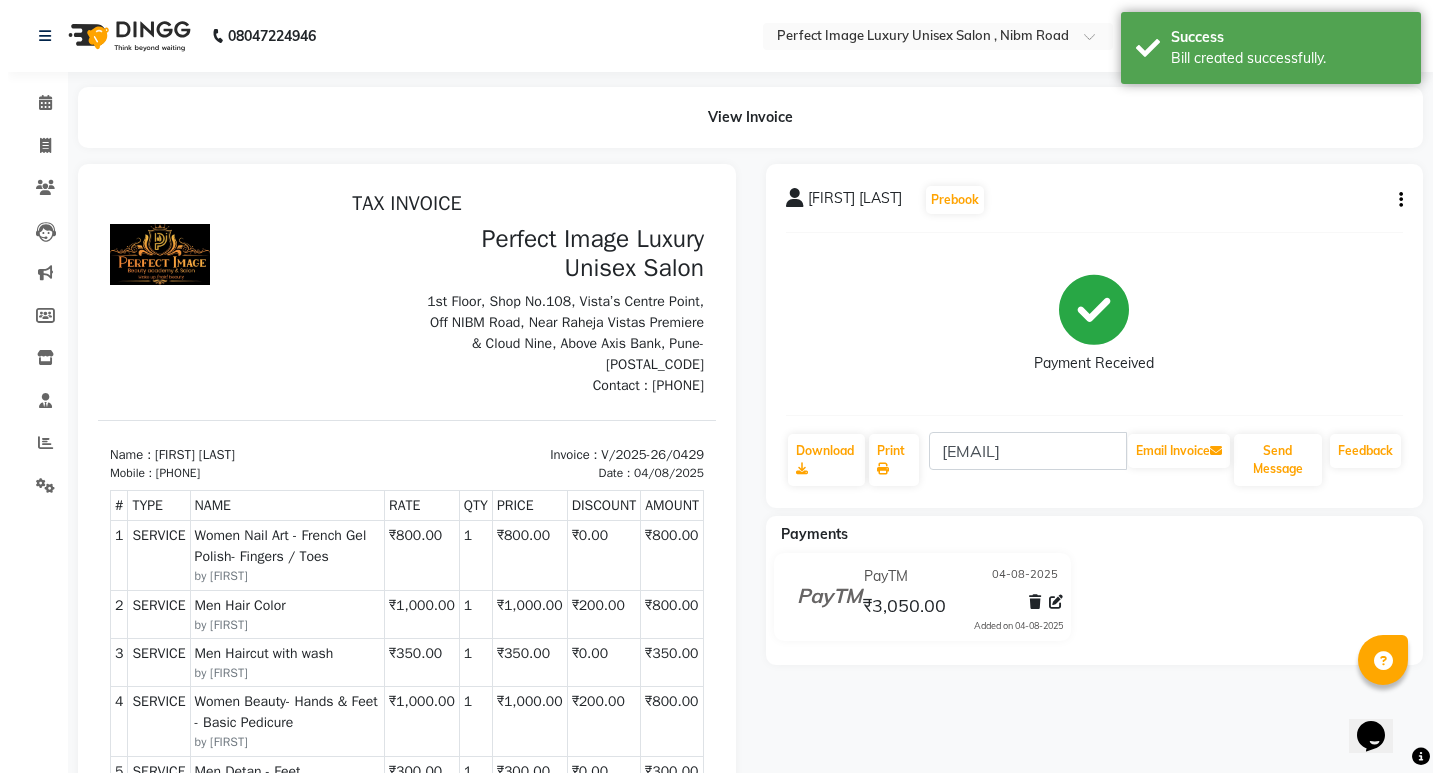 scroll, scrollTop: 0, scrollLeft: 0, axis: both 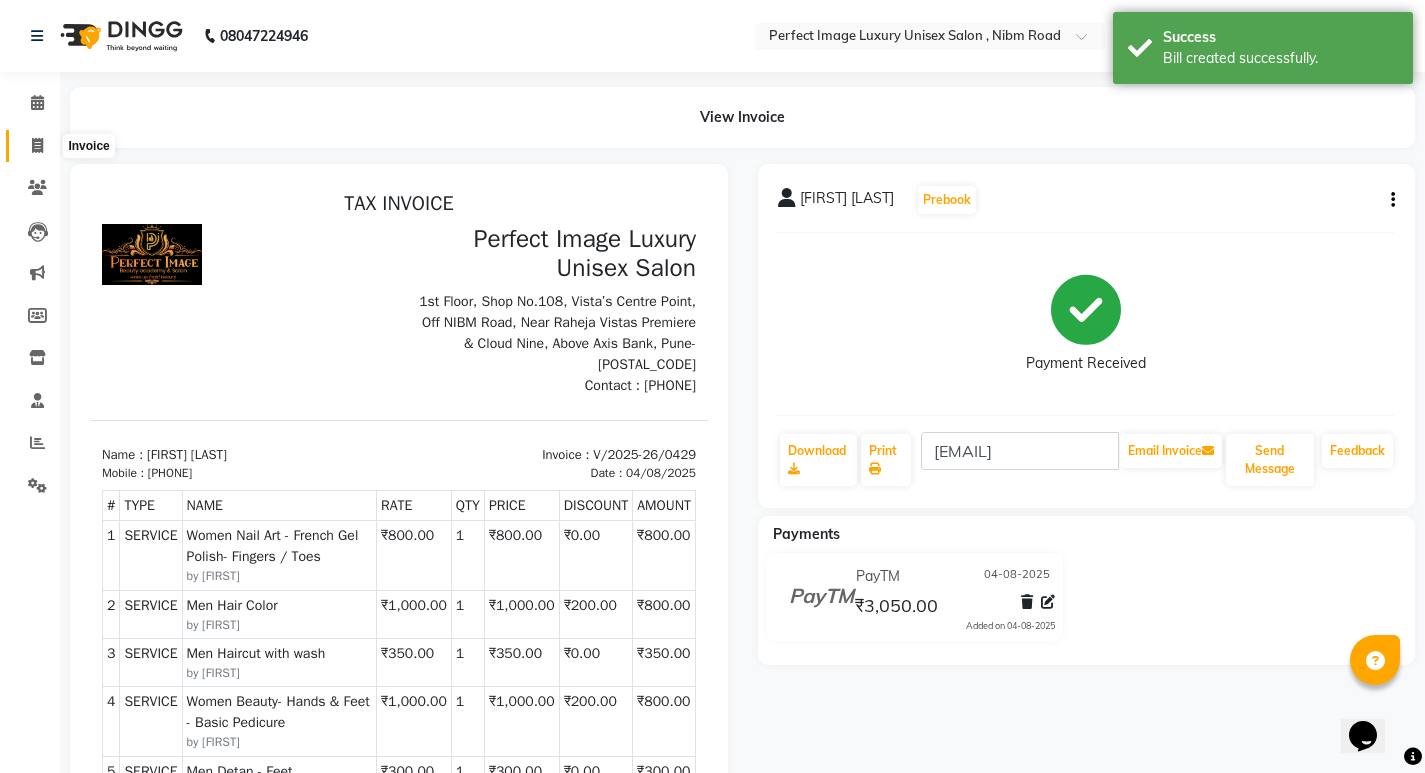 drag, startPoint x: 39, startPoint y: 139, endPoint x: 53, endPoint y: 139, distance: 14 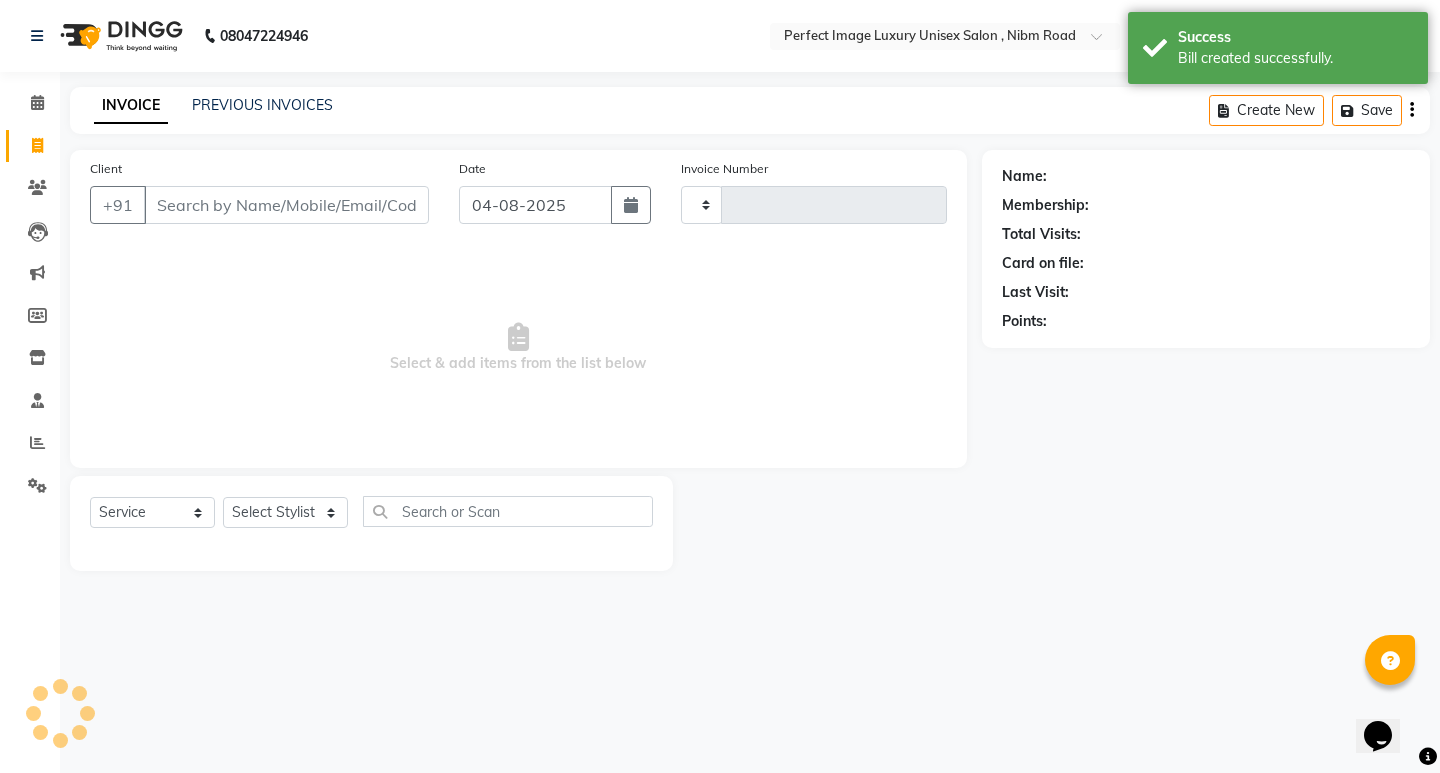 type on "0430" 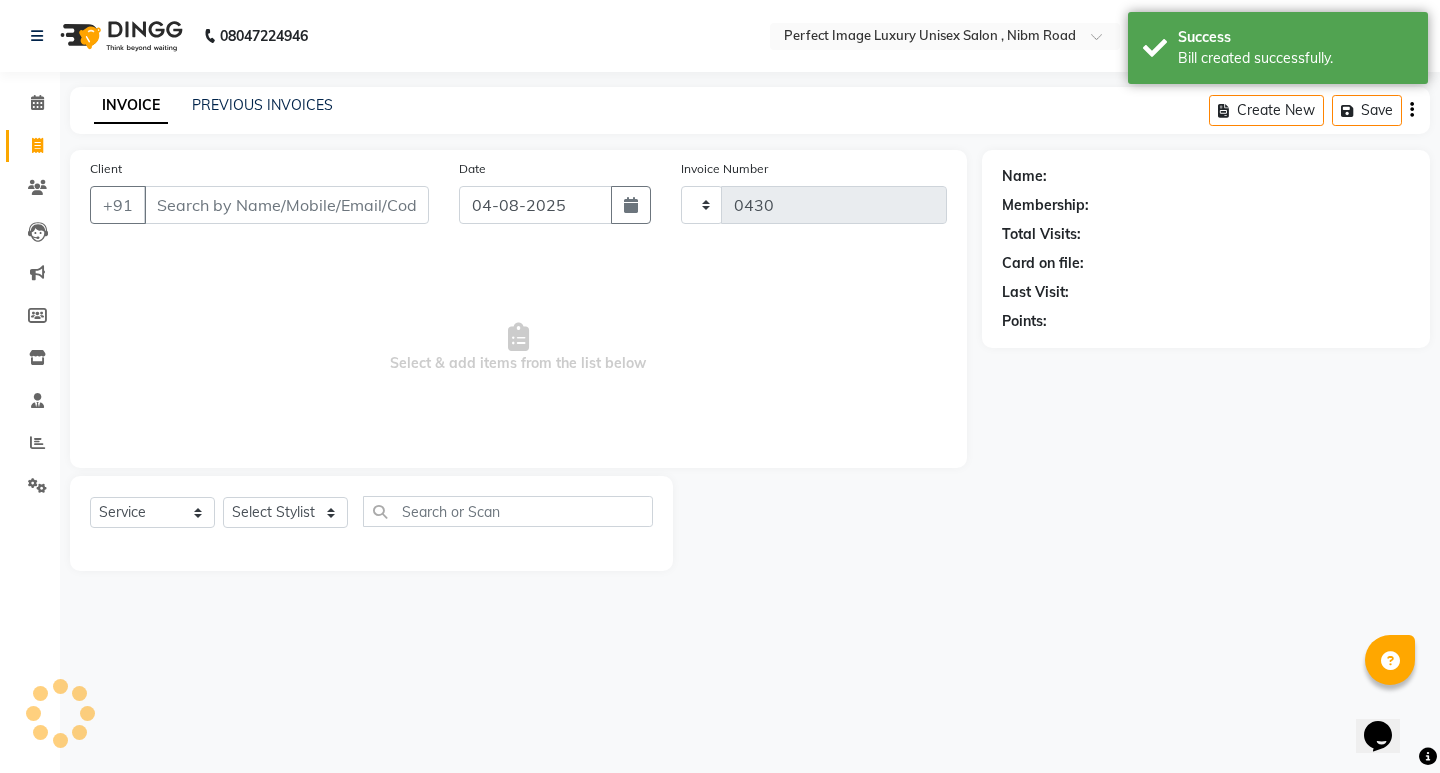 select on "5078" 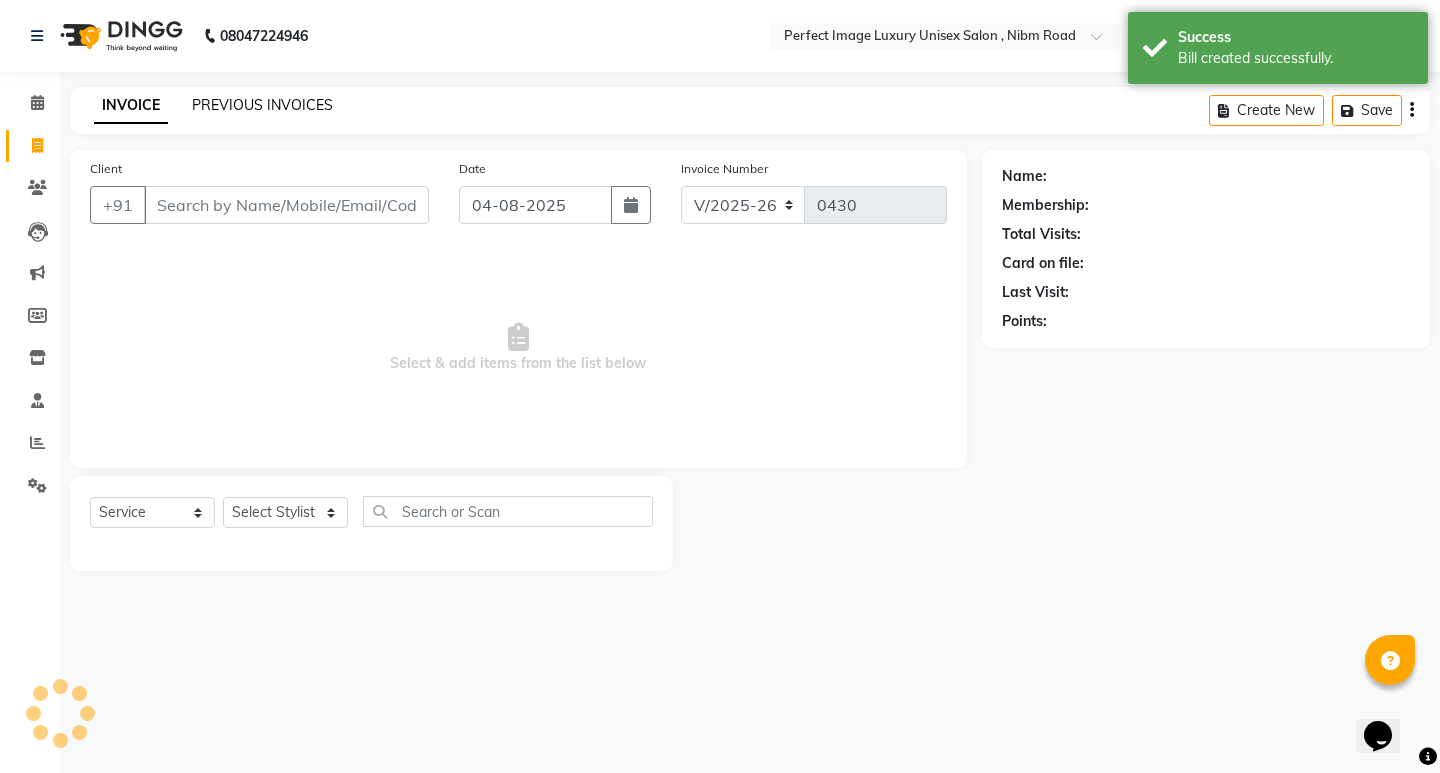 click on "PREVIOUS INVOICES" 